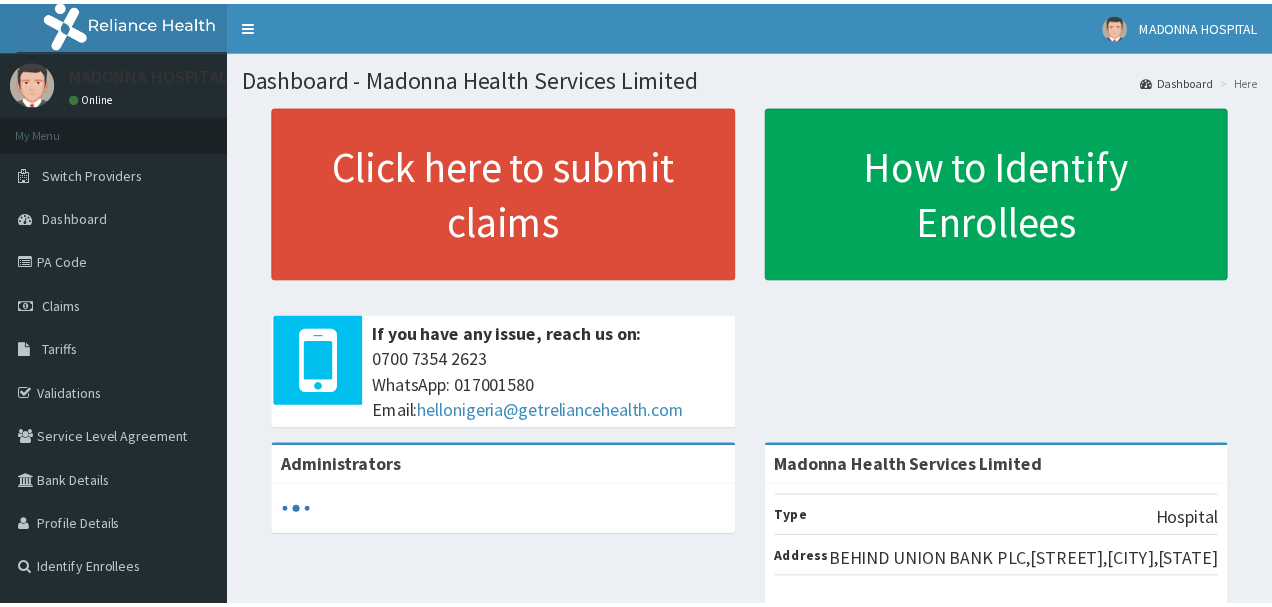 scroll, scrollTop: 0, scrollLeft: 0, axis: both 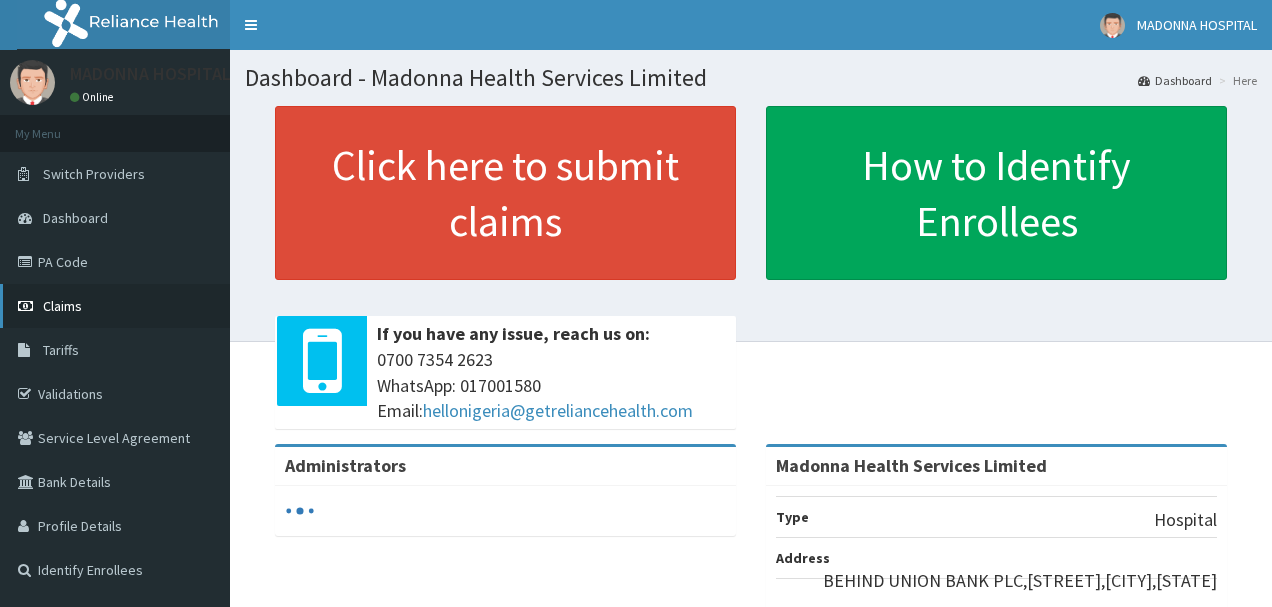 click on "Claims" at bounding box center [115, 306] 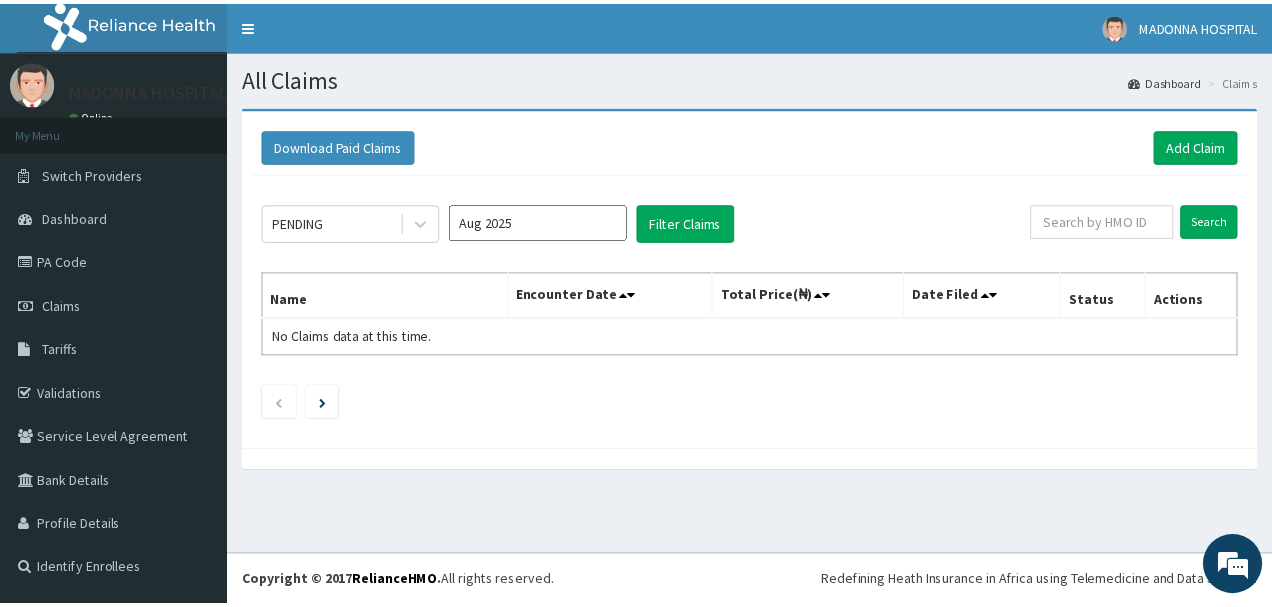 scroll, scrollTop: 0, scrollLeft: 0, axis: both 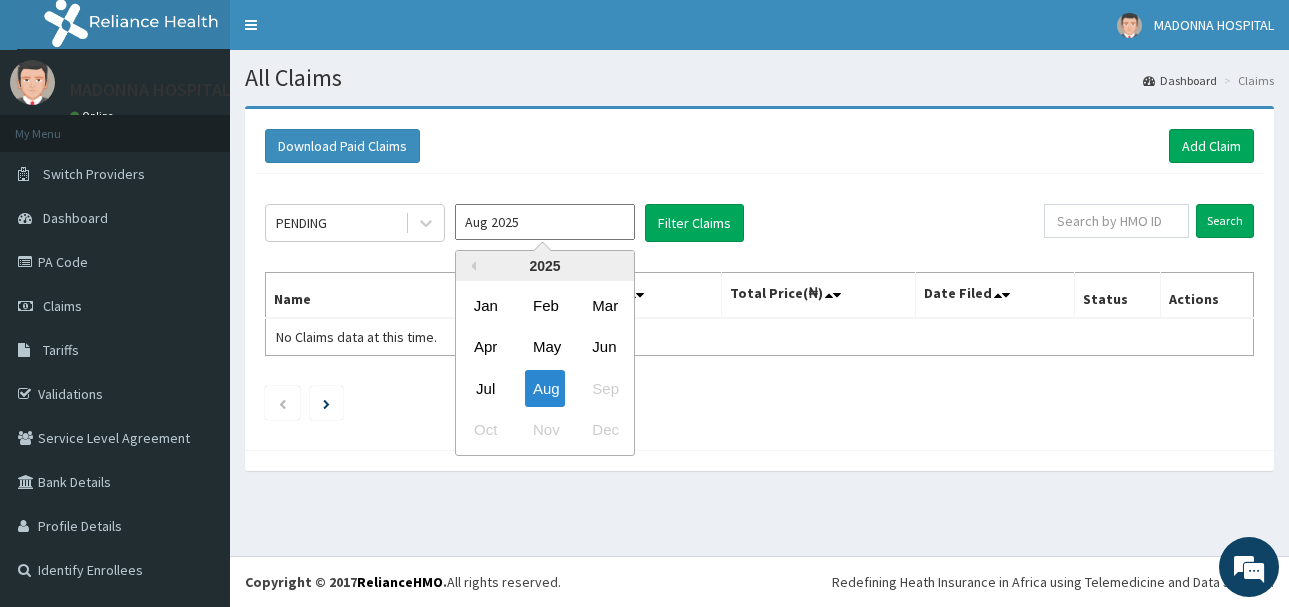 click on "Aug 2025" at bounding box center (545, 222) 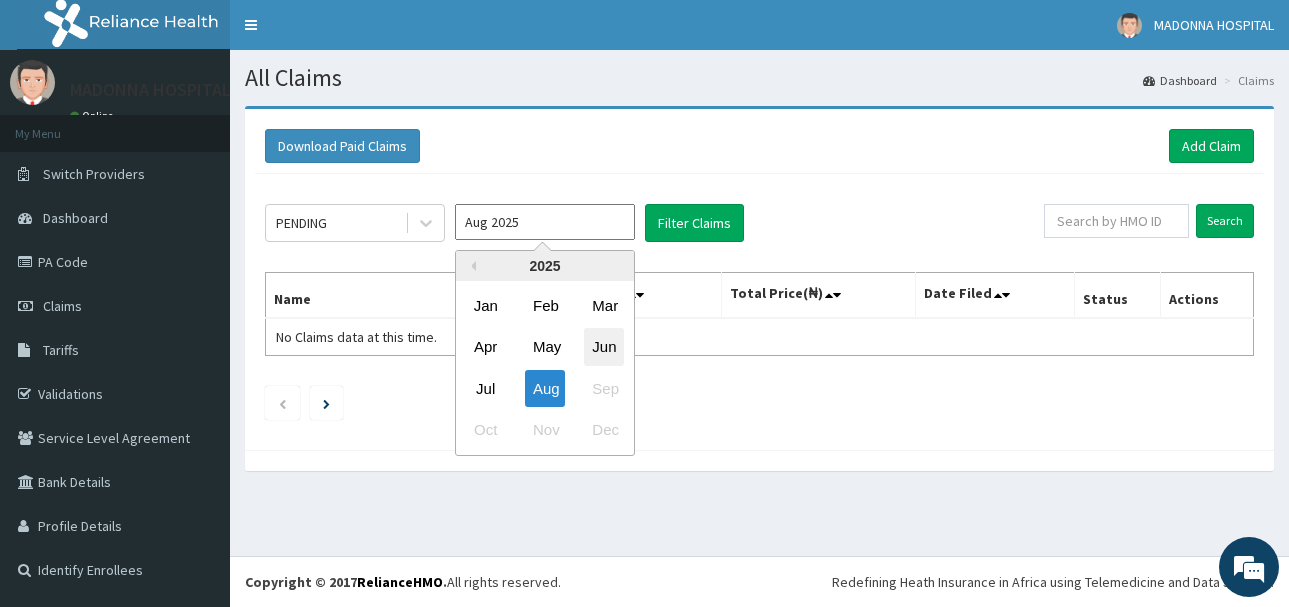 click on "Jun" at bounding box center (604, 347) 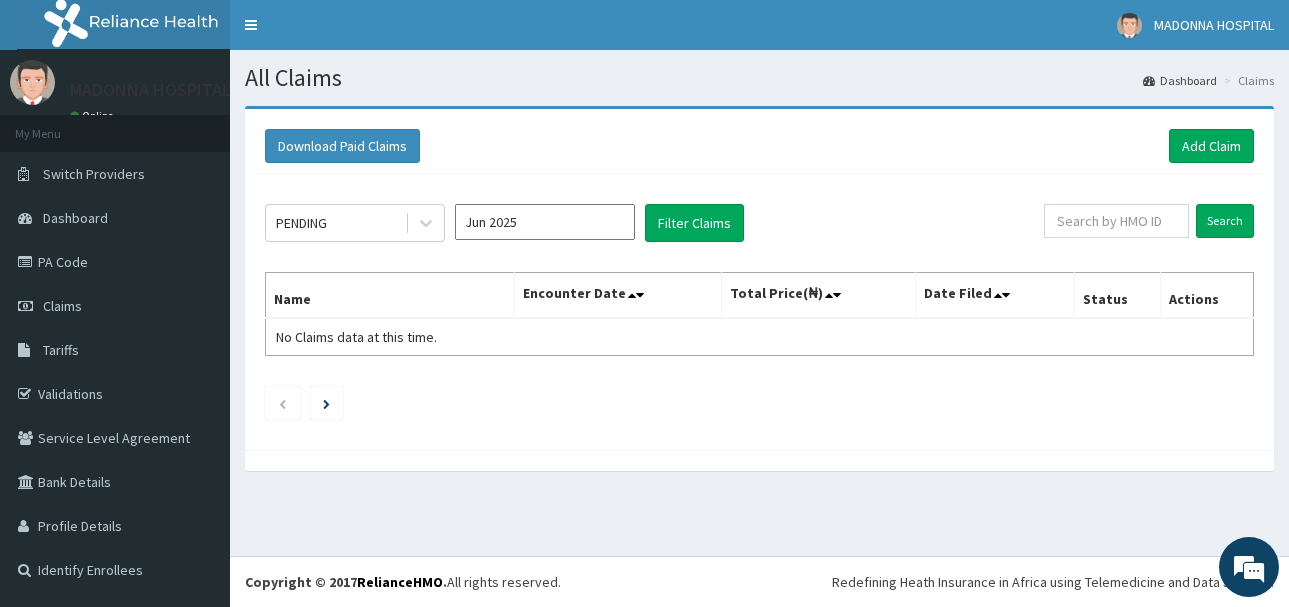 type on "Jun 2025" 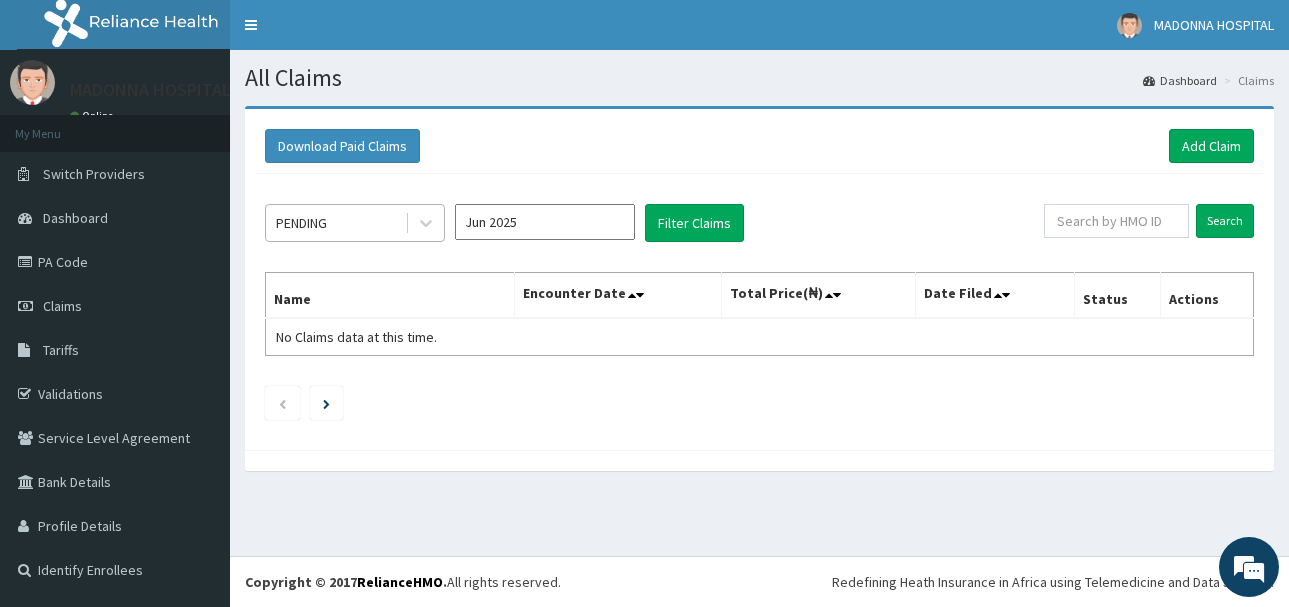 click on "PENDING" at bounding box center (335, 223) 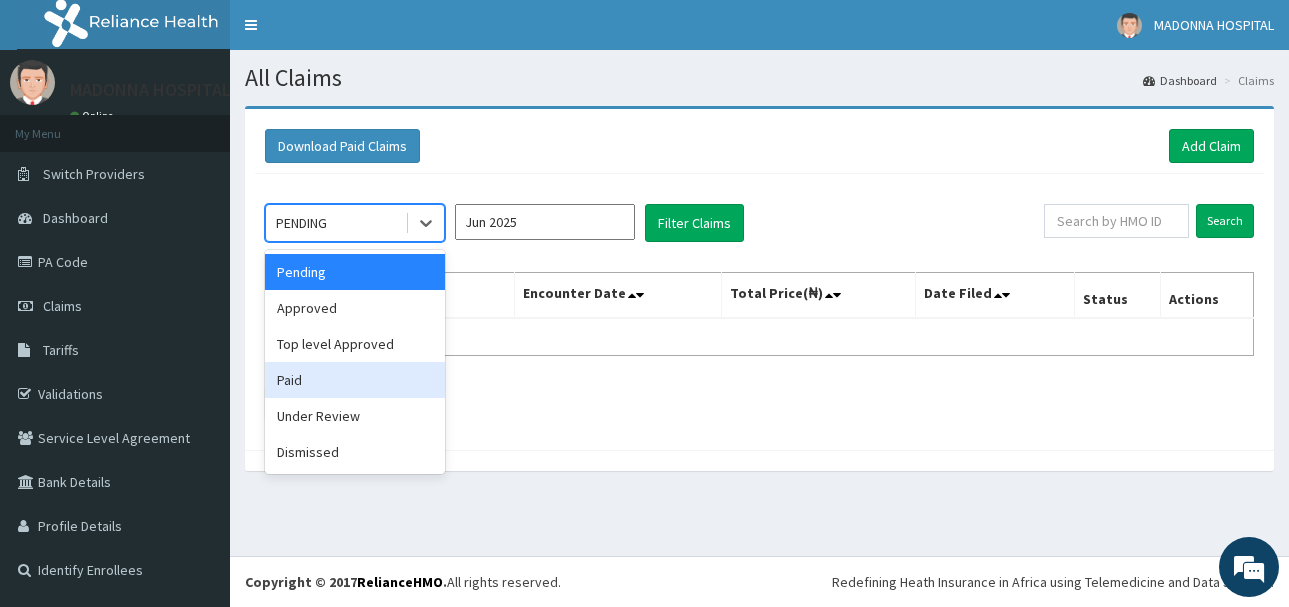 click on "Paid" at bounding box center [355, 380] 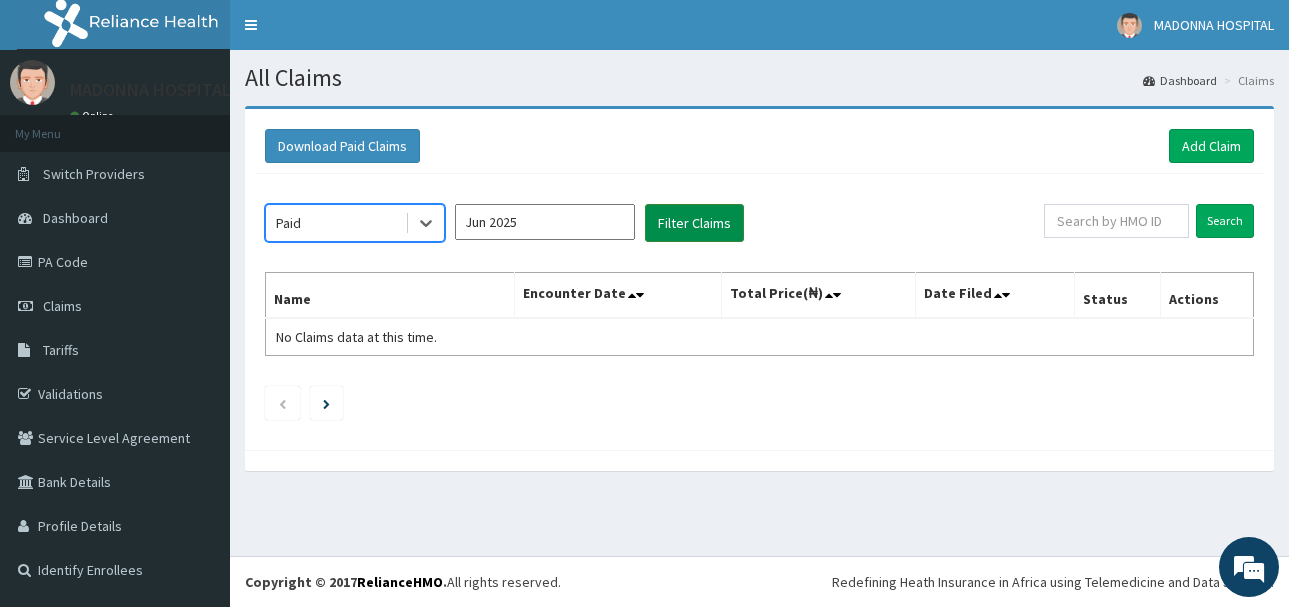 click on "Filter Claims" at bounding box center [694, 223] 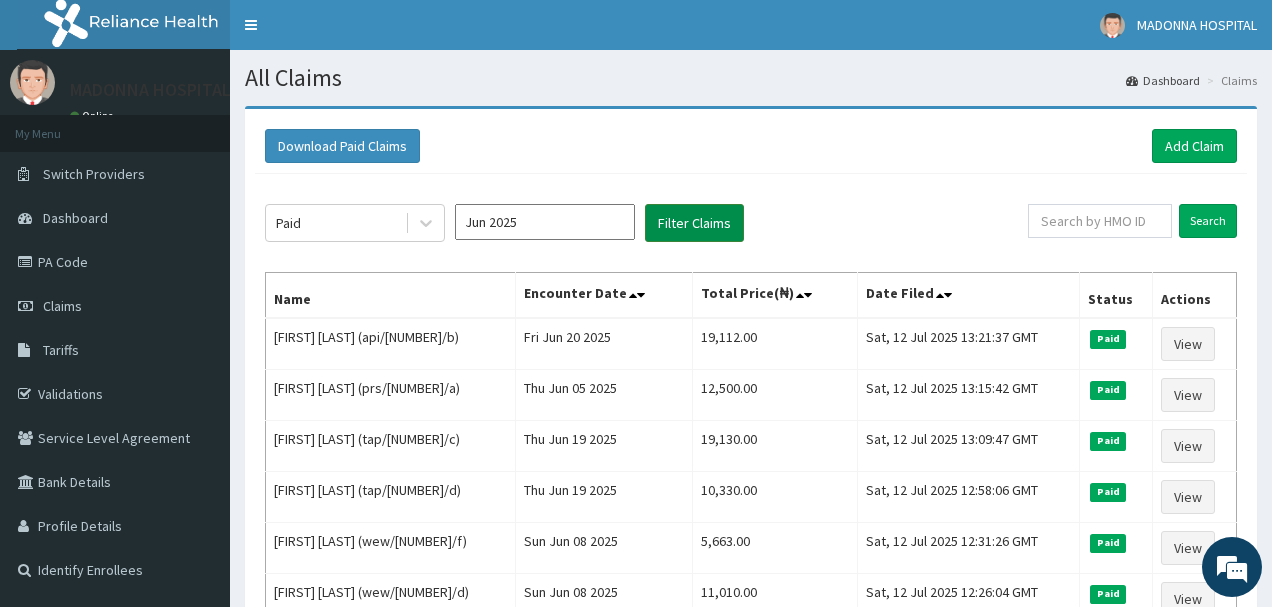 scroll, scrollTop: 0, scrollLeft: 0, axis: both 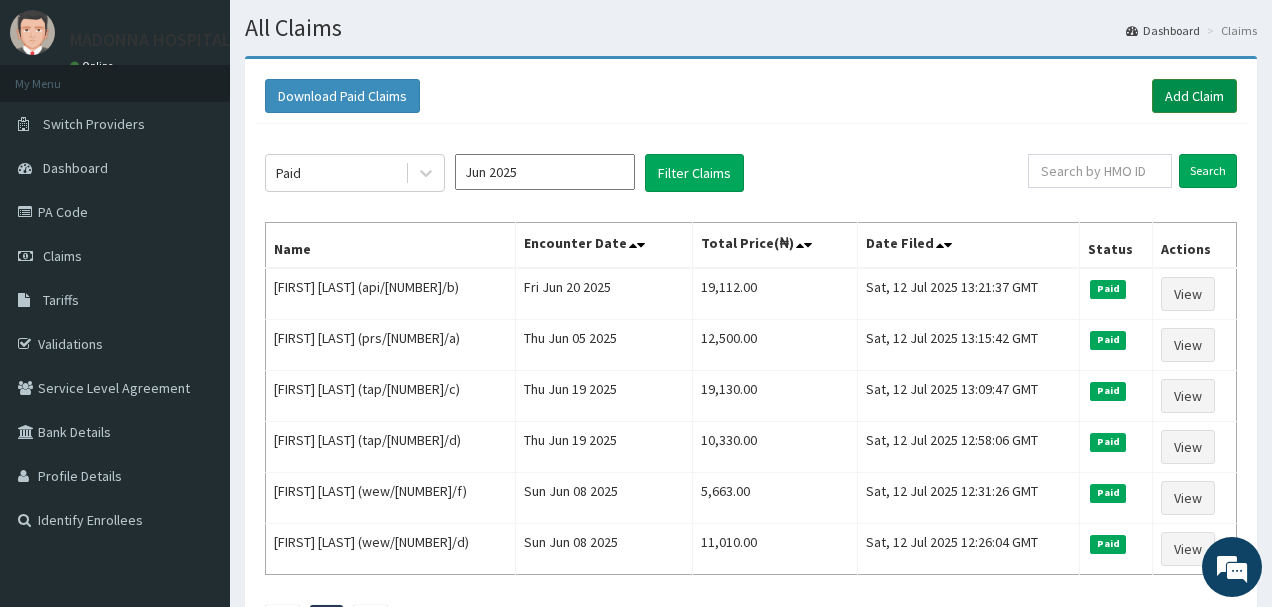 click on "Add Claim" at bounding box center (1194, 96) 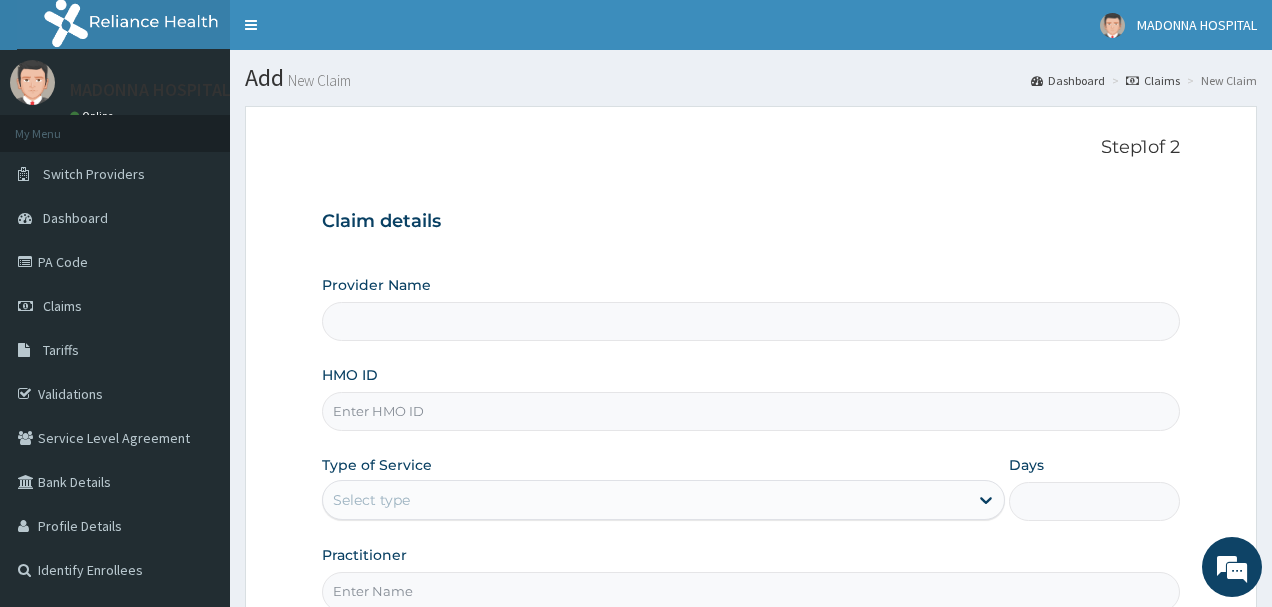 type on "Madonna Health Services Limited" 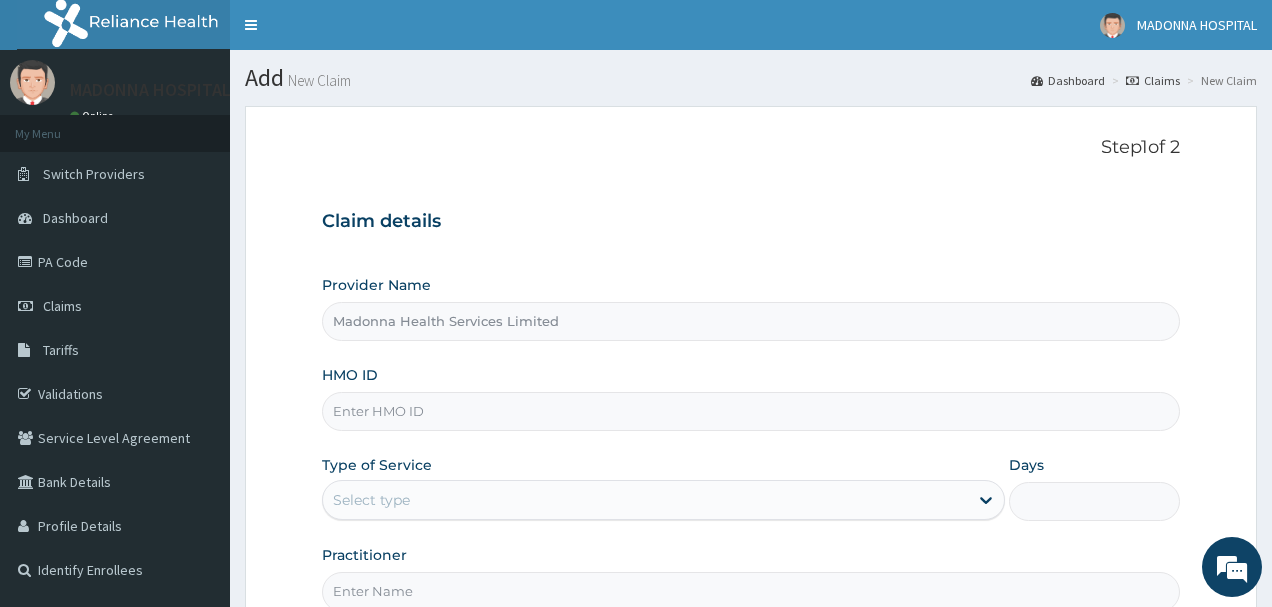 scroll, scrollTop: 0, scrollLeft: 0, axis: both 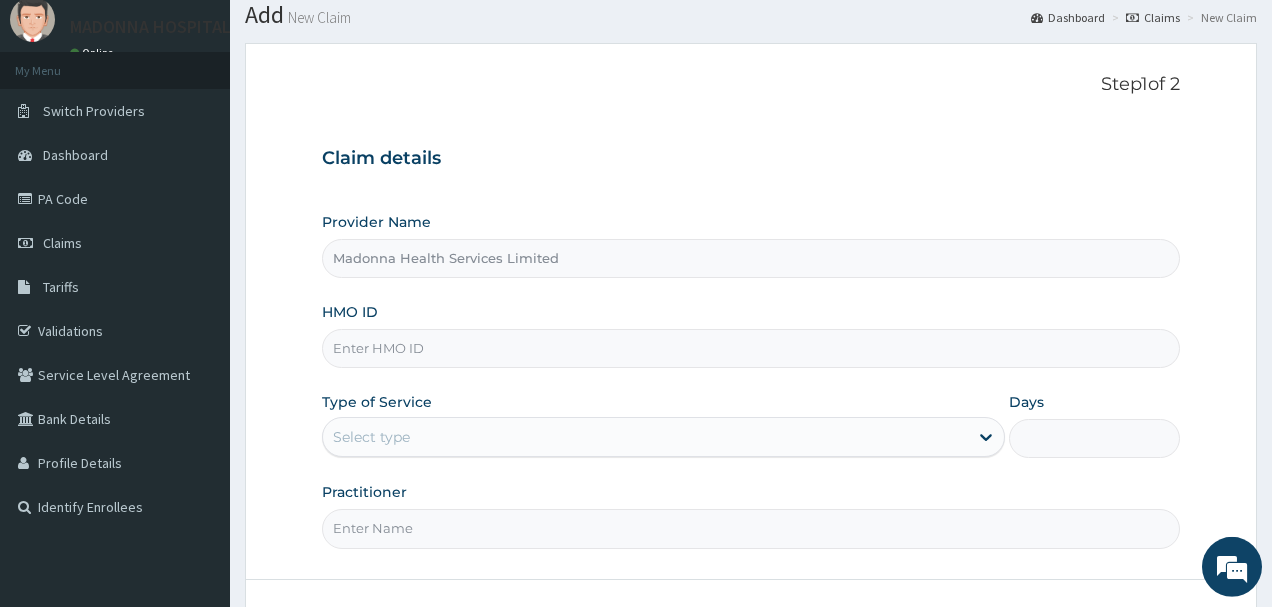 click on "HMO ID" at bounding box center (751, 348) 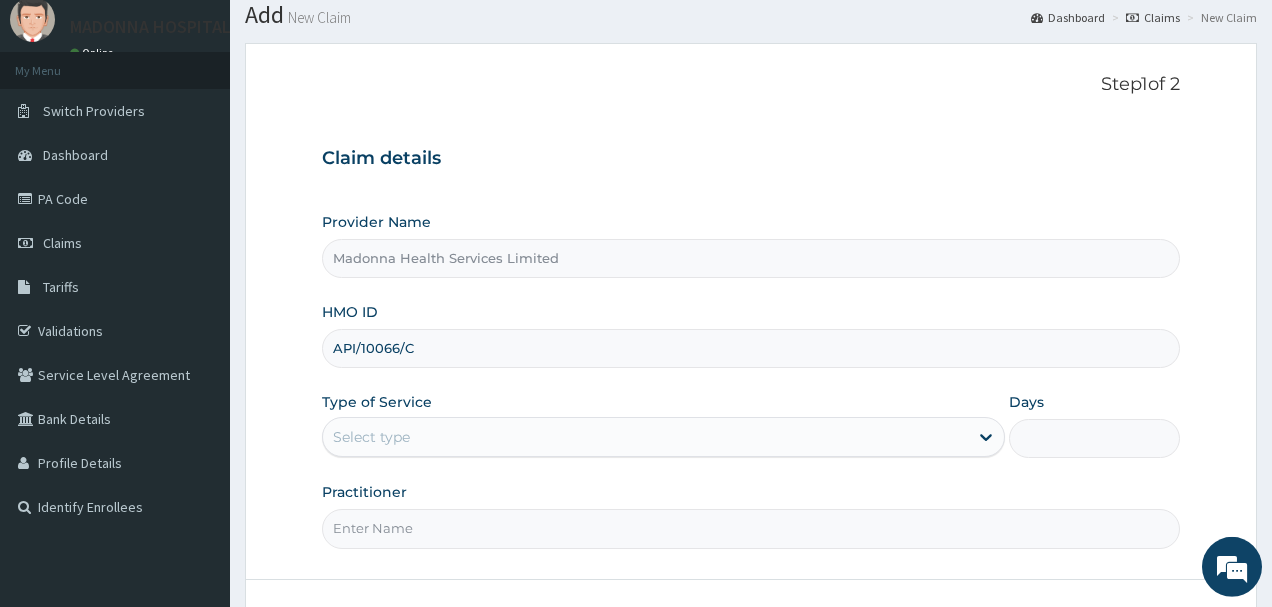type on "API/10066/C" 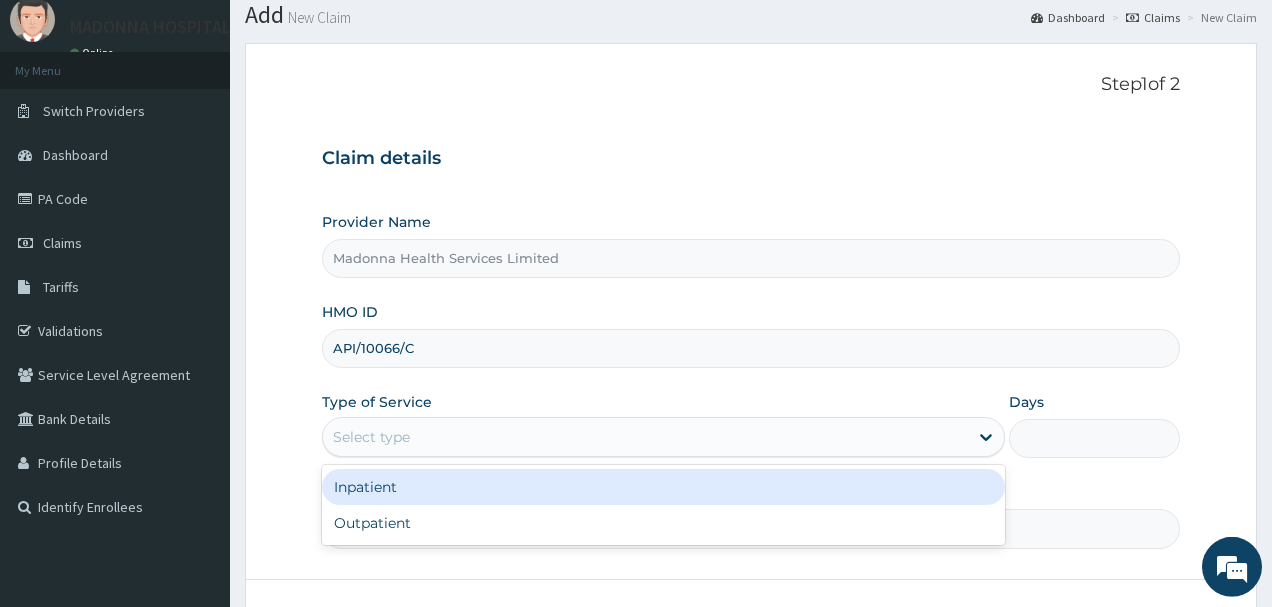 click on "Select type" at bounding box center (646, 437) 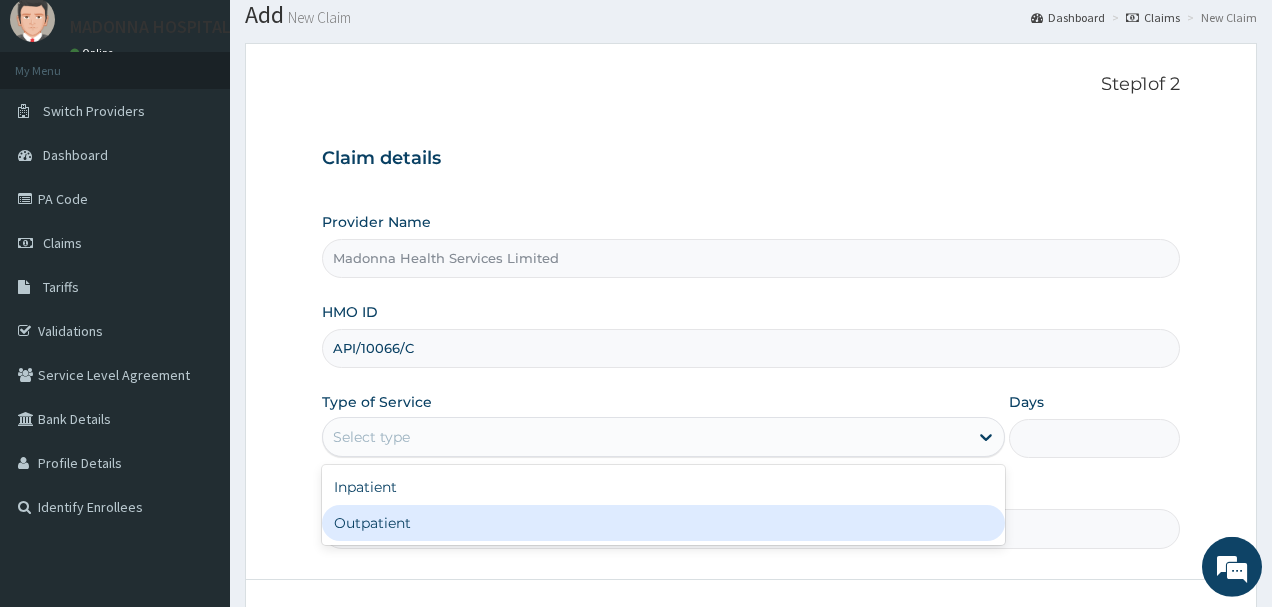 click on "Outpatient" at bounding box center (664, 523) 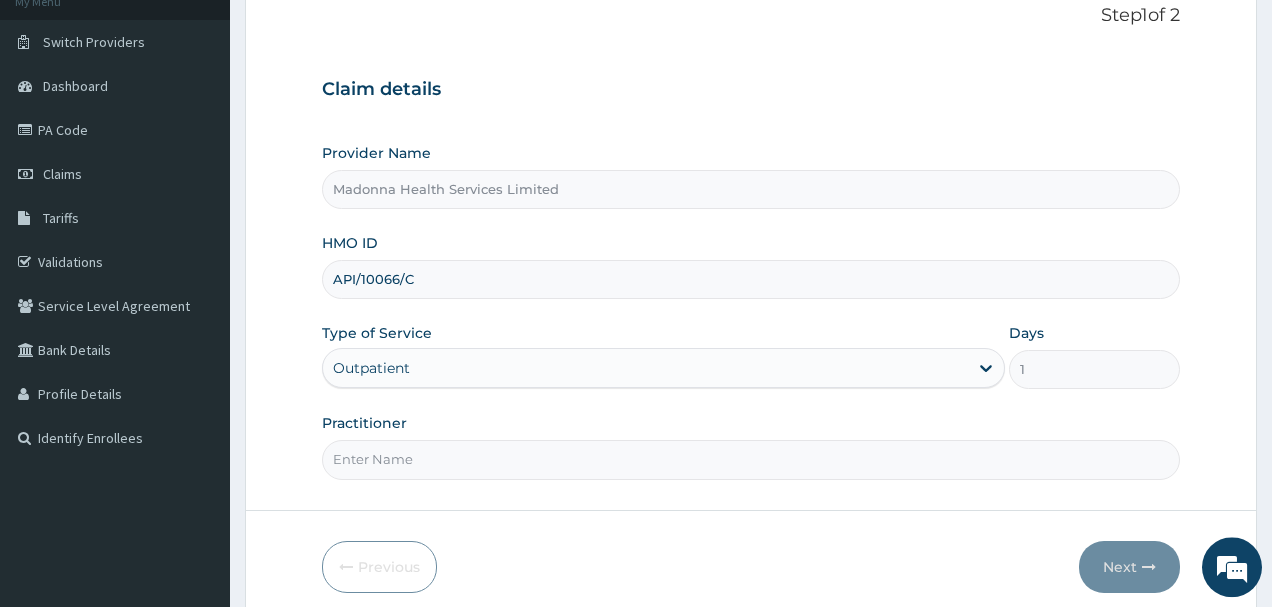 scroll, scrollTop: 133, scrollLeft: 0, axis: vertical 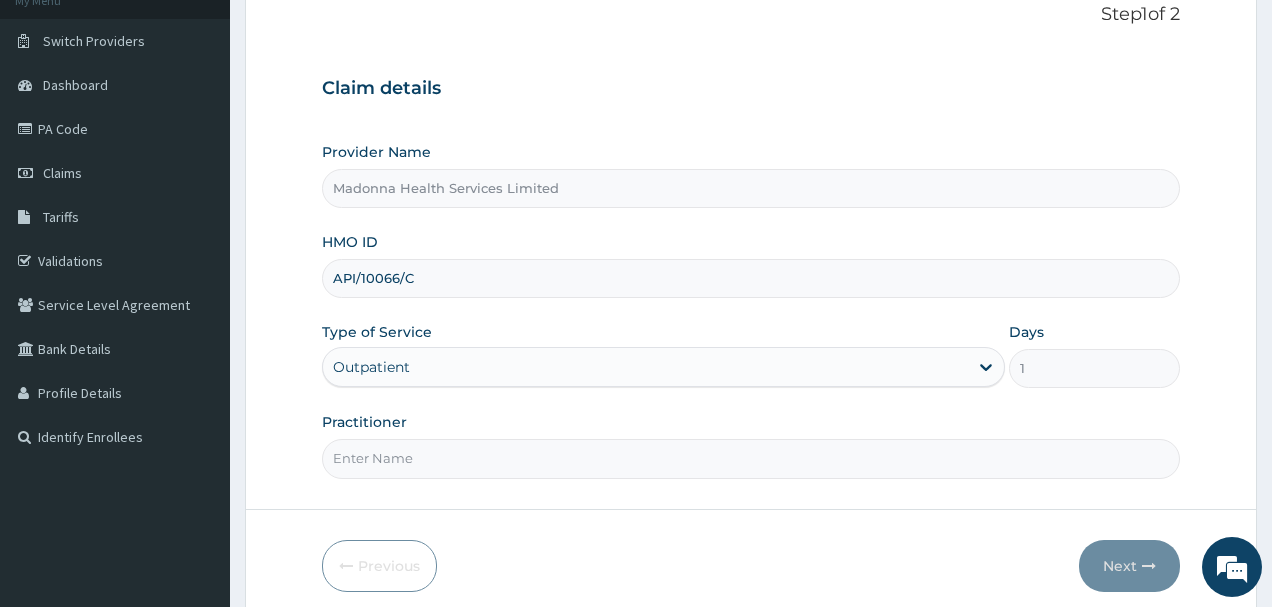 click on "Practitioner" at bounding box center [751, 458] 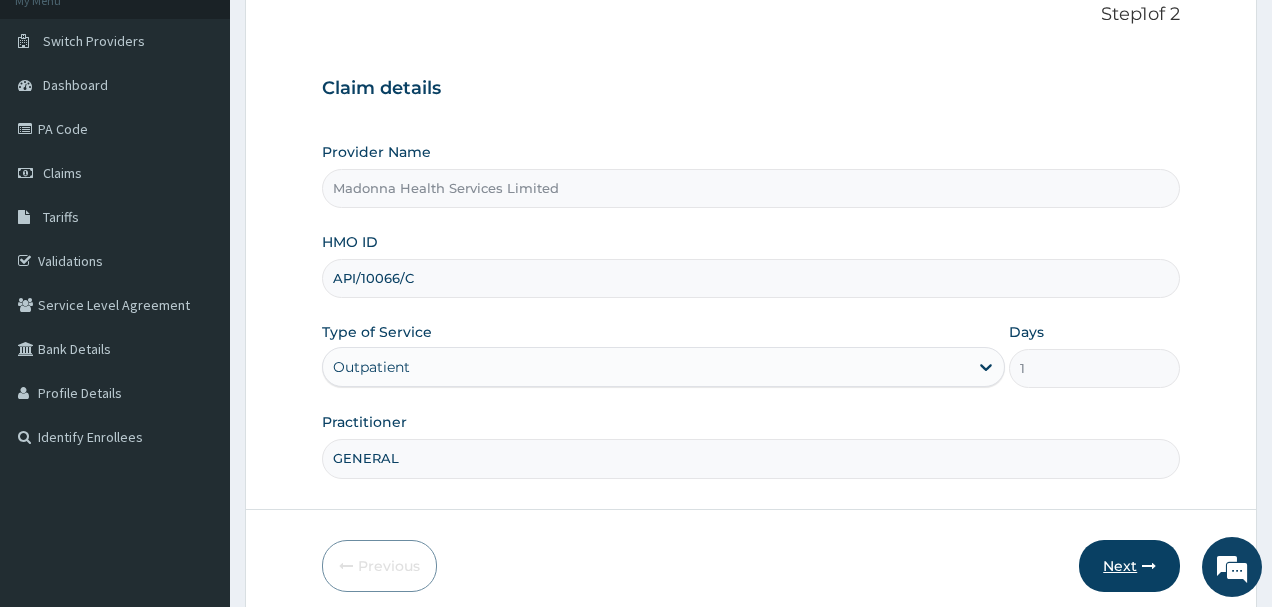 type on "GENERAL" 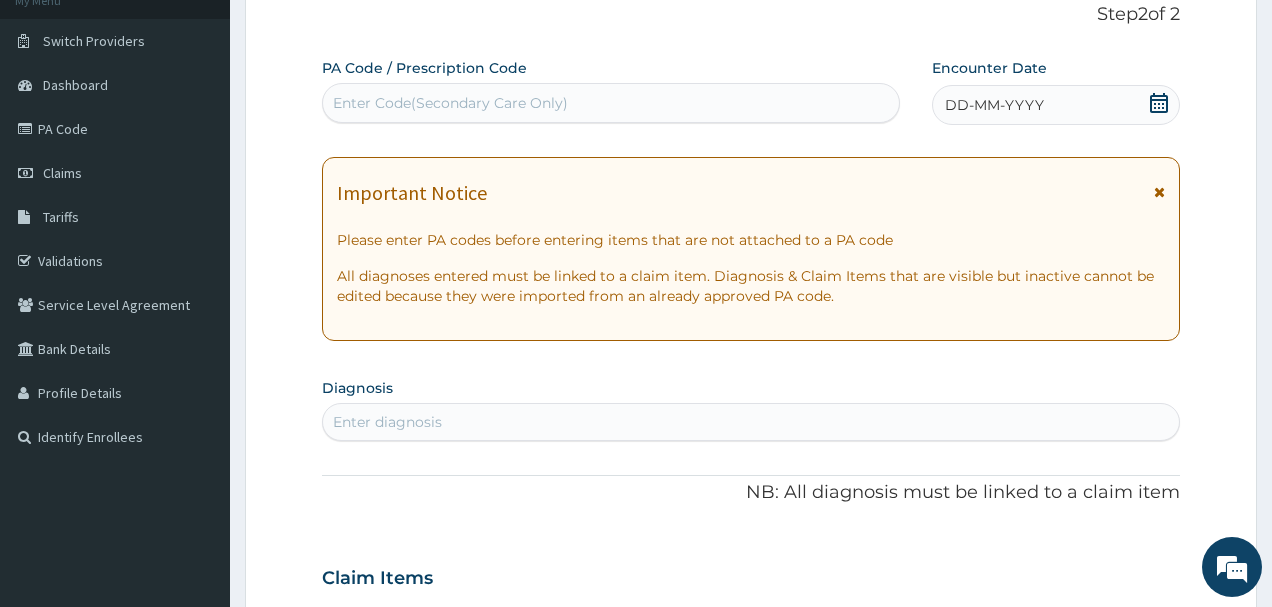 click 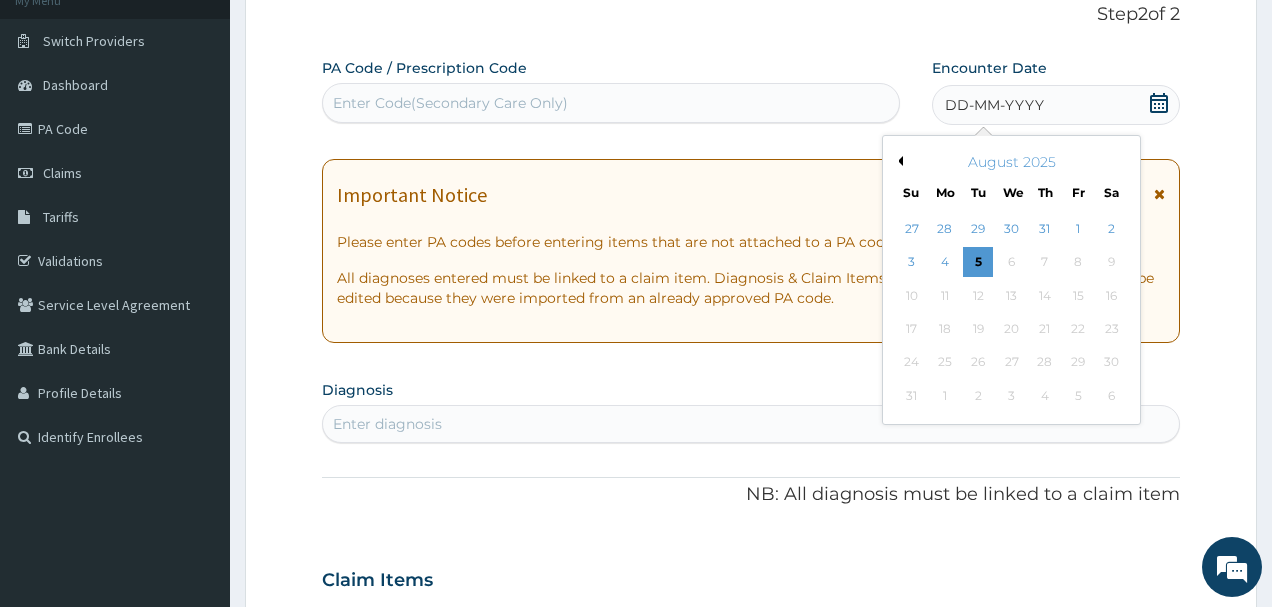 click on "Previous Month" at bounding box center (898, 161) 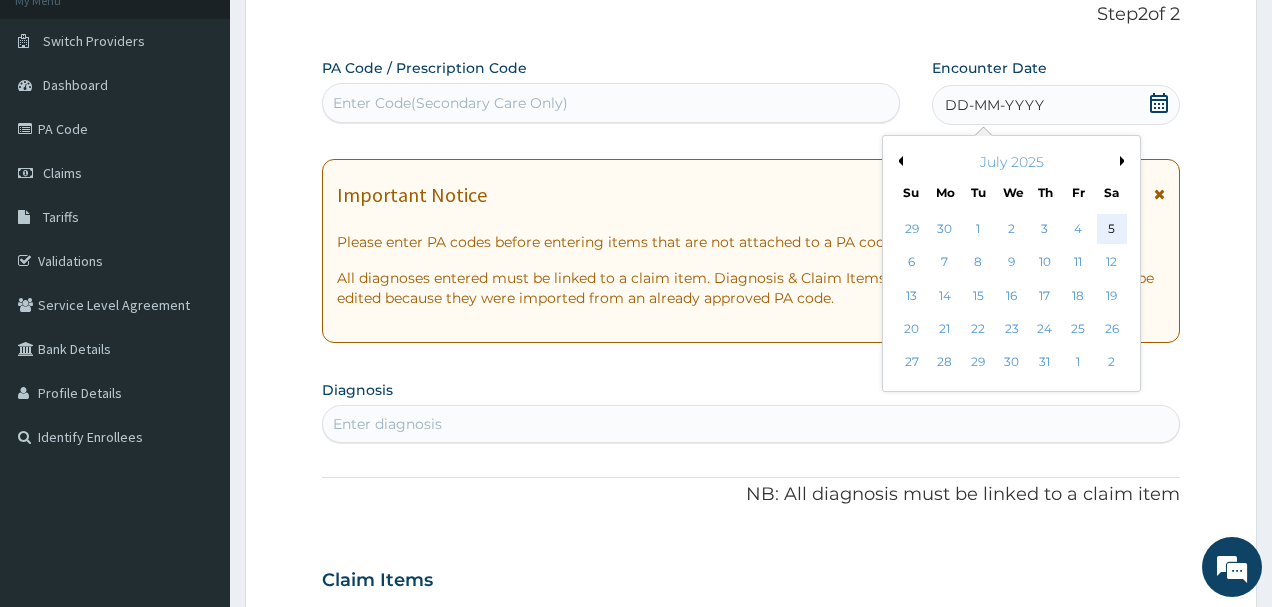 click on "5" at bounding box center (1112, 229) 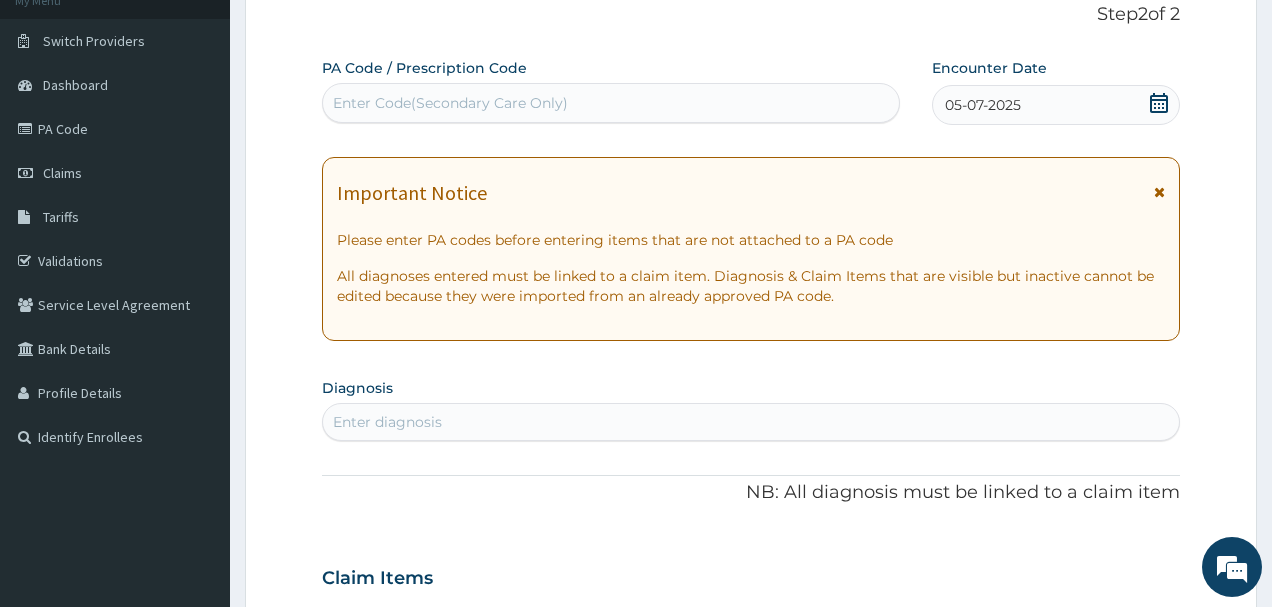 click on "Enter diagnosis" at bounding box center [751, 422] 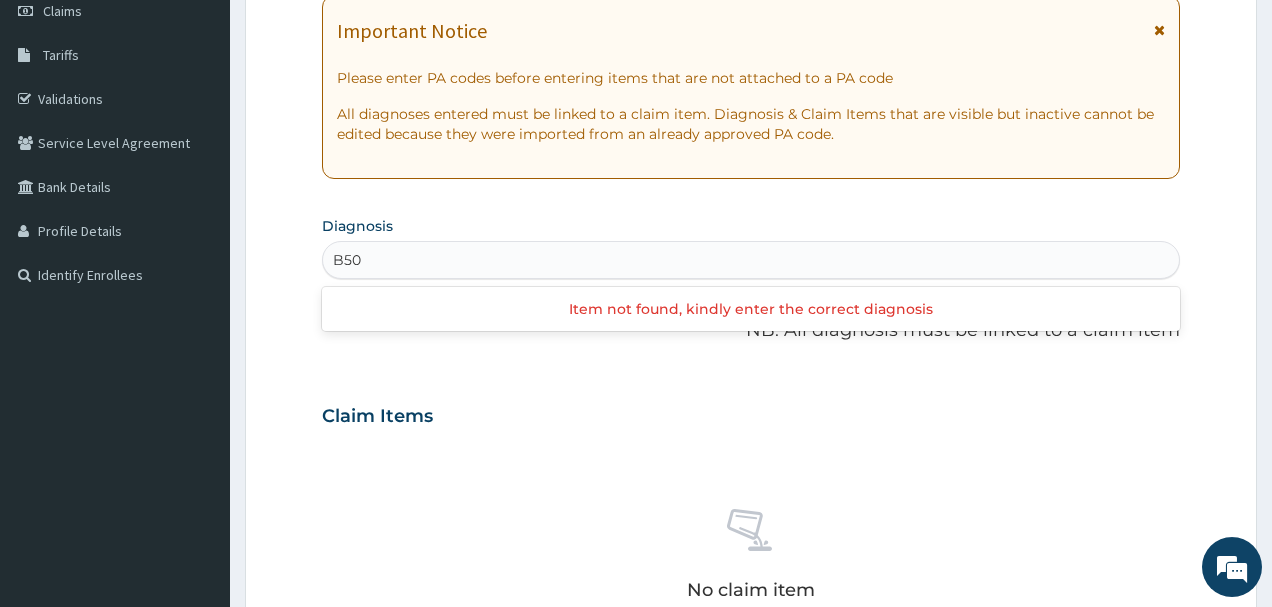 scroll, scrollTop: 297, scrollLeft: 0, axis: vertical 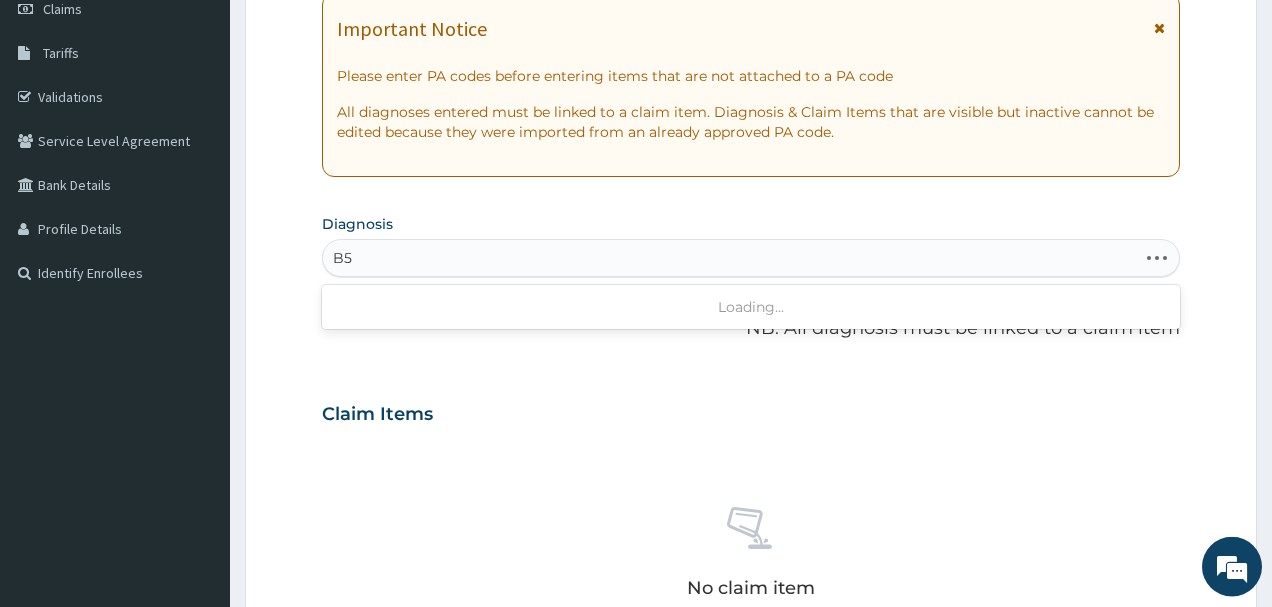 type on "B" 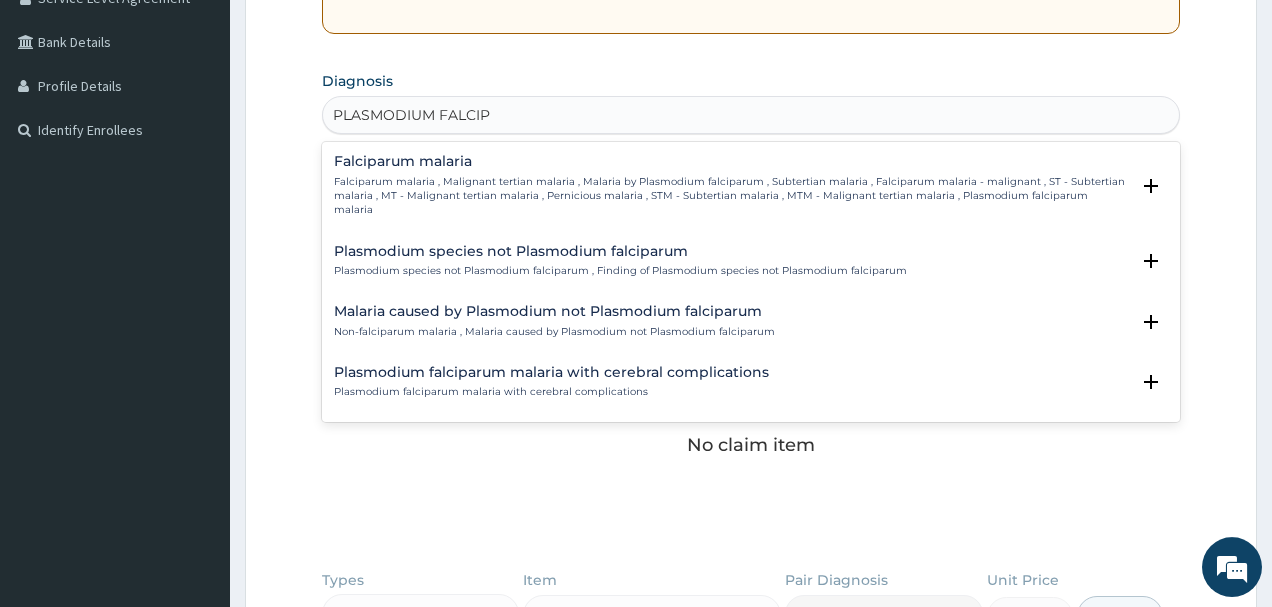 scroll, scrollTop: 445, scrollLeft: 0, axis: vertical 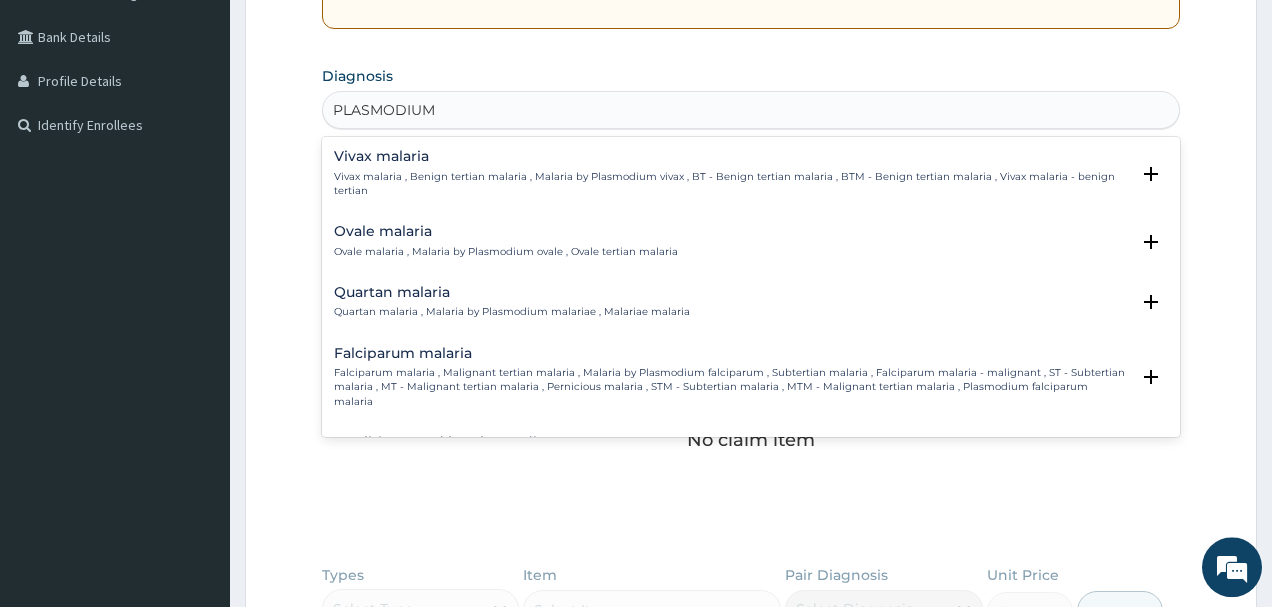 type on "PLASMODIUM" 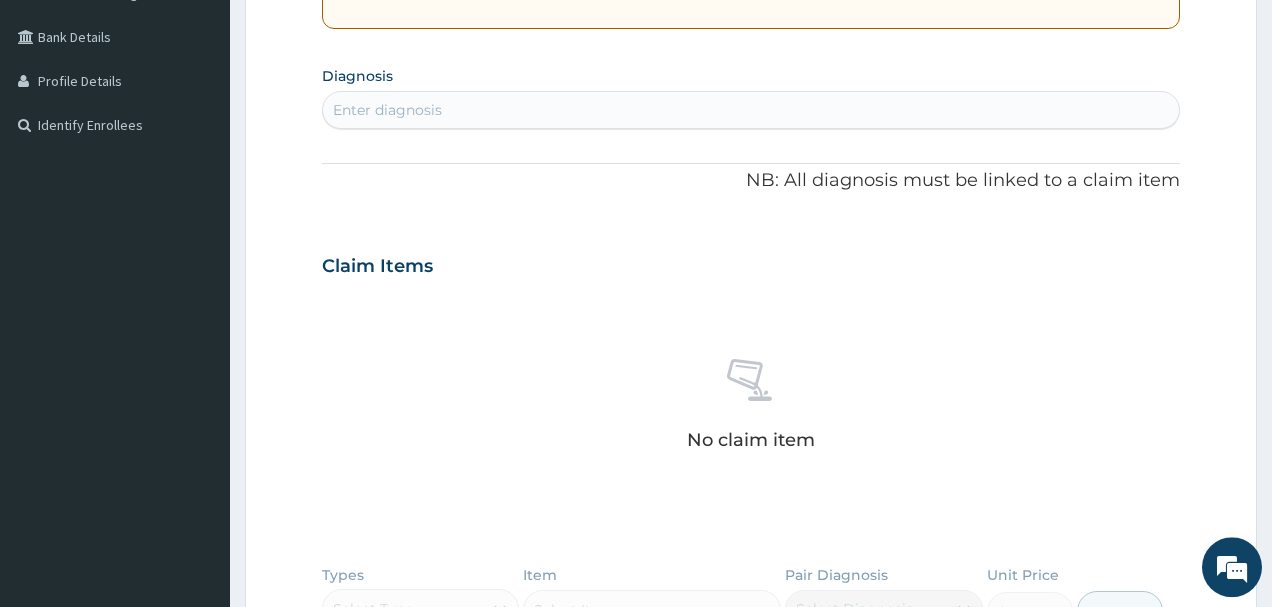 click on "Enter diagnosis" at bounding box center [751, 110] 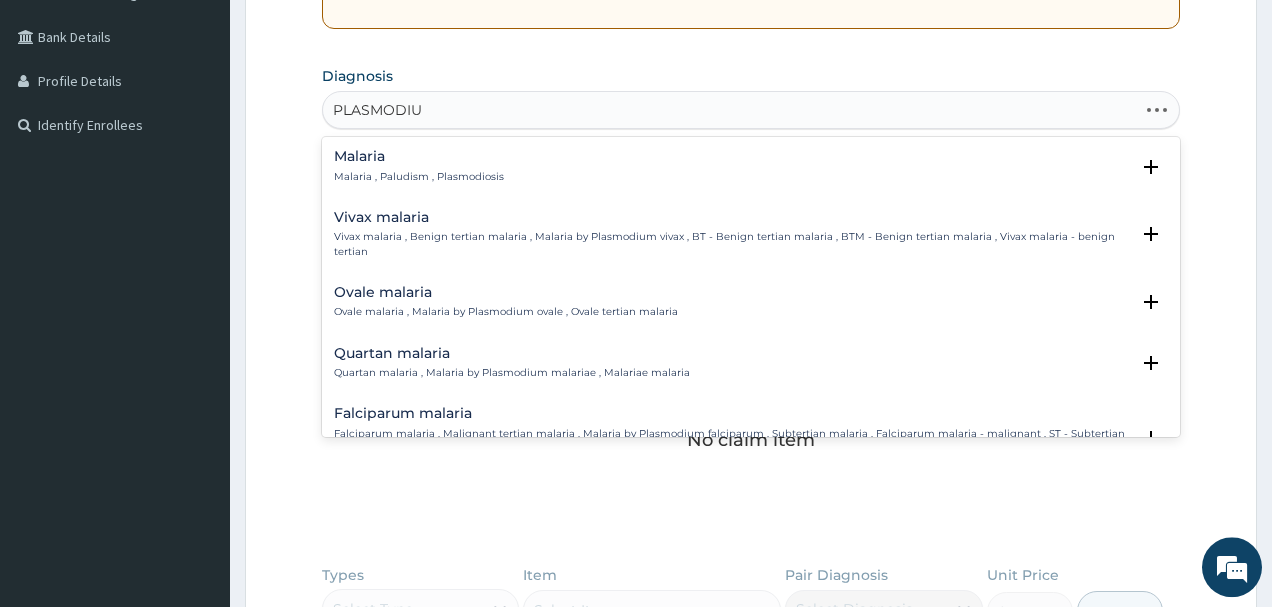 type on "PLASMODIUM" 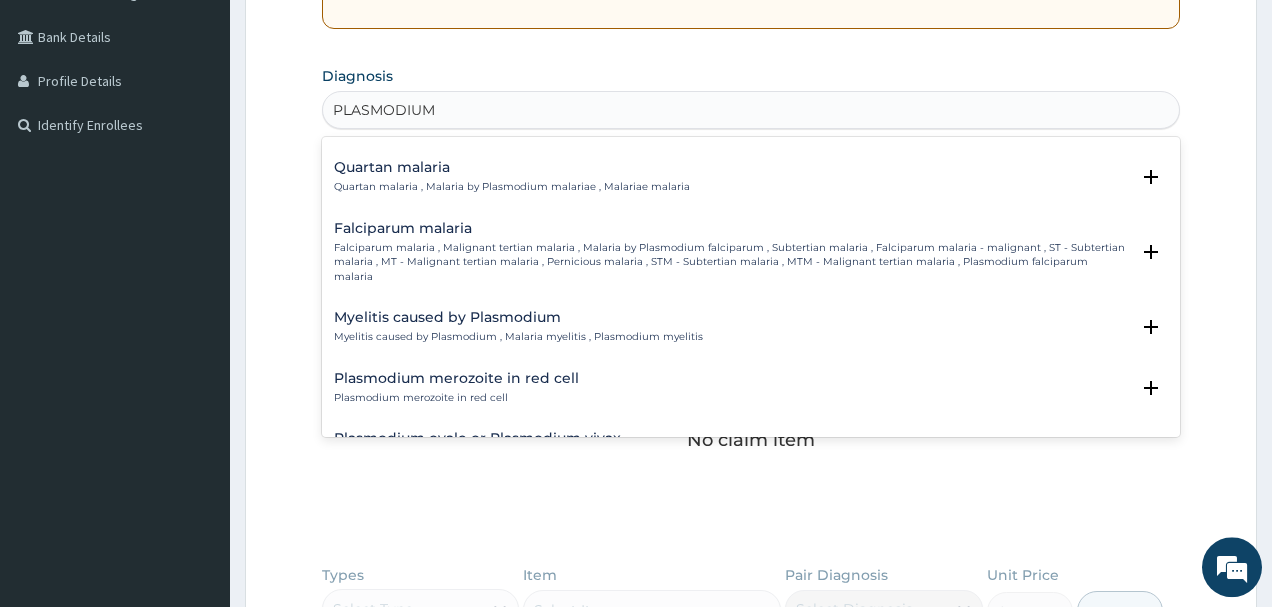 scroll, scrollTop: 121, scrollLeft: 0, axis: vertical 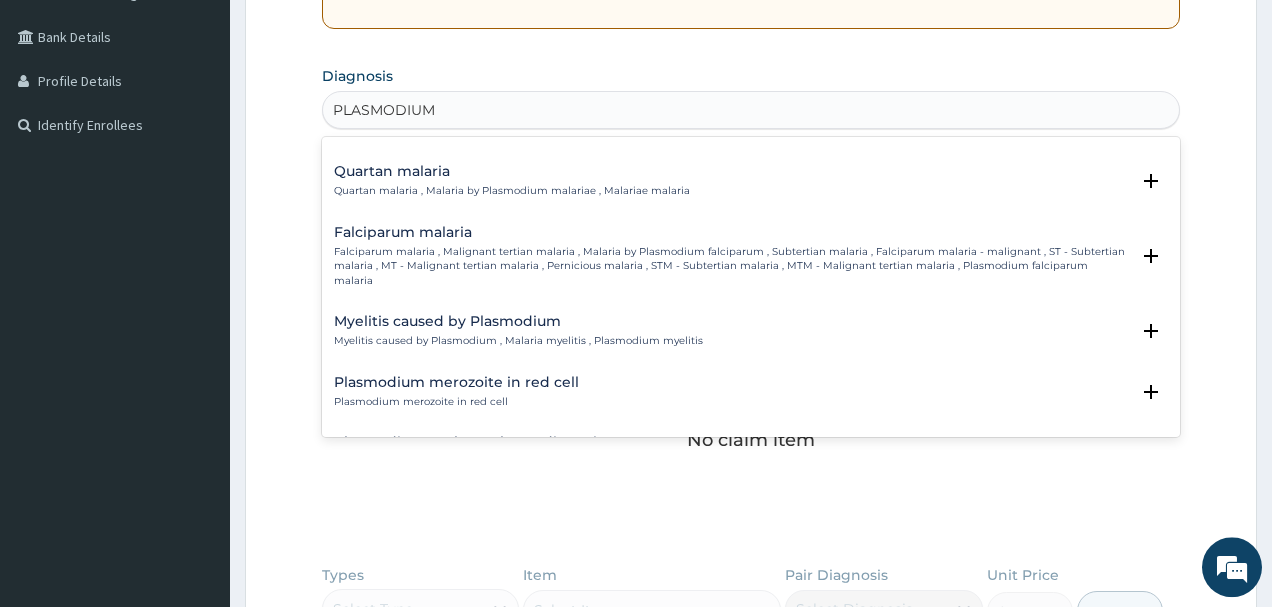 click on "Falciparum malaria , Malignant tertian malaria , Malaria by Plasmodium falciparum , Subtertian malaria , Falciparum malaria - malignant , ST - Subtertian malaria , MT - Malignant tertian malaria , Pernicious malaria , STM - Subtertian malaria , MTM - Malignant tertian malaria , Plasmodium falciparum malaria" at bounding box center (732, 266) 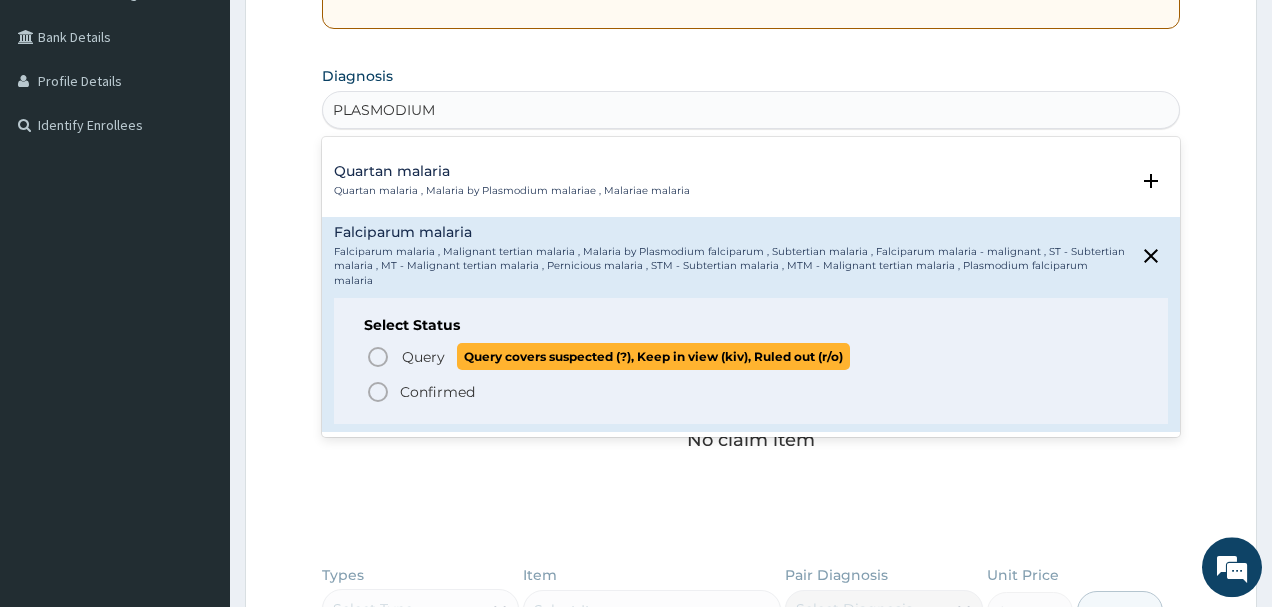 click on "Query" at bounding box center [423, 357] 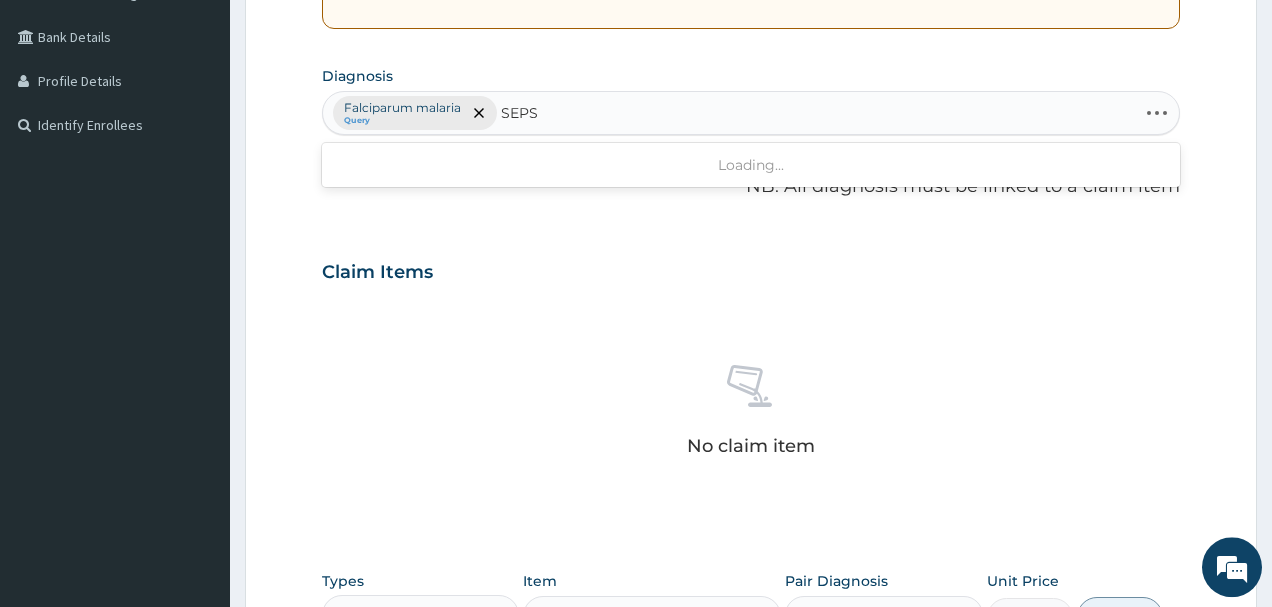 type on "SEPSI" 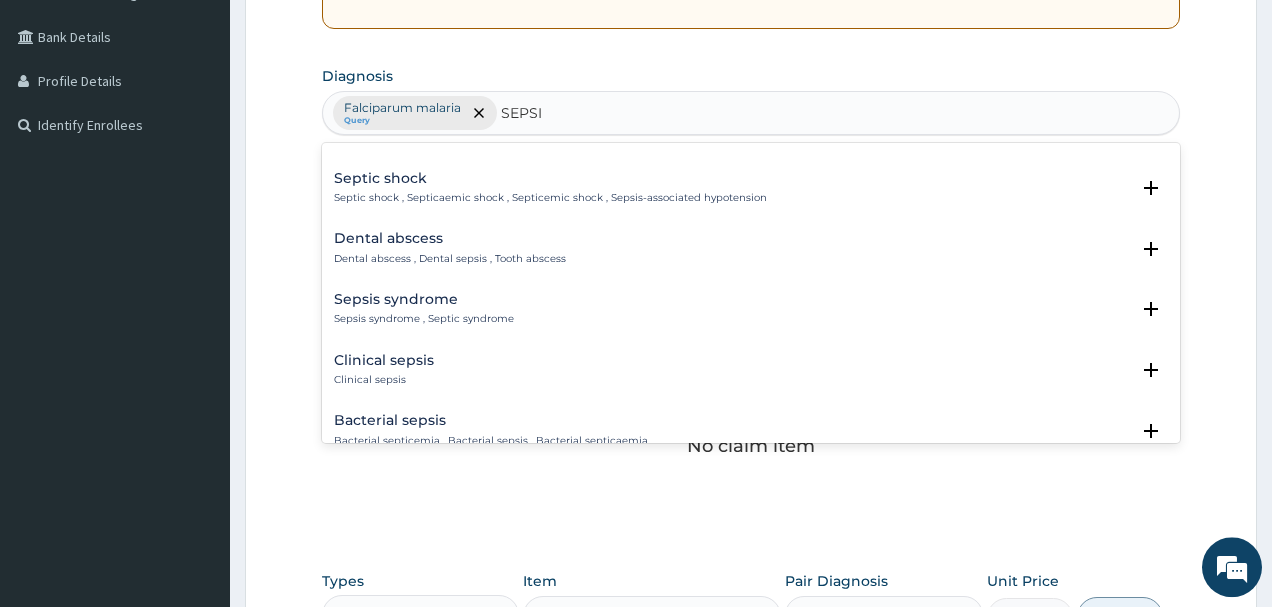 scroll, scrollTop: 0, scrollLeft: 0, axis: both 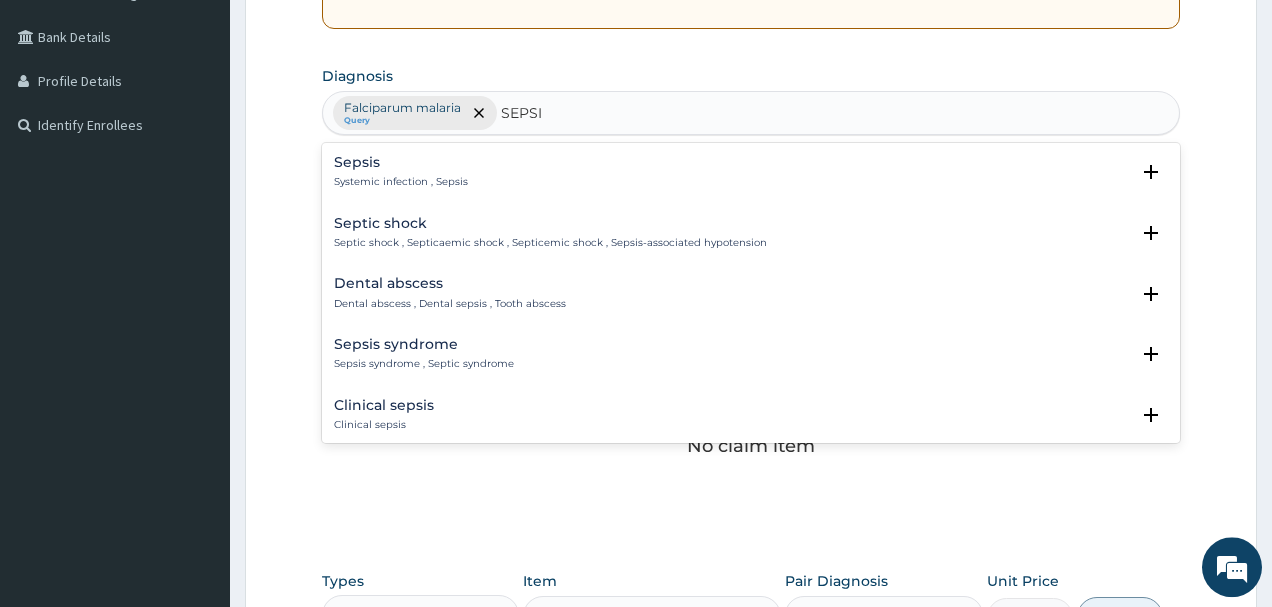click on "Systemic infection , Sepsis" at bounding box center (401, 182) 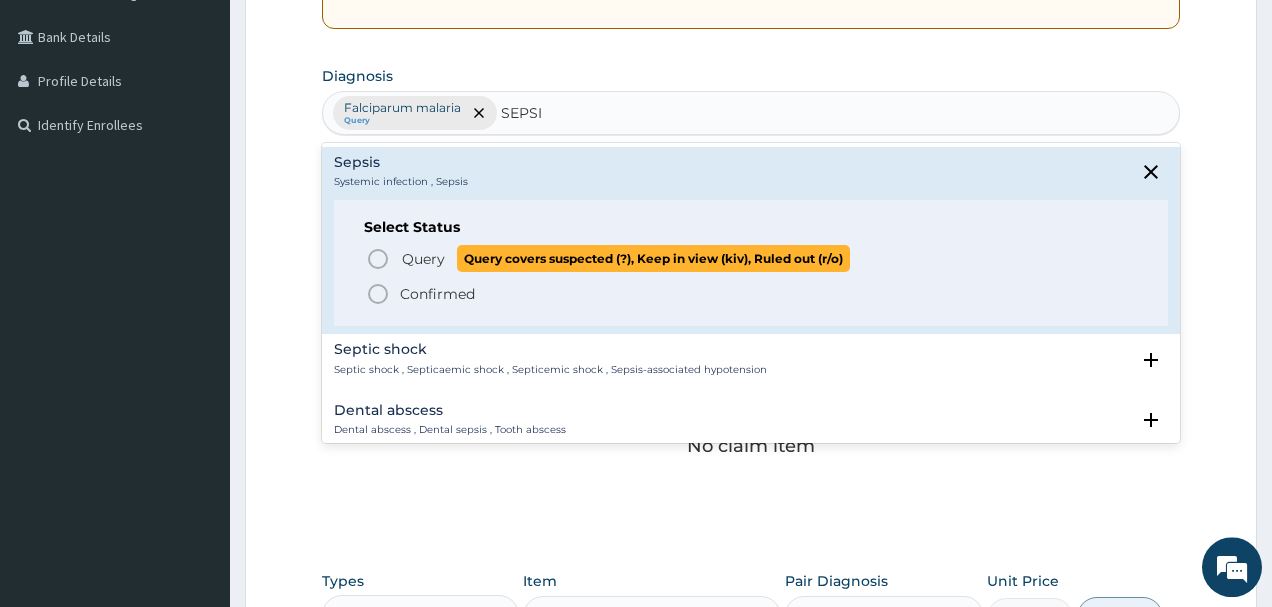 click on "Query" at bounding box center [423, 259] 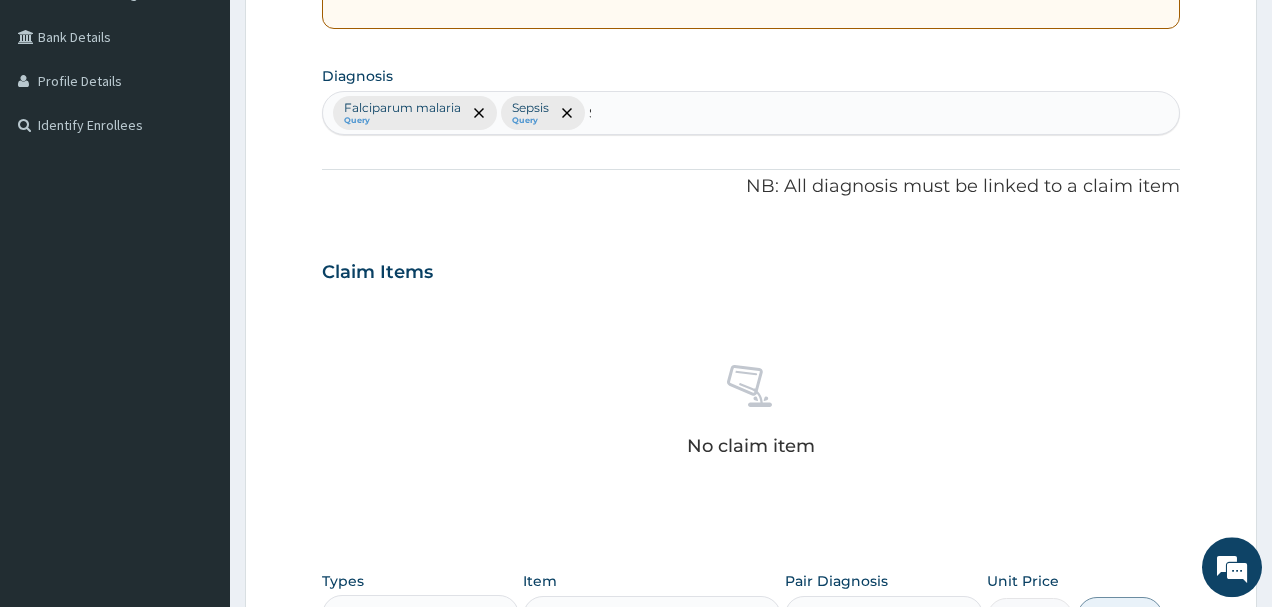 type 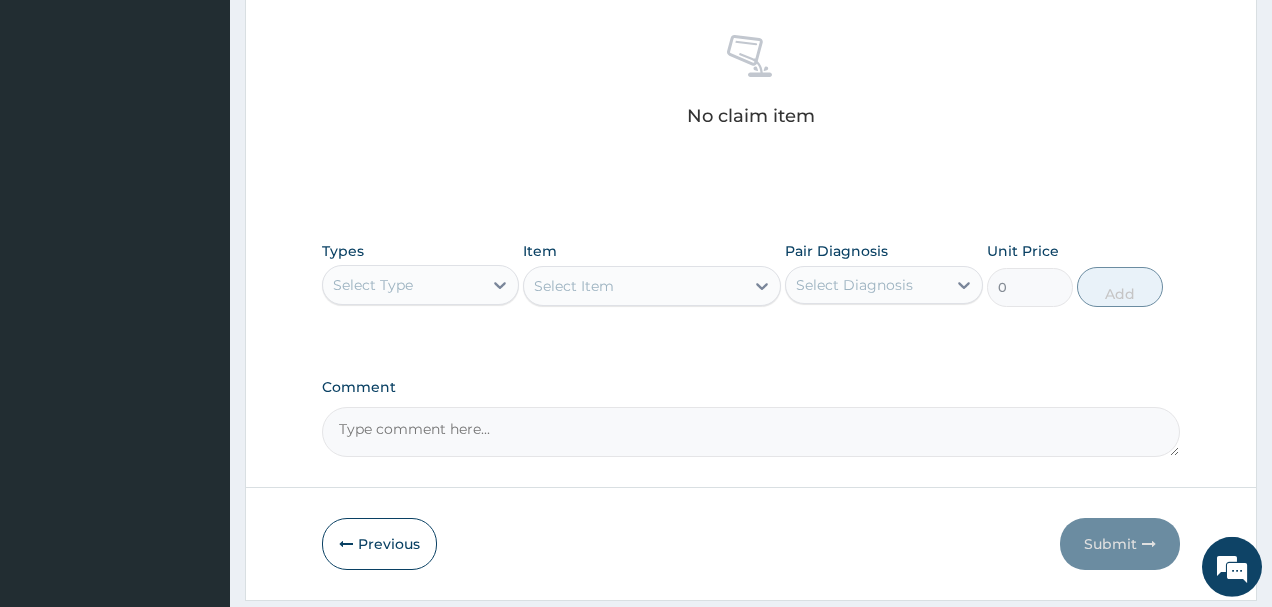 scroll, scrollTop: 835, scrollLeft: 0, axis: vertical 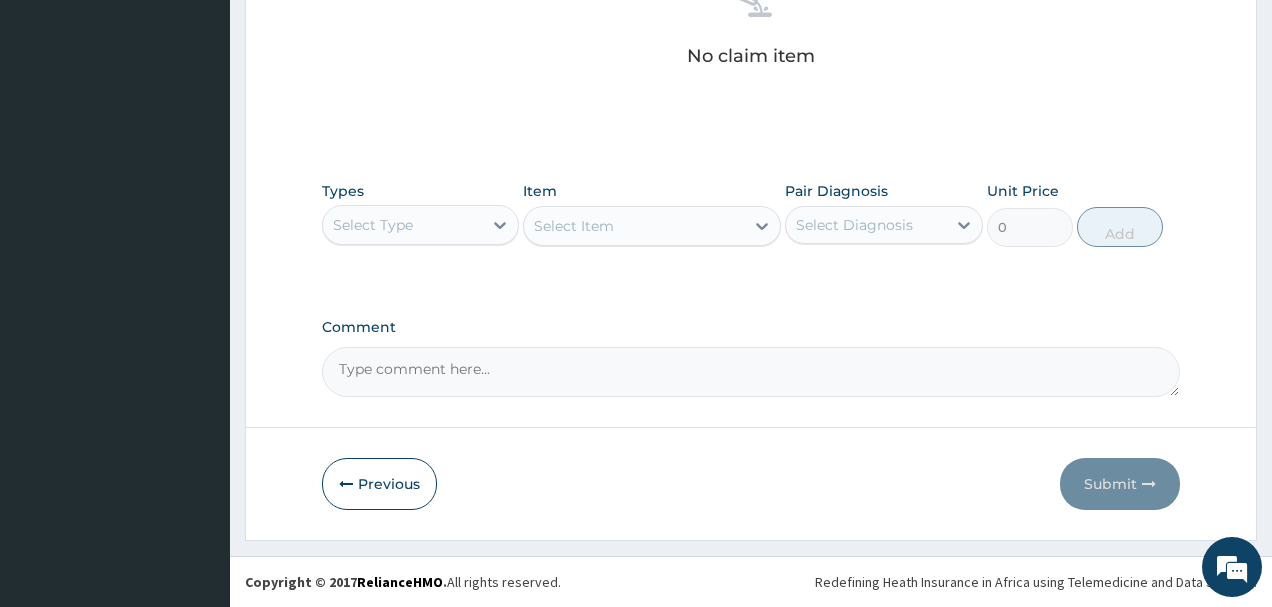 click on "Select Type" at bounding box center (402, 225) 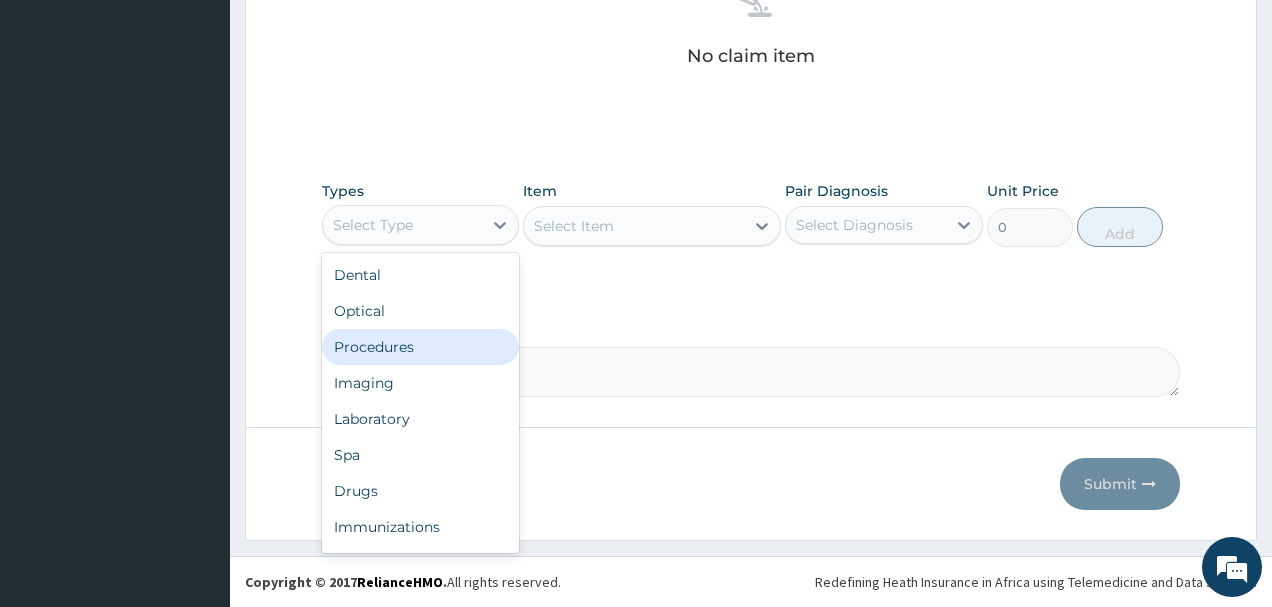 click on "Procedures" at bounding box center (420, 347) 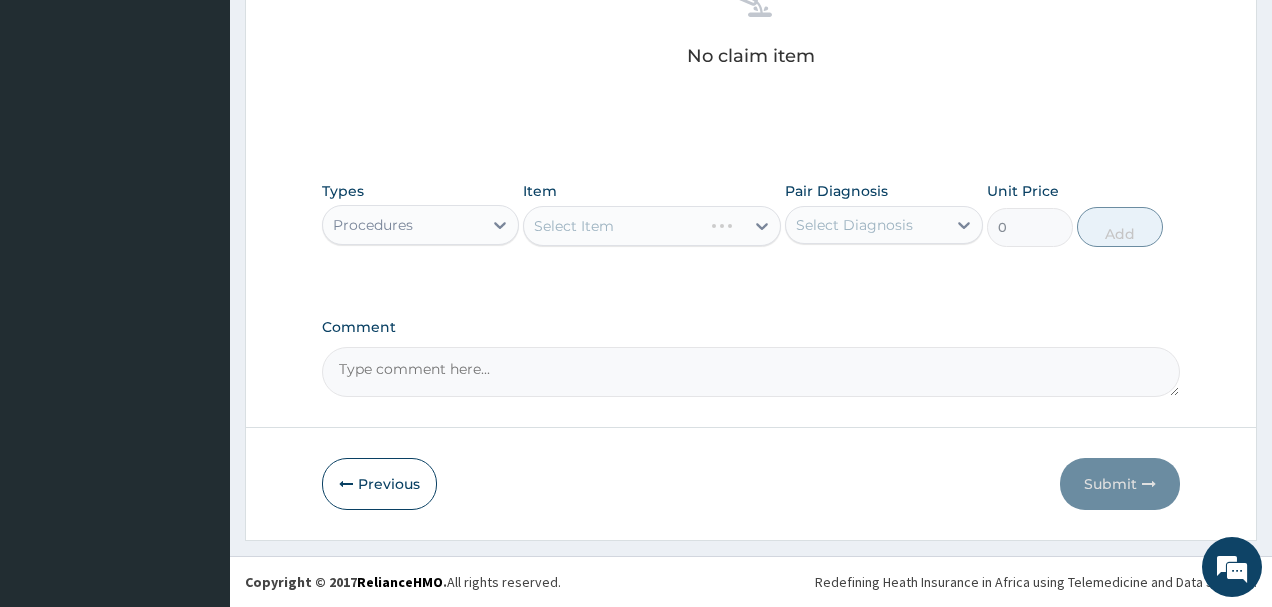 click on "Select Item" at bounding box center [652, 226] 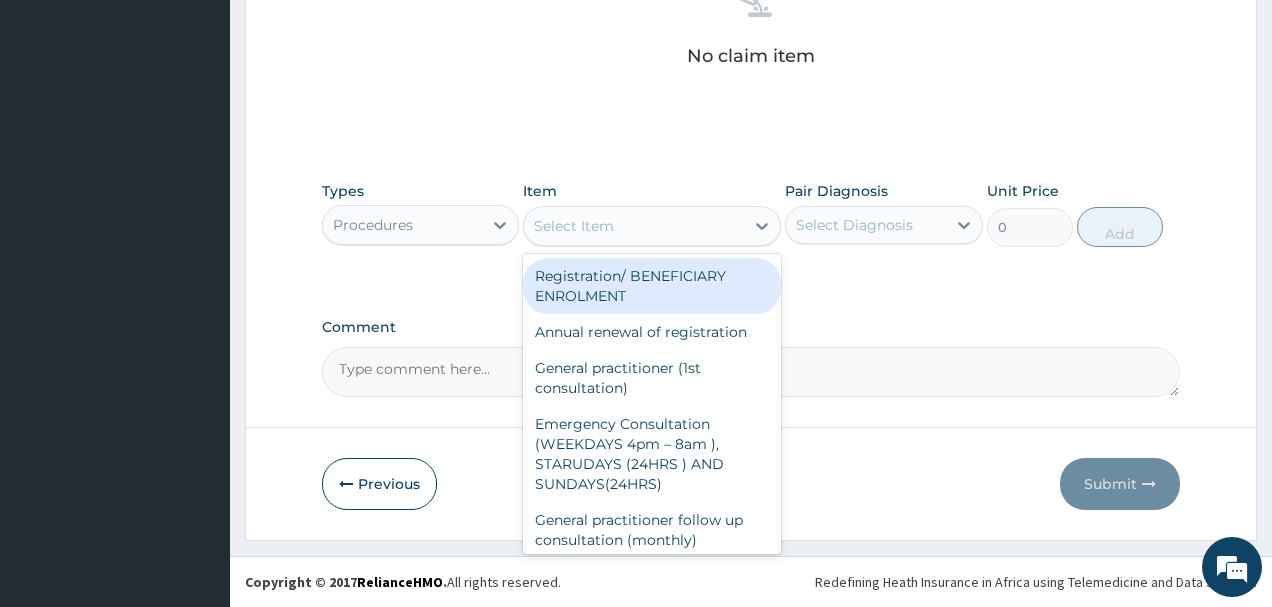 click on "Select Item" at bounding box center (634, 226) 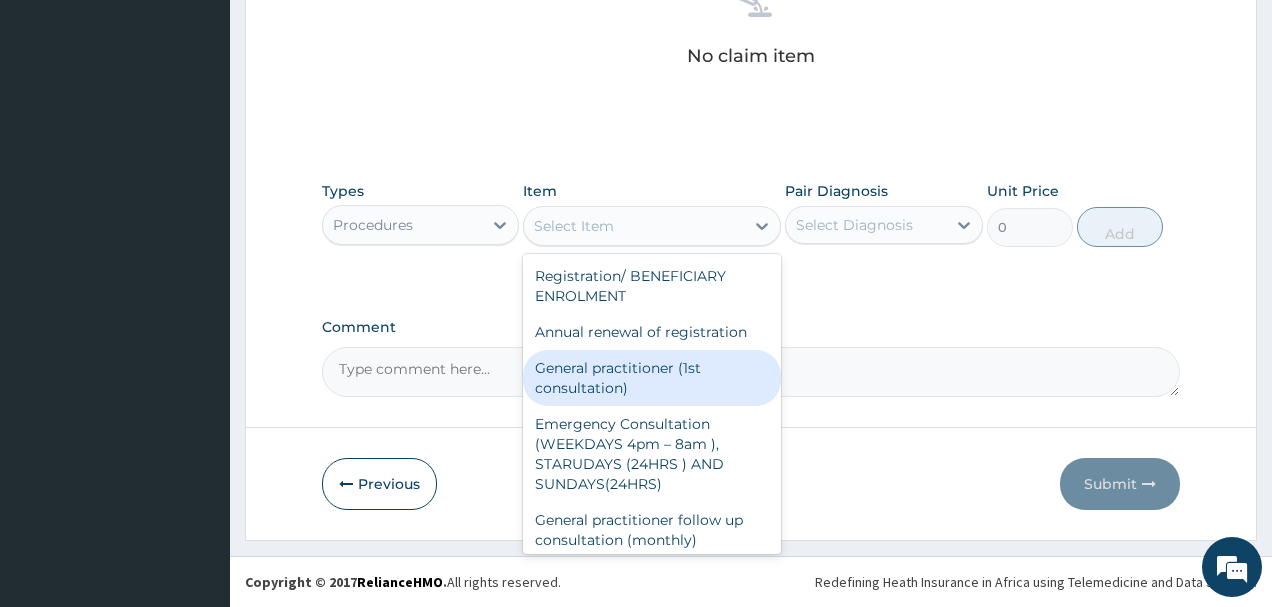 click on "General practitioner (1st consultation)" at bounding box center [652, 378] 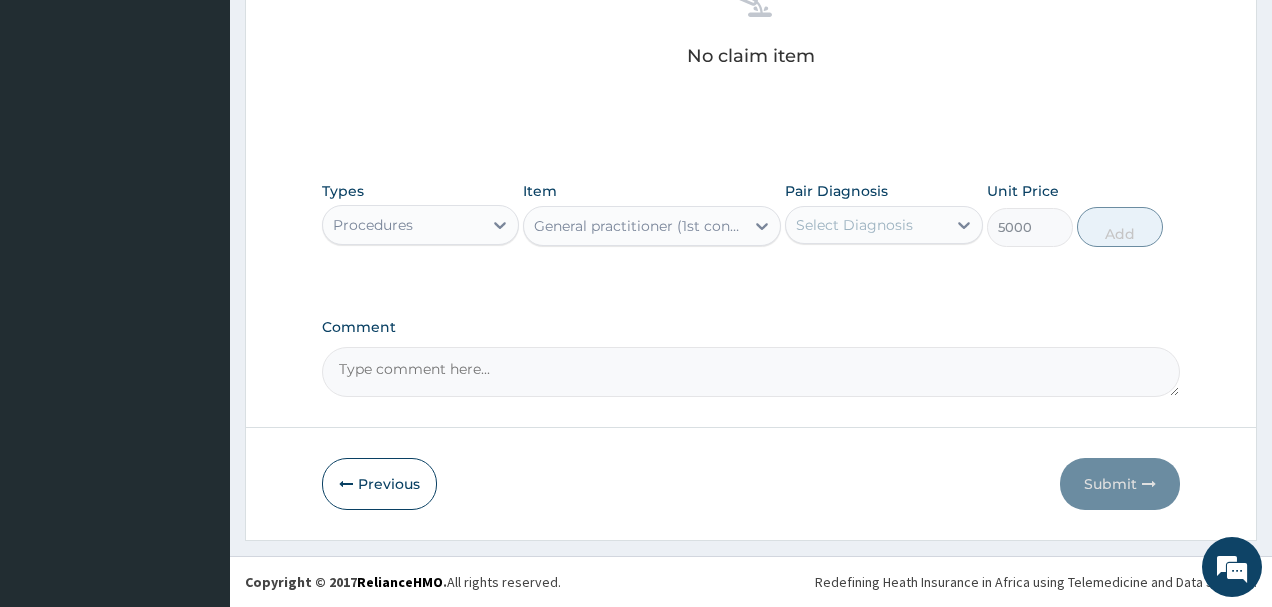 click on "Select Diagnosis" at bounding box center [854, 225] 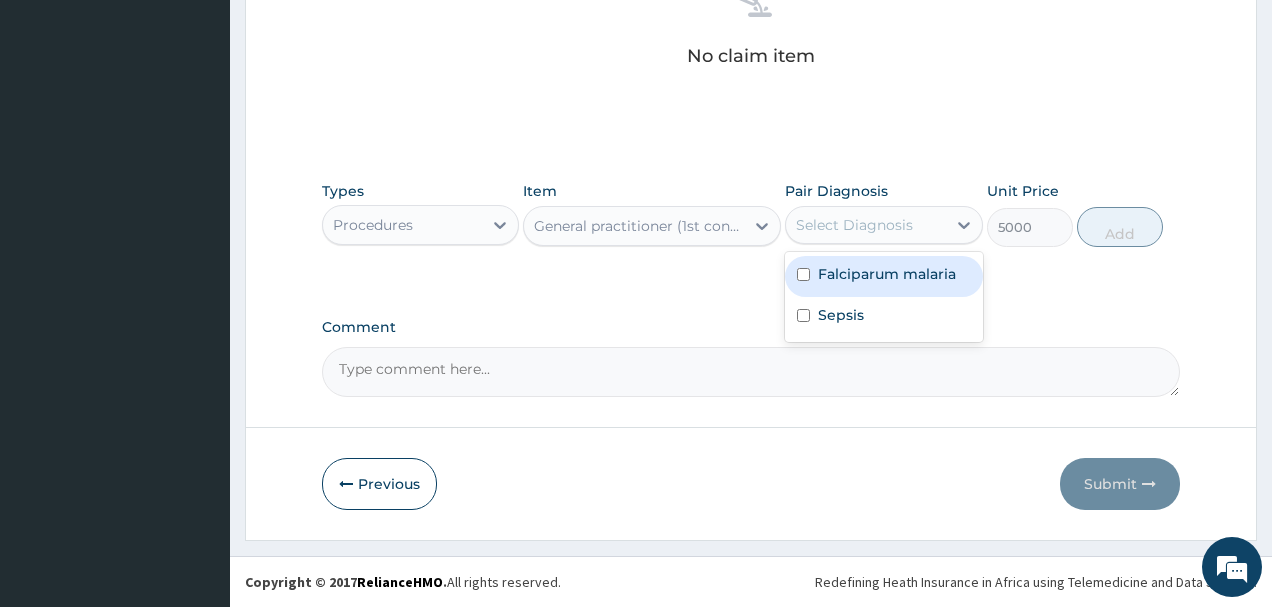 click at bounding box center [803, 274] 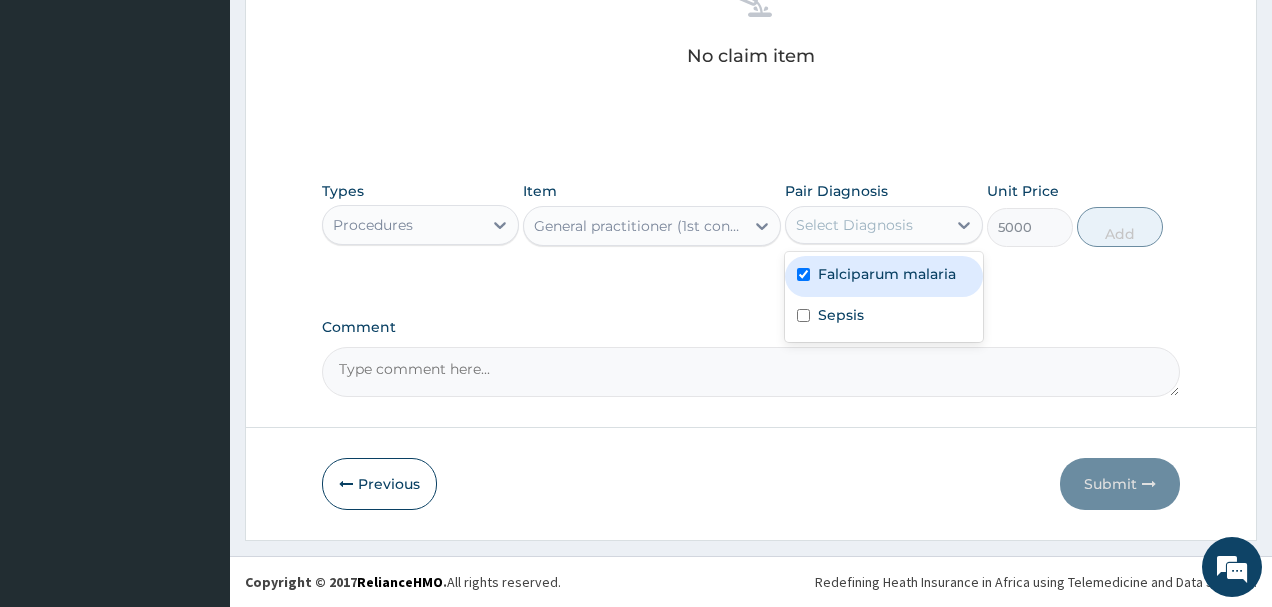 checkbox on "true" 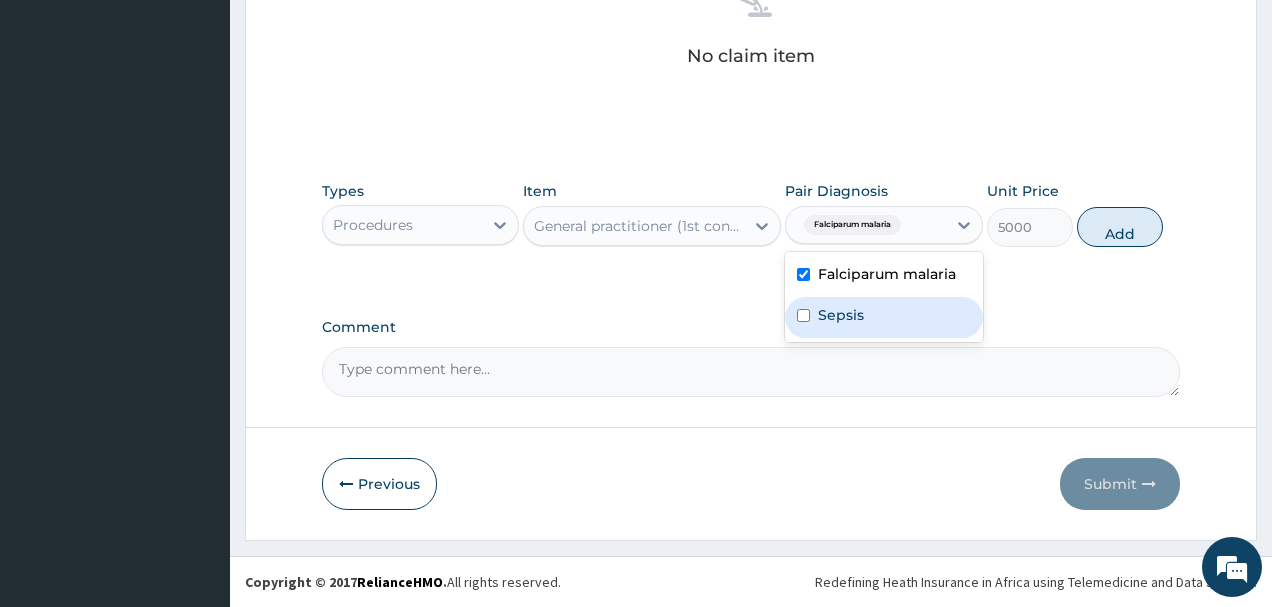 click at bounding box center (803, 315) 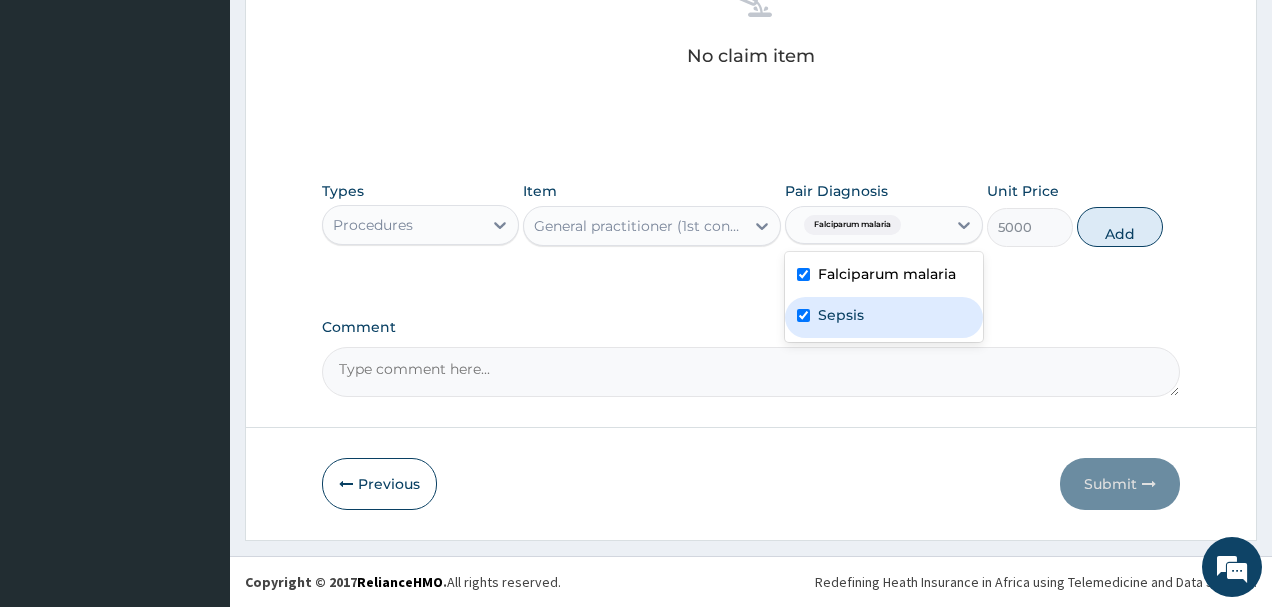 checkbox on "true" 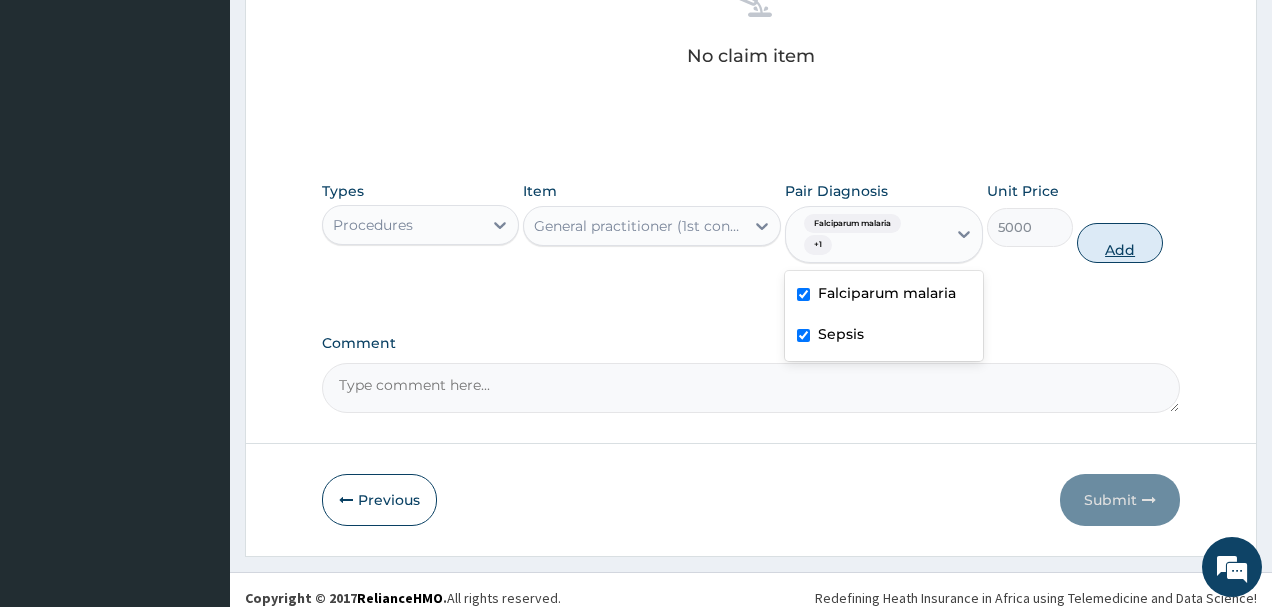 click on "Add" at bounding box center (1120, 243) 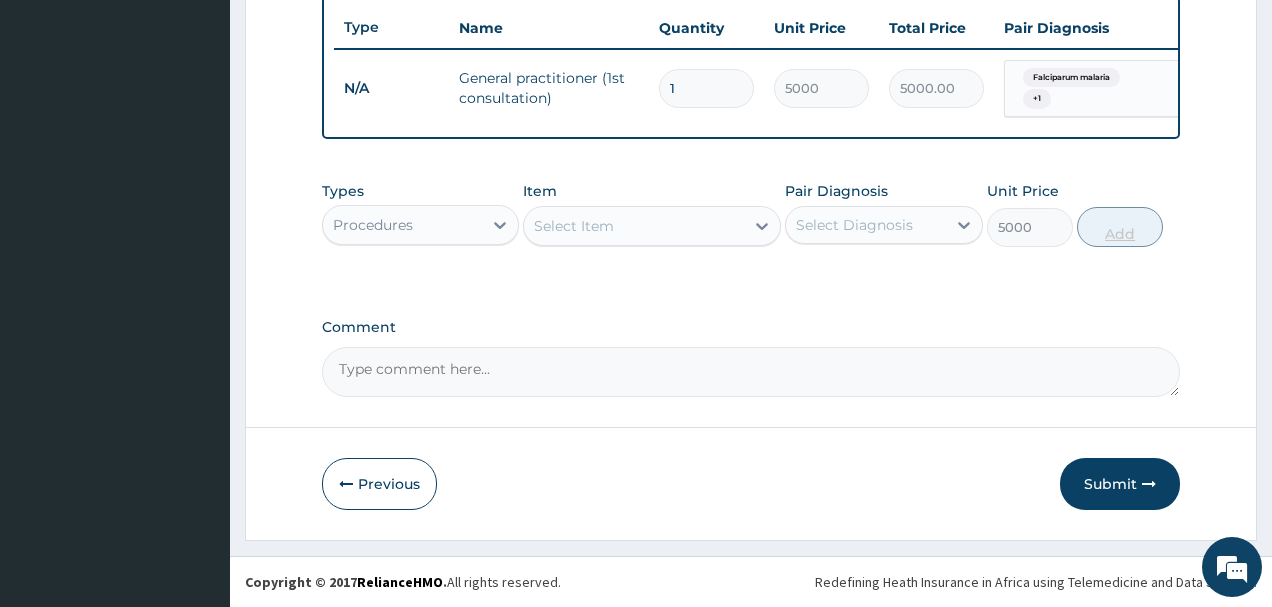 type on "0" 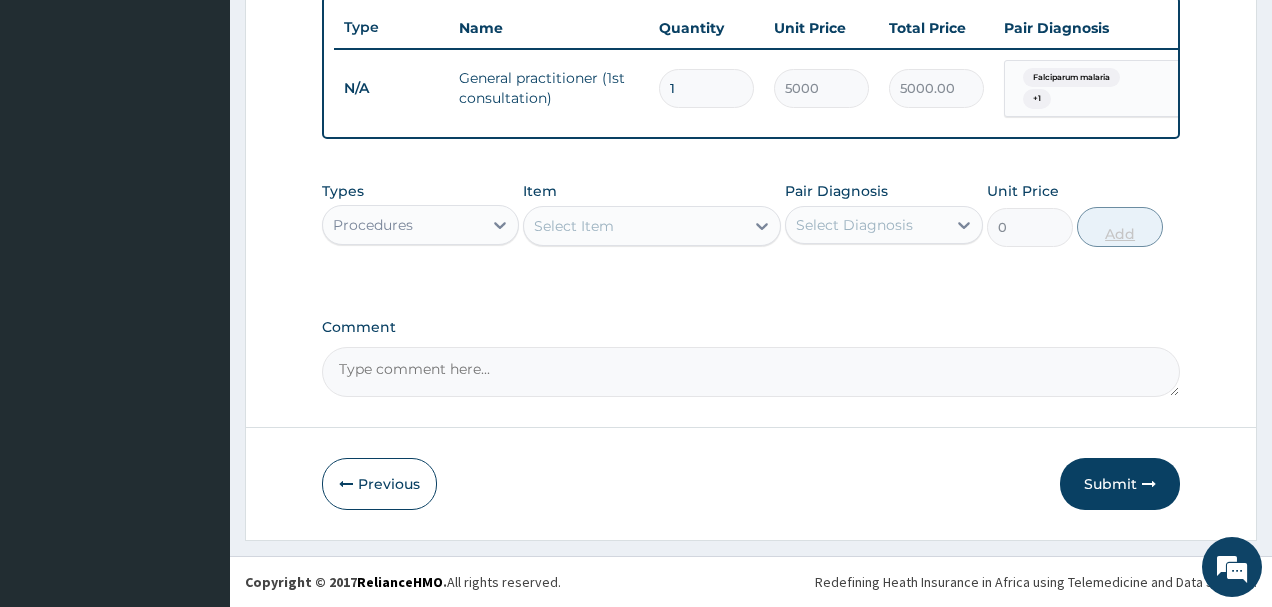 scroll, scrollTop: 765, scrollLeft: 0, axis: vertical 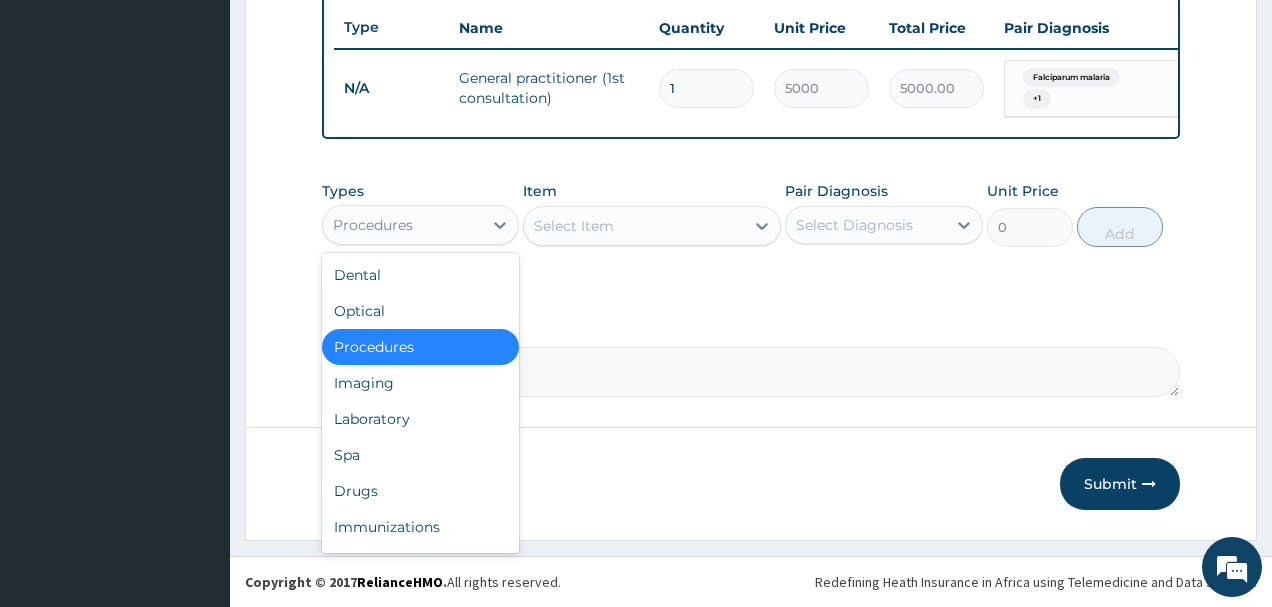 click on "Procedures" at bounding box center (402, 225) 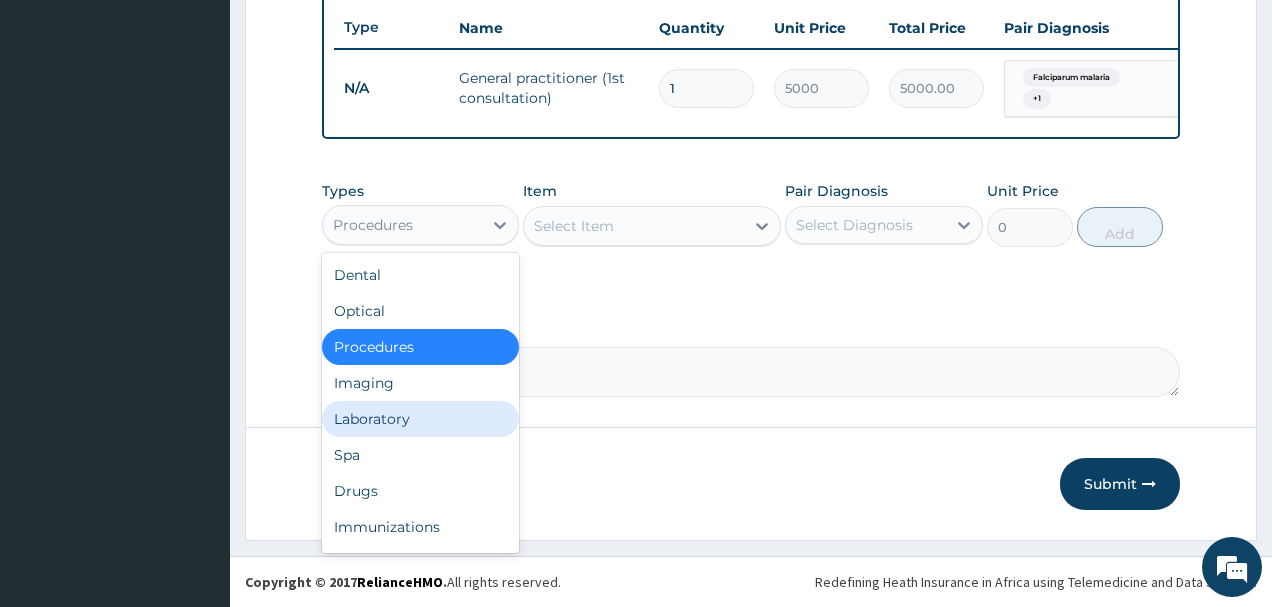 click on "Laboratory" at bounding box center (420, 419) 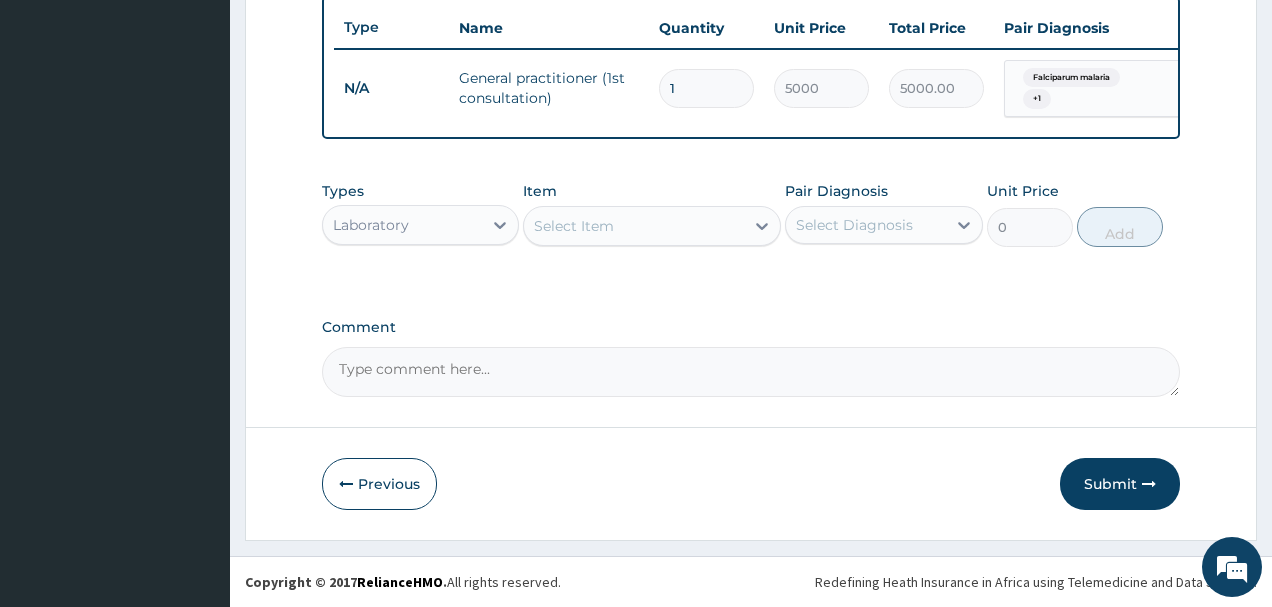 click on "Select Item" at bounding box center (634, 226) 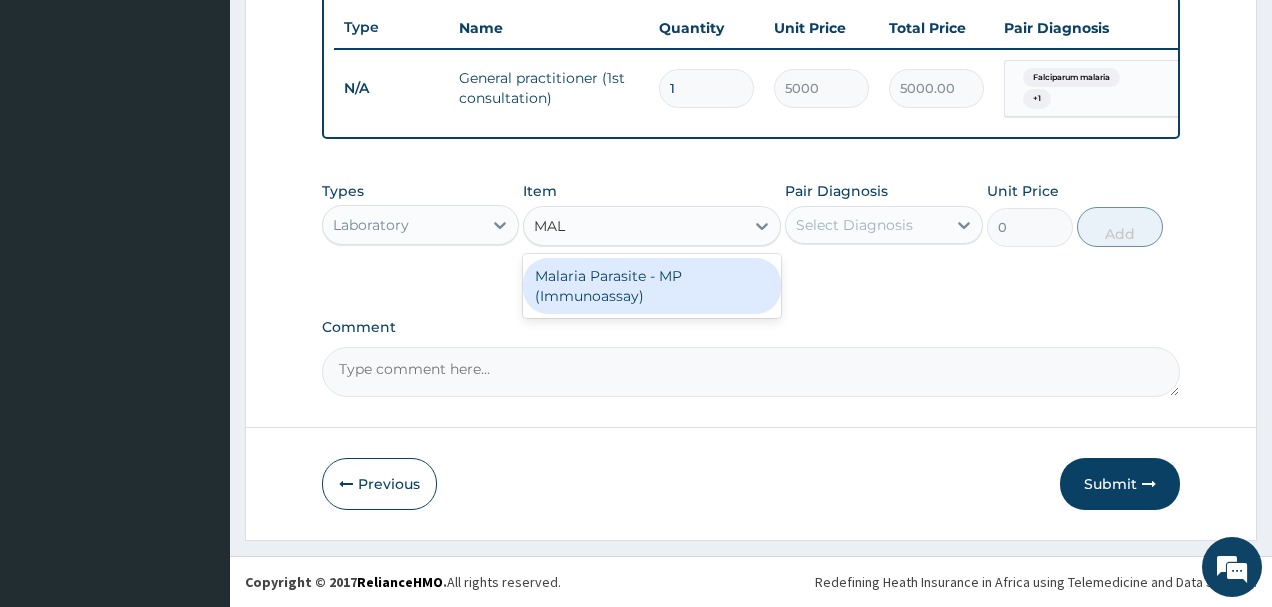 type on "MALA" 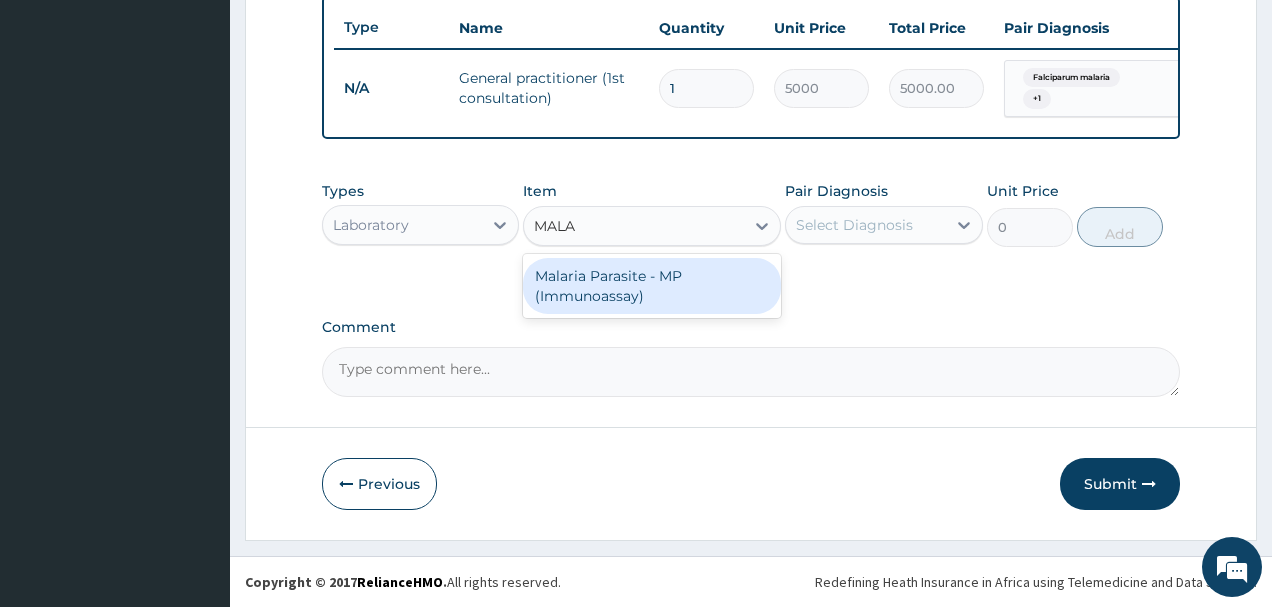 click on "Malaria Parasite - MP (Immunoassay)" at bounding box center [652, 286] 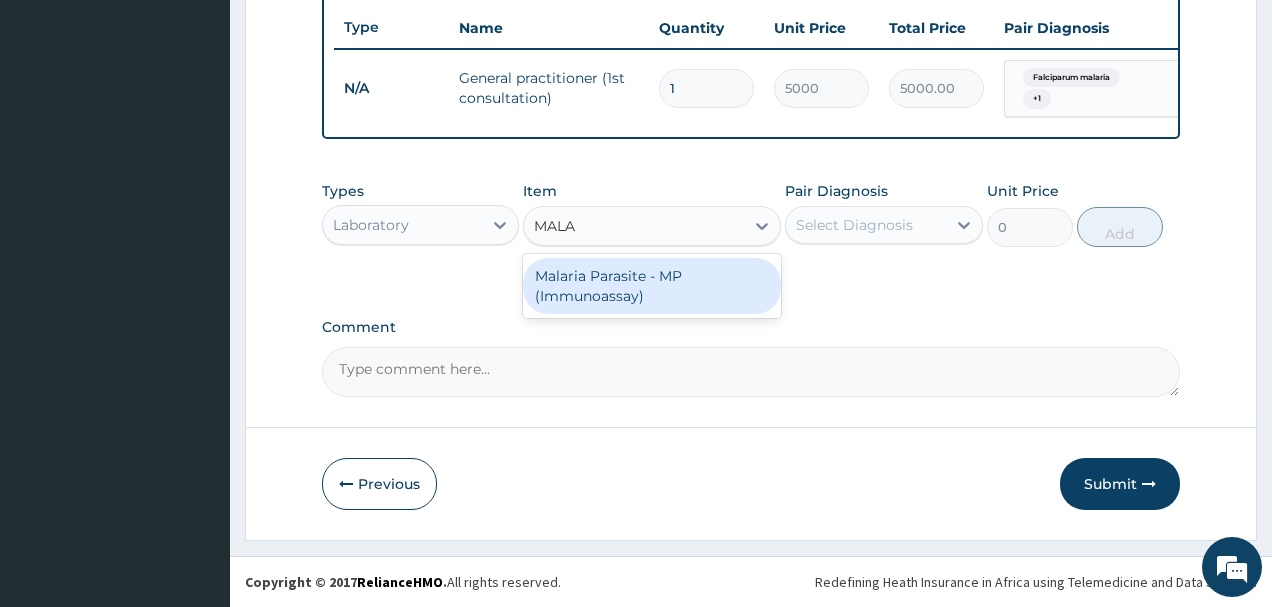 type 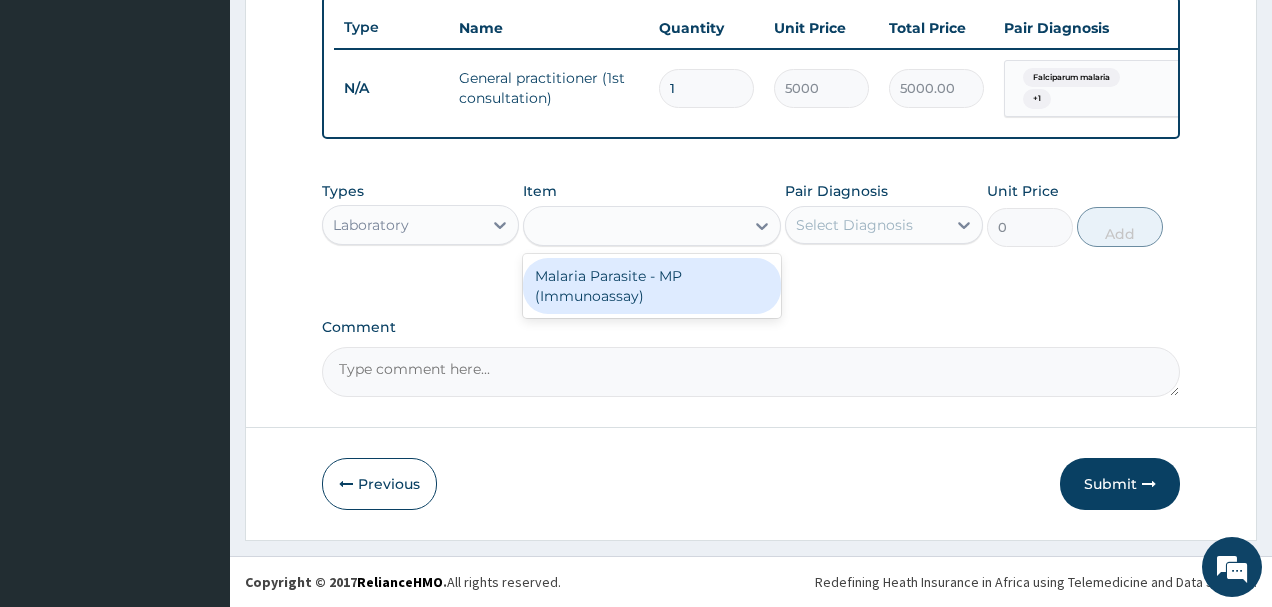 type on "1300" 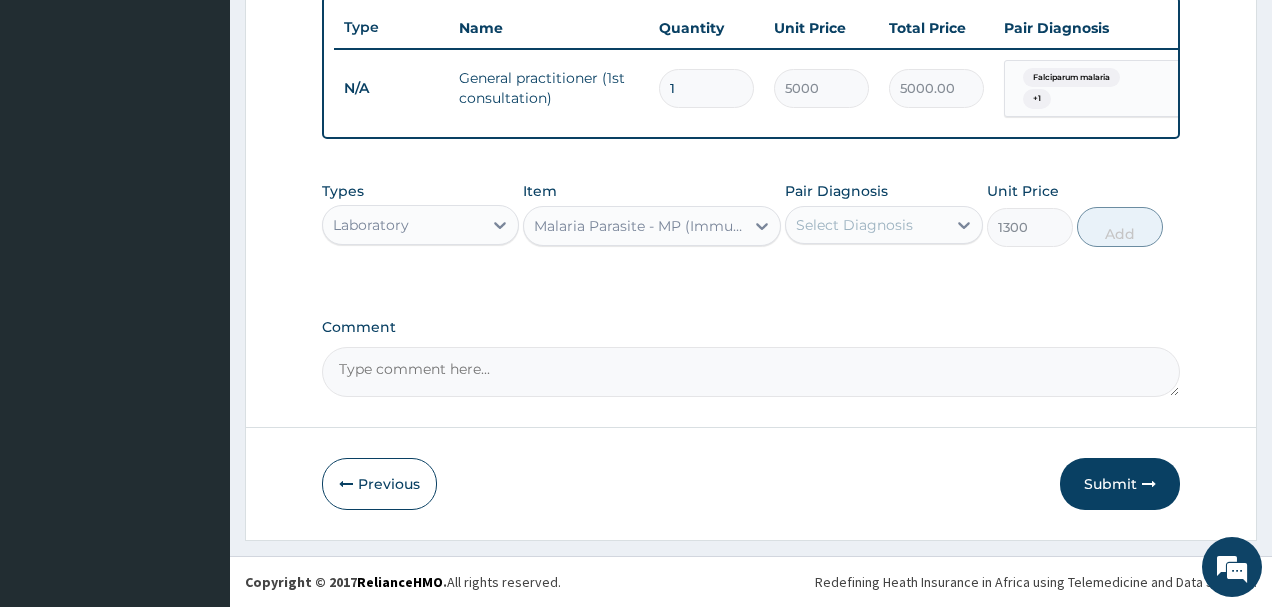 click on "Select Diagnosis" at bounding box center [865, 225] 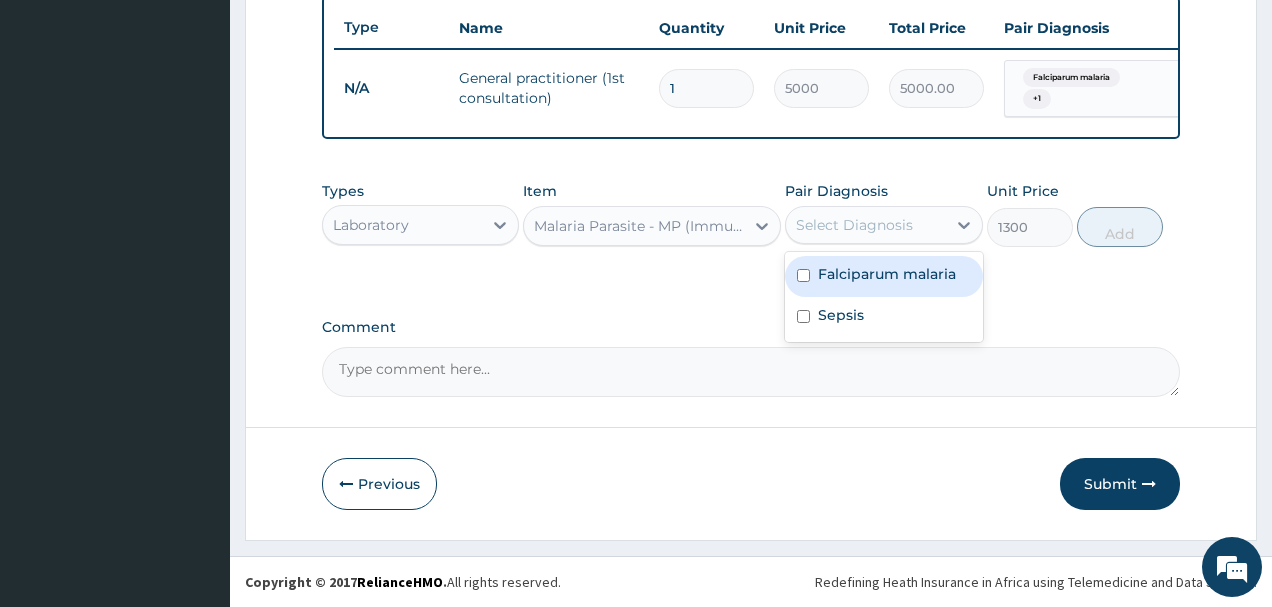 click at bounding box center (803, 275) 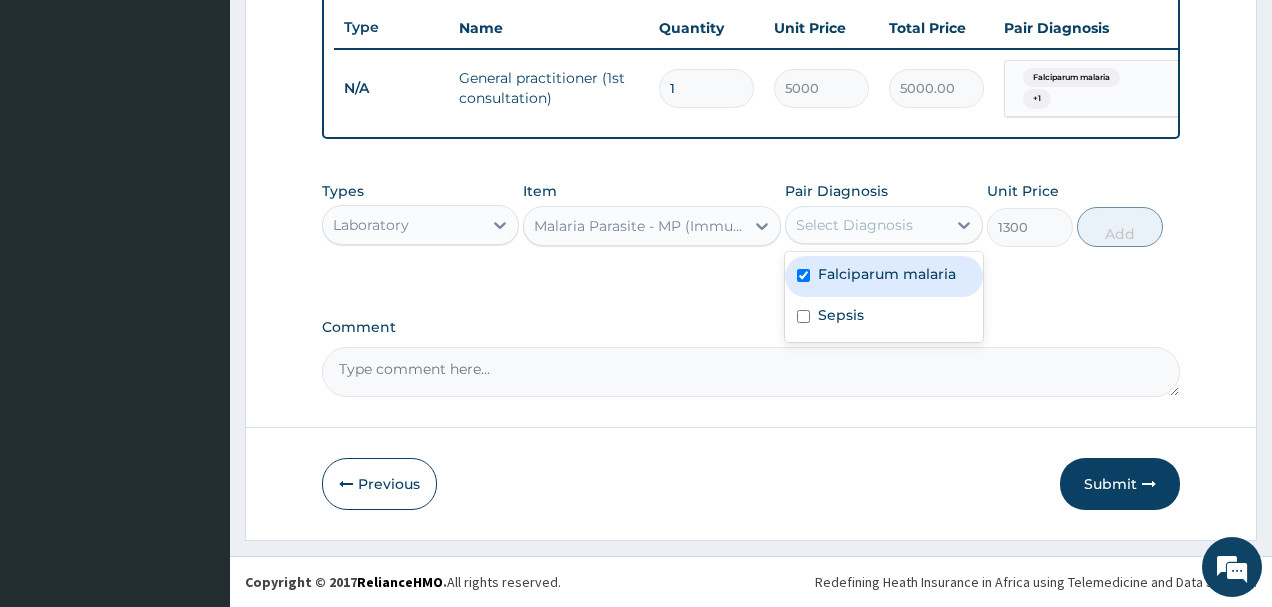 checkbox on "true" 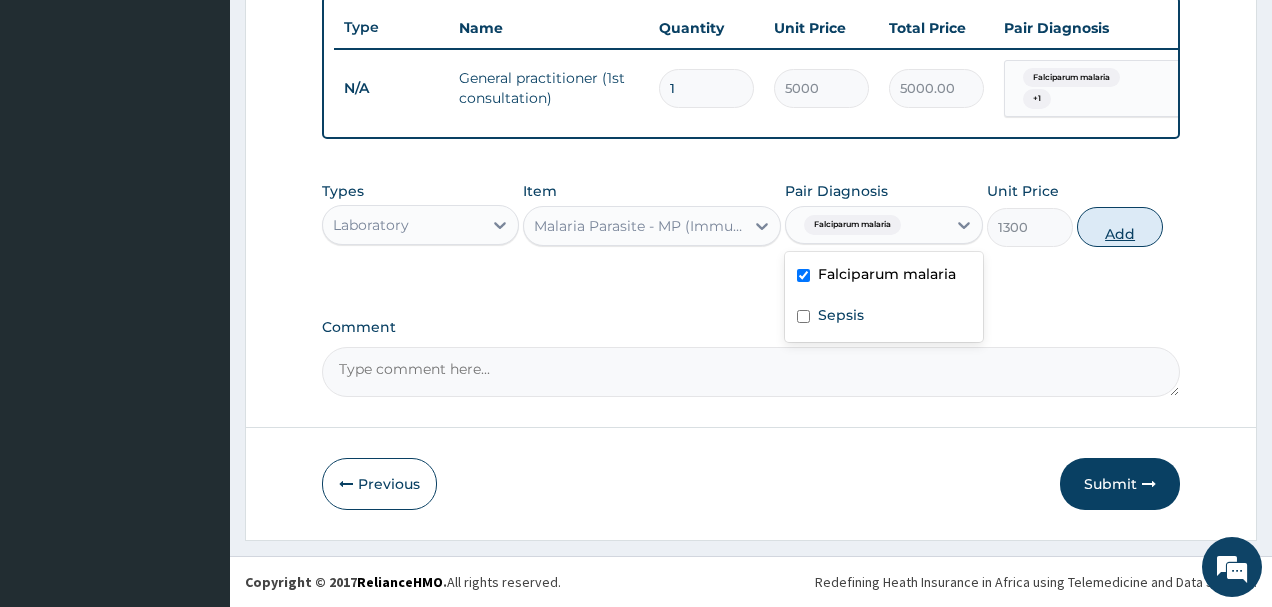 click on "Add" at bounding box center (1120, 227) 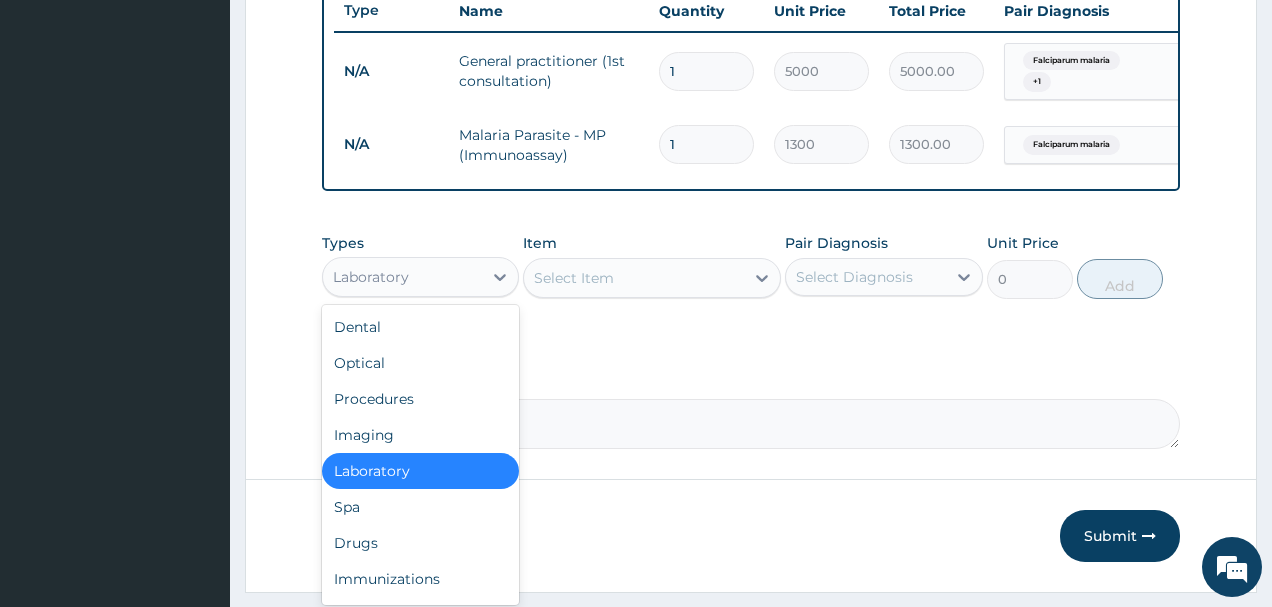 click on "Laboratory" at bounding box center (402, 277) 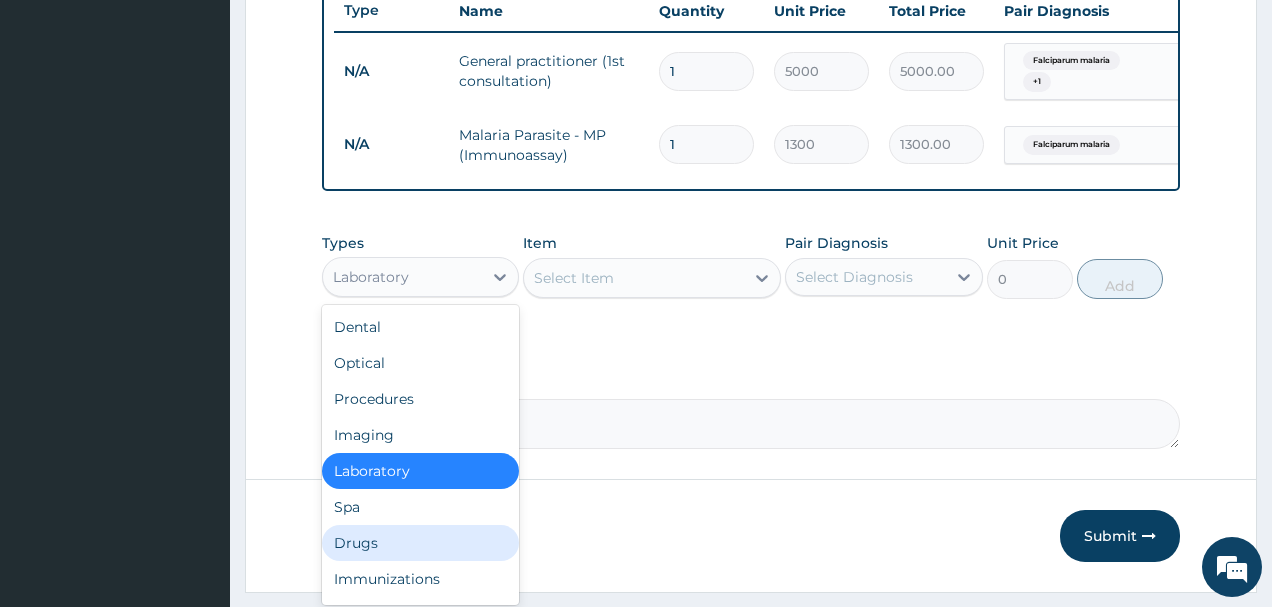 click on "Drugs" at bounding box center (420, 543) 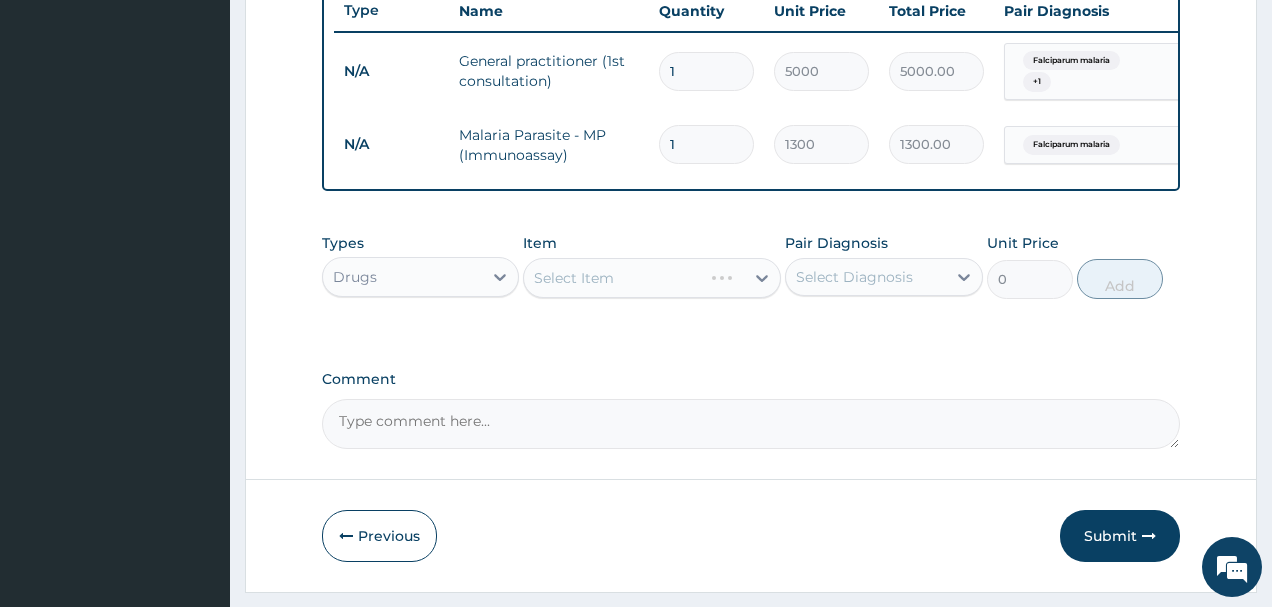 click on "Select Item" at bounding box center (652, 278) 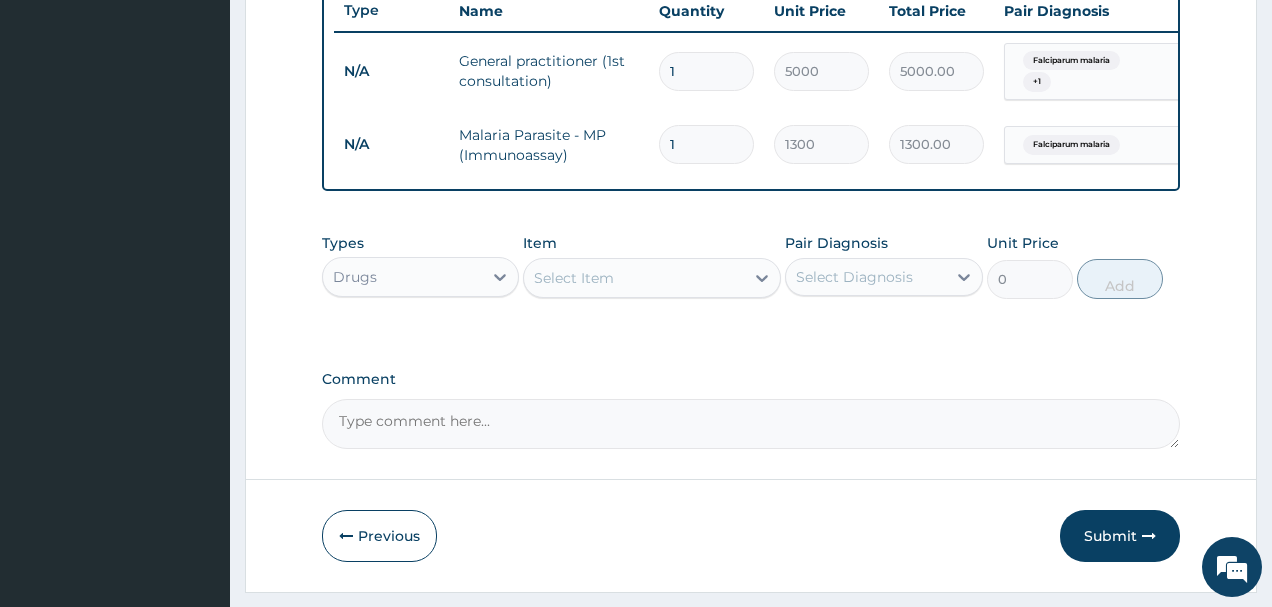 click on "Select Item" at bounding box center [634, 278] 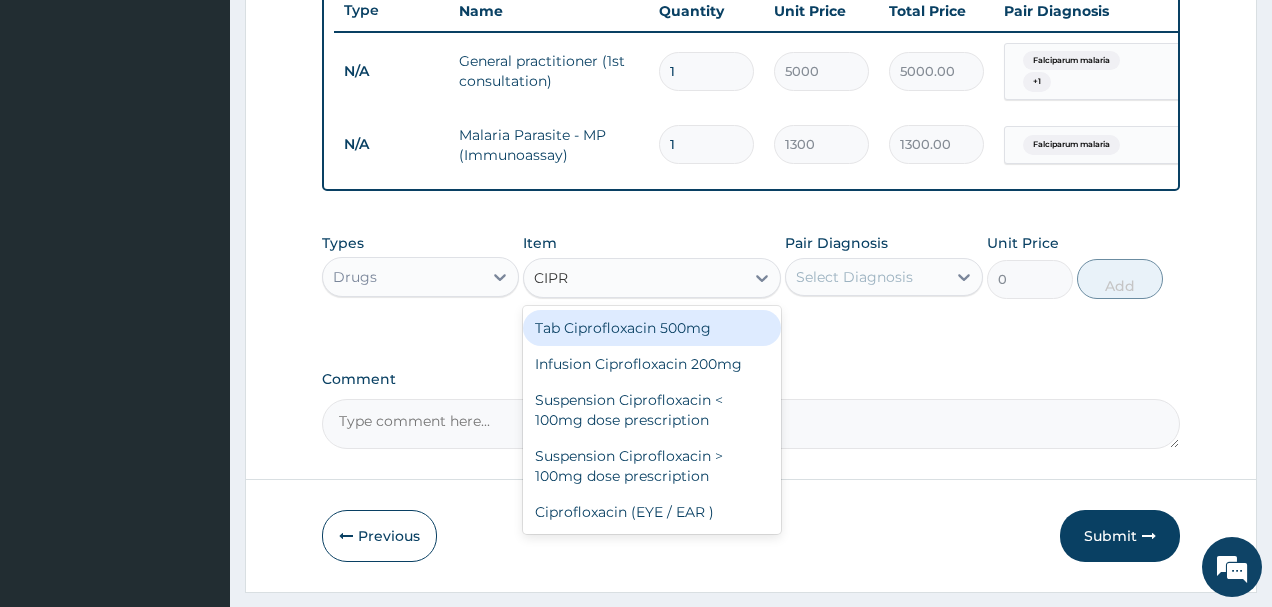 type on "CIPRO" 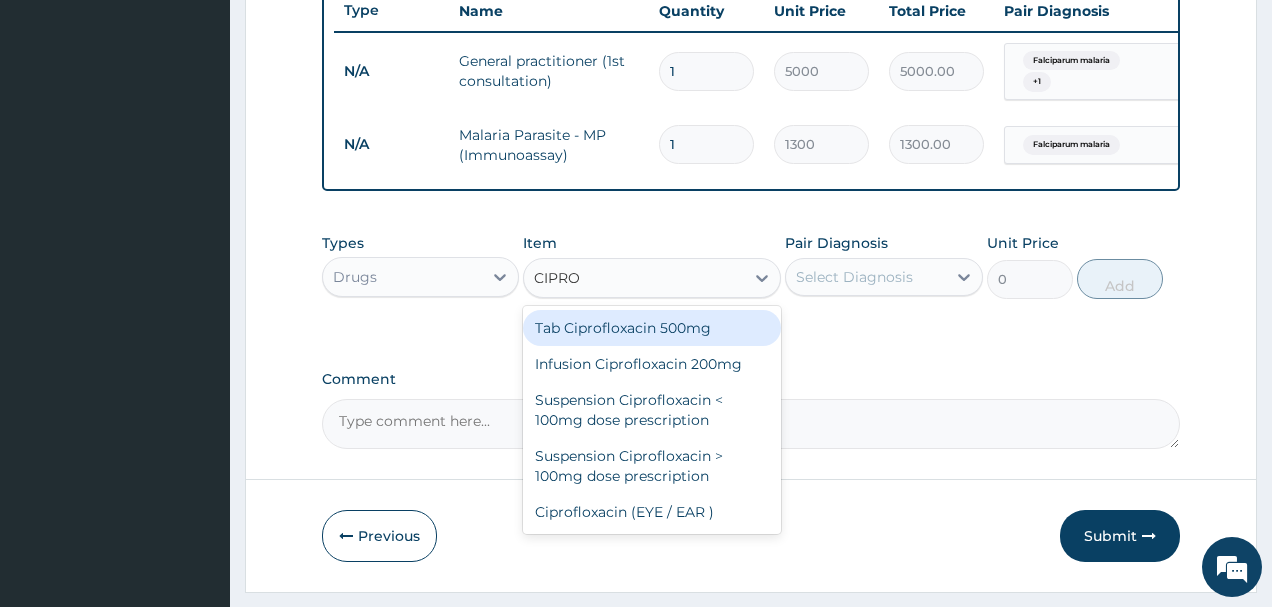 click on "Tab Ciprofloxacin 500mg" at bounding box center (652, 328) 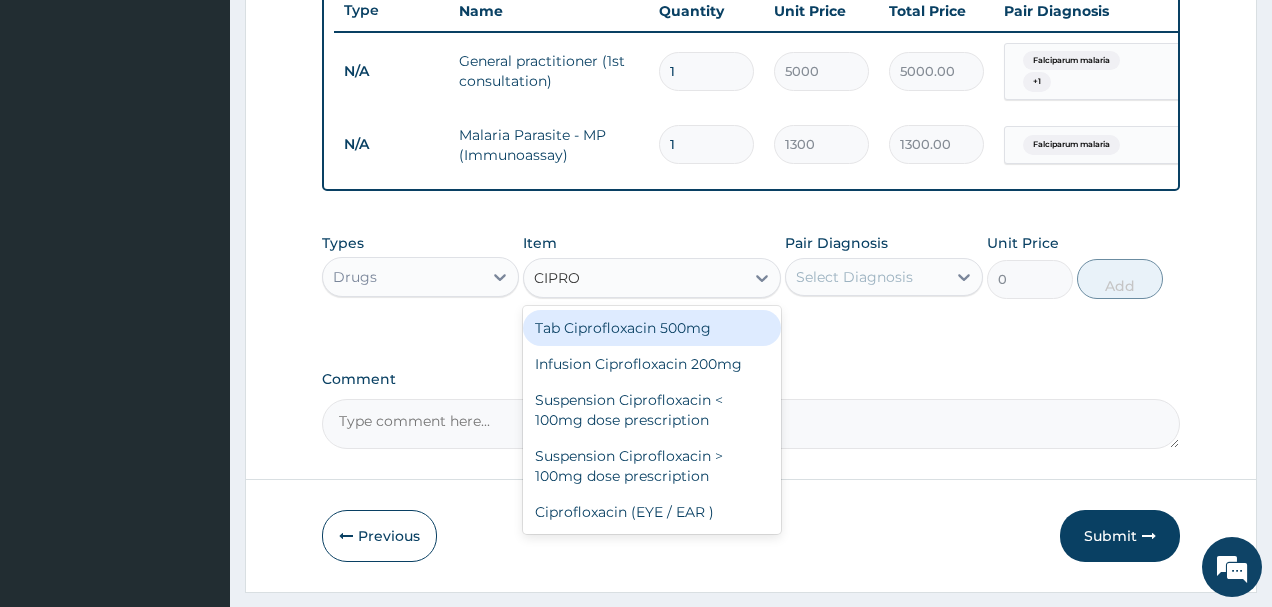 type 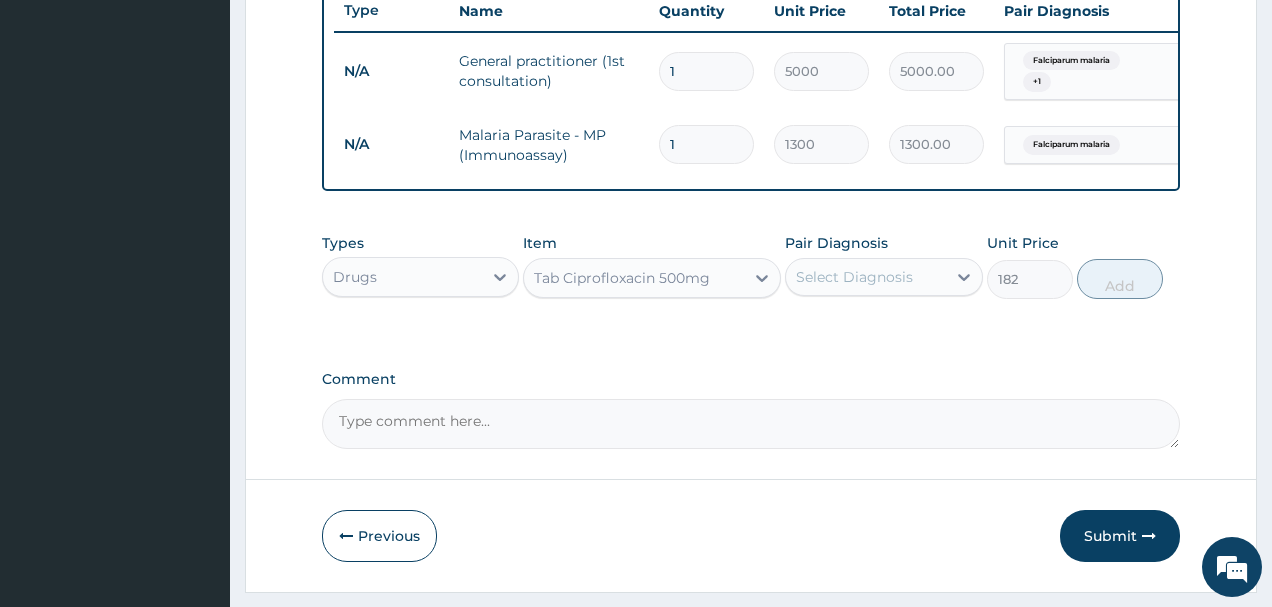 click on "Select Diagnosis" at bounding box center [854, 277] 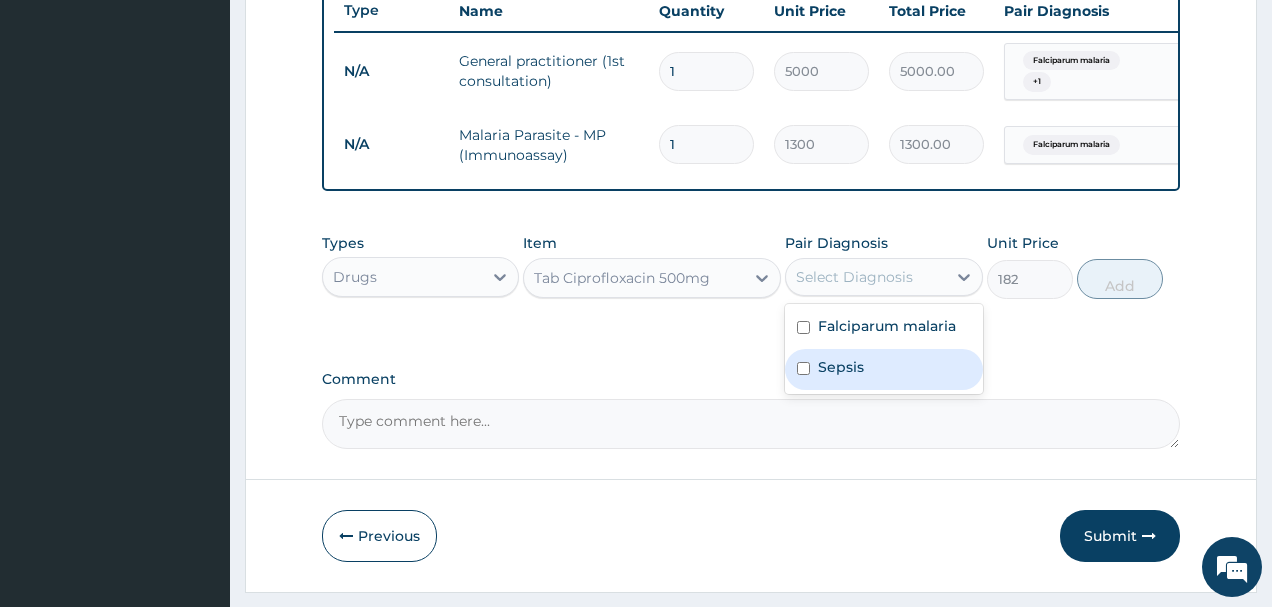 click at bounding box center [803, 368] 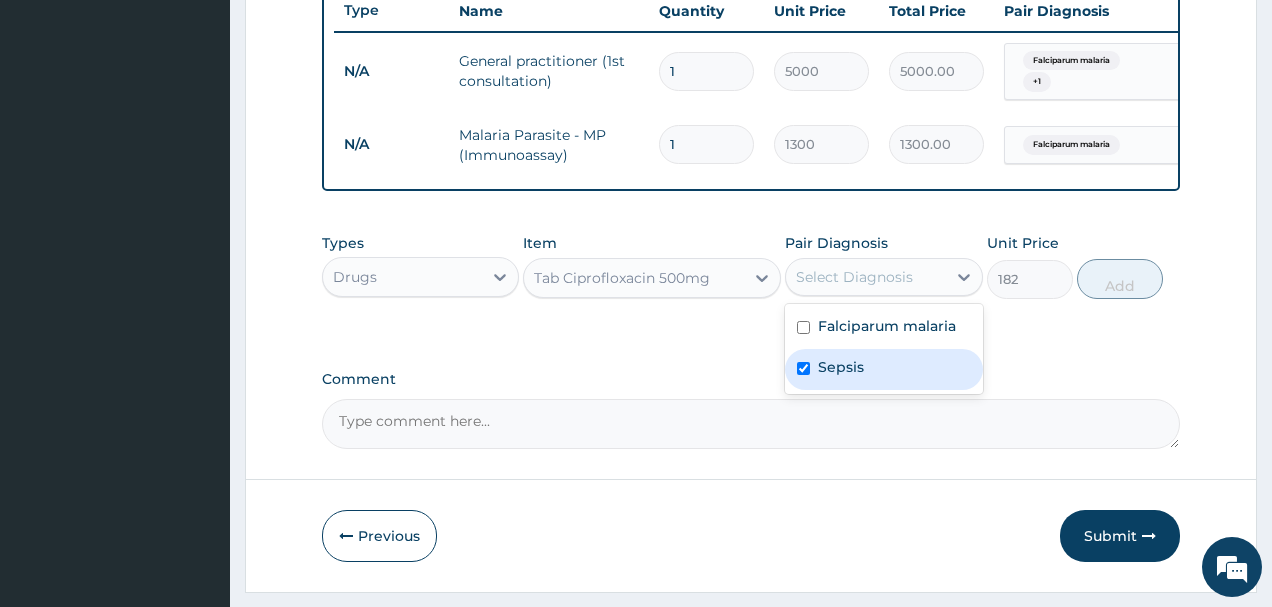 checkbox on "true" 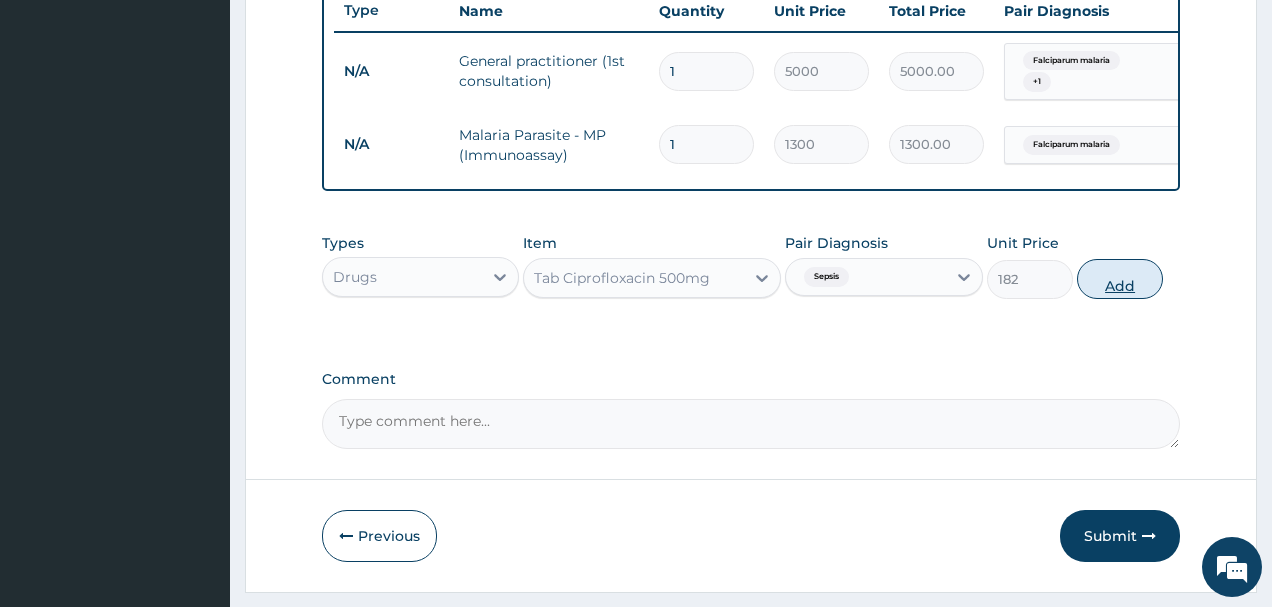 click on "Add" at bounding box center [1120, 279] 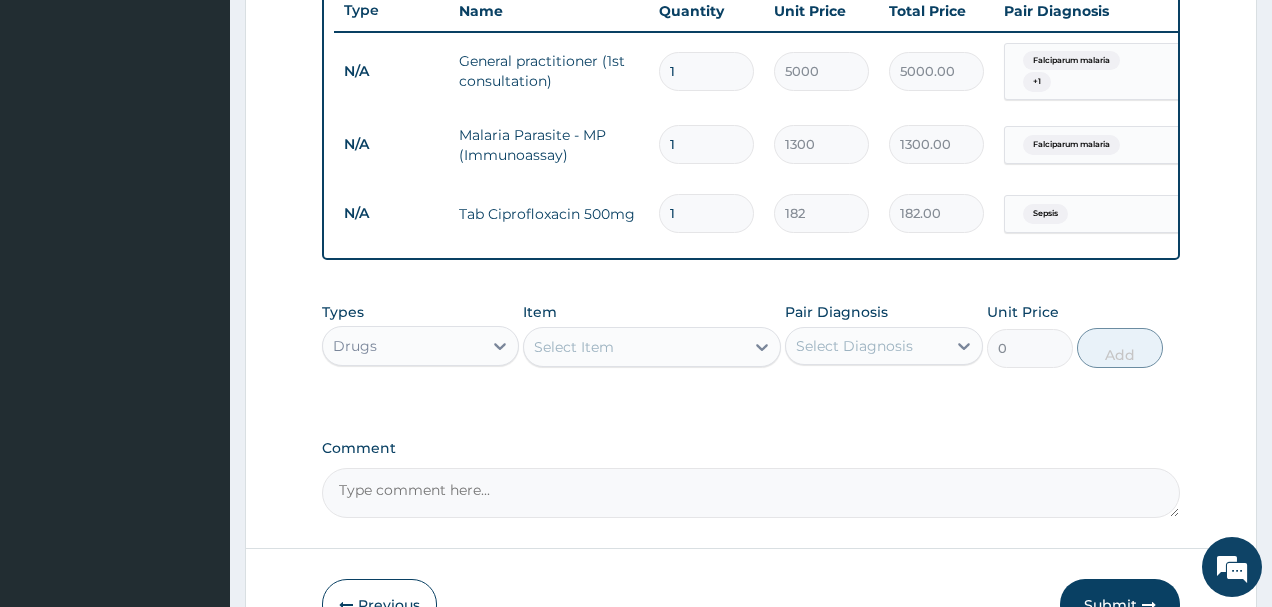 type 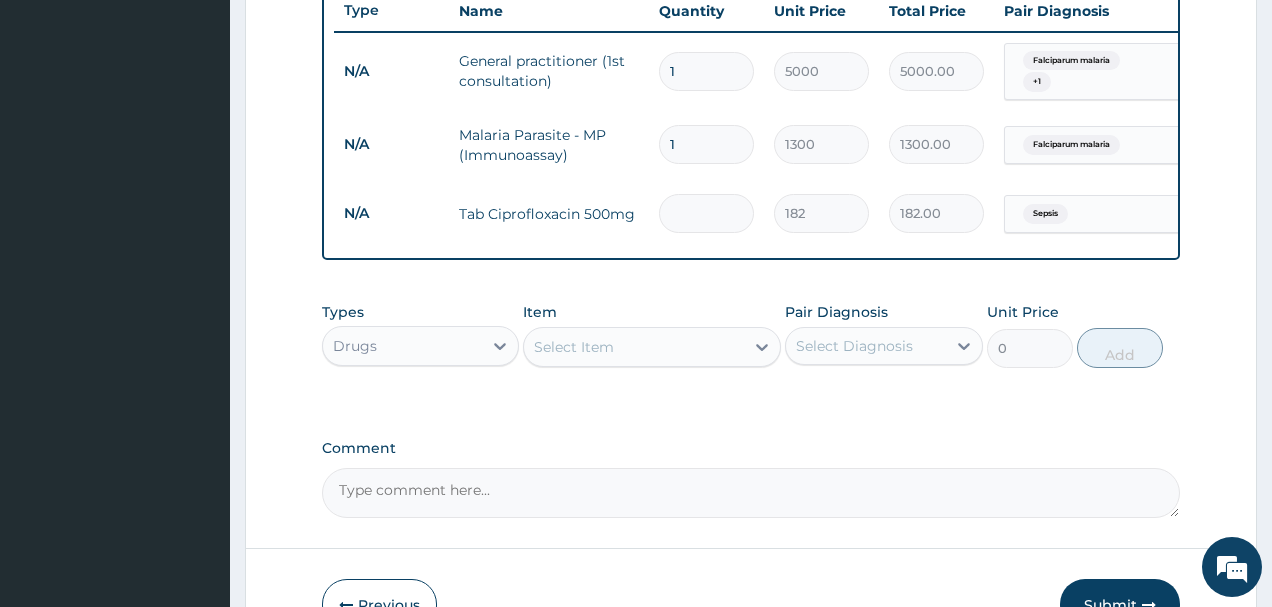 type on "0.00" 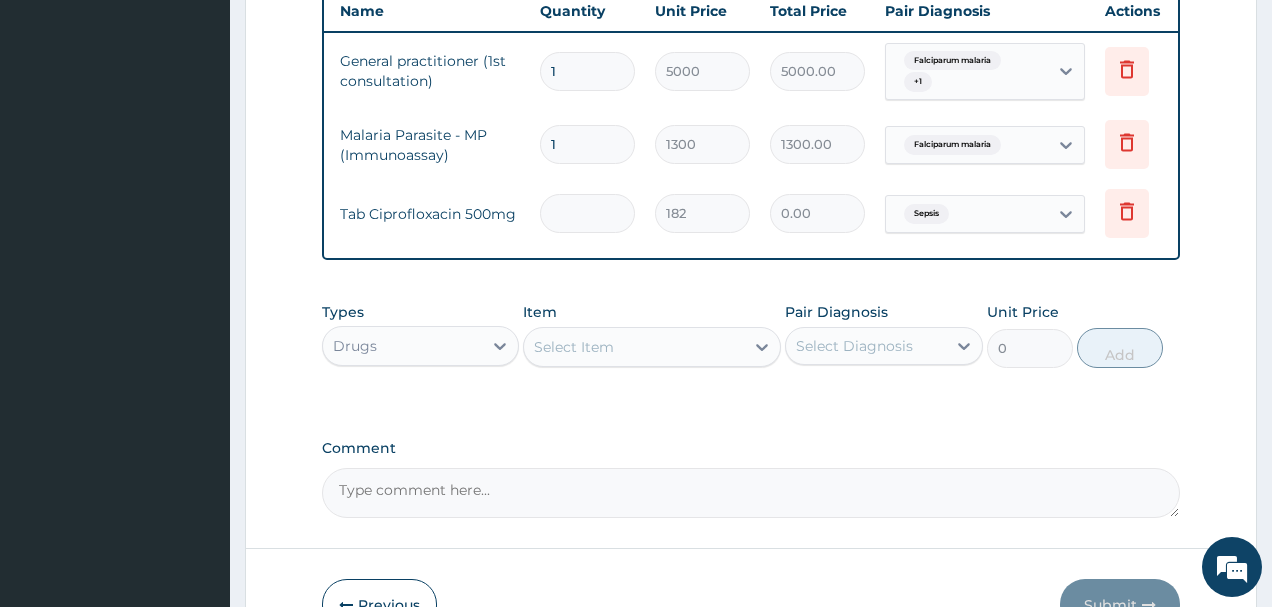 scroll, scrollTop: 0, scrollLeft: 136, axis: horizontal 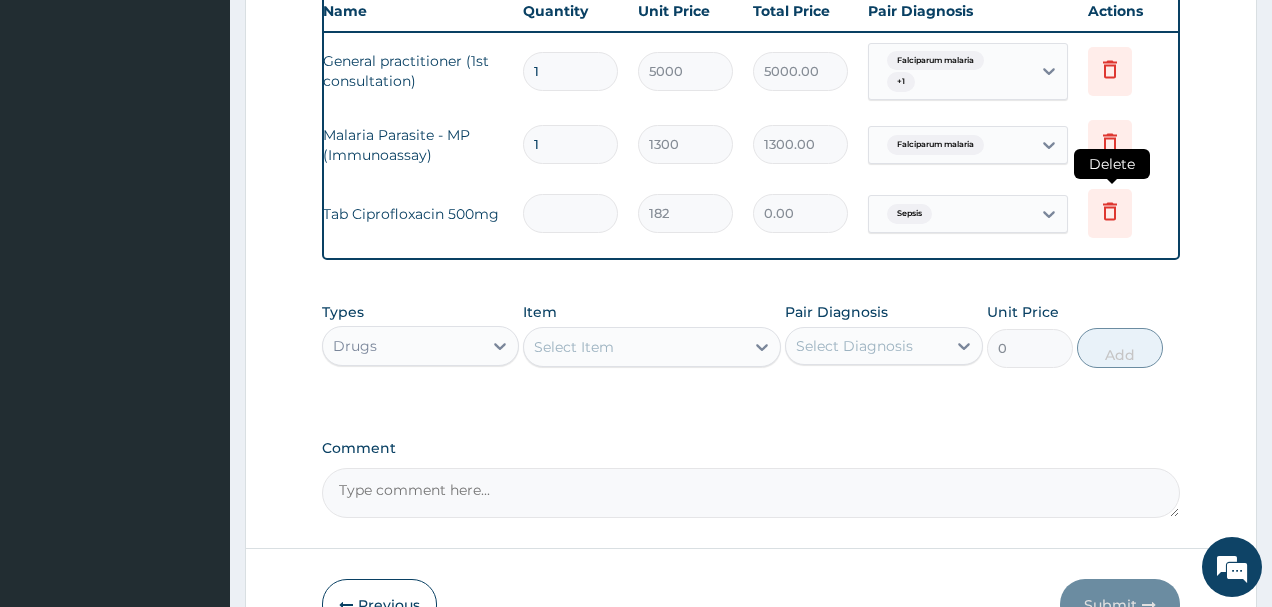 type 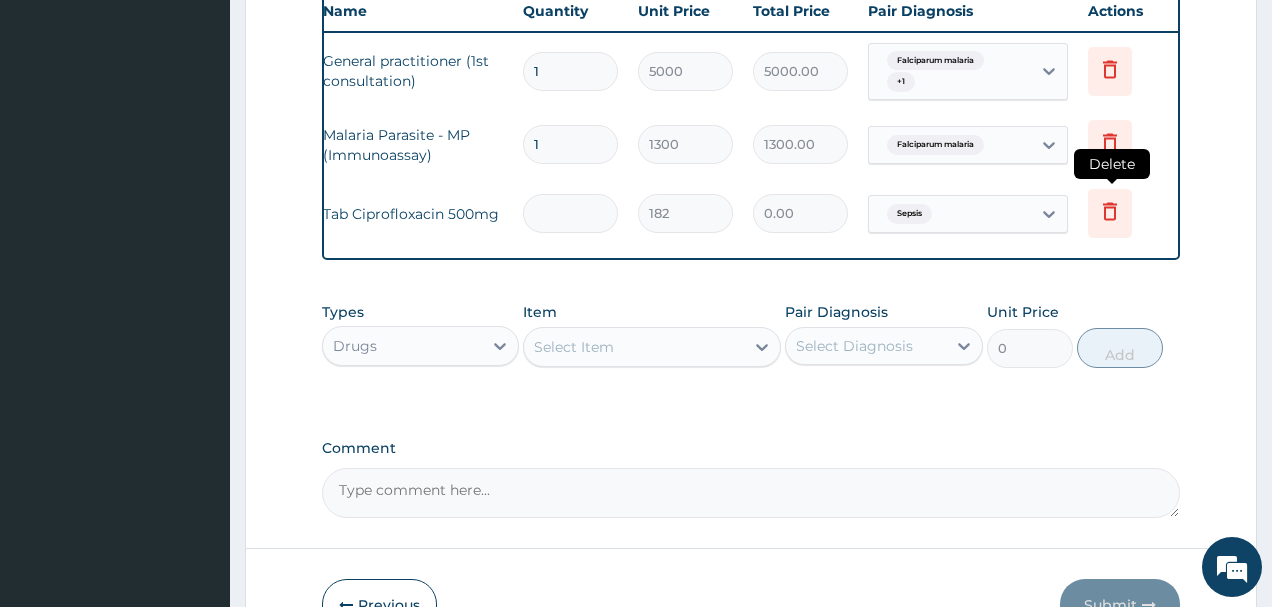 click 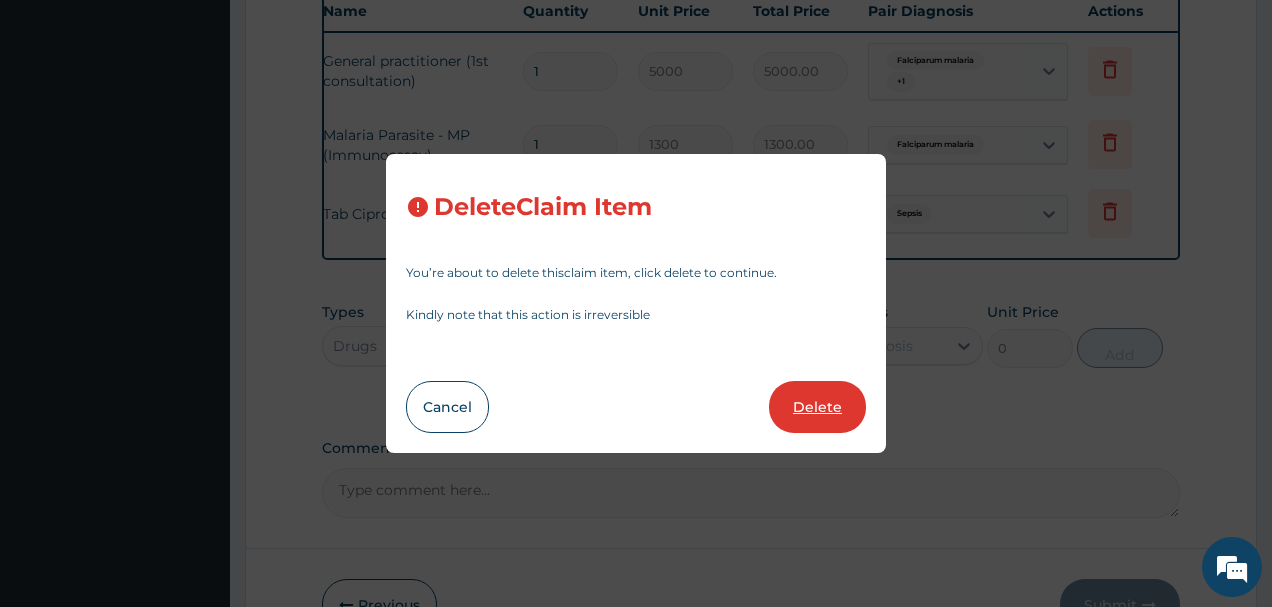 click on "Delete" at bounding box center (817, 407) 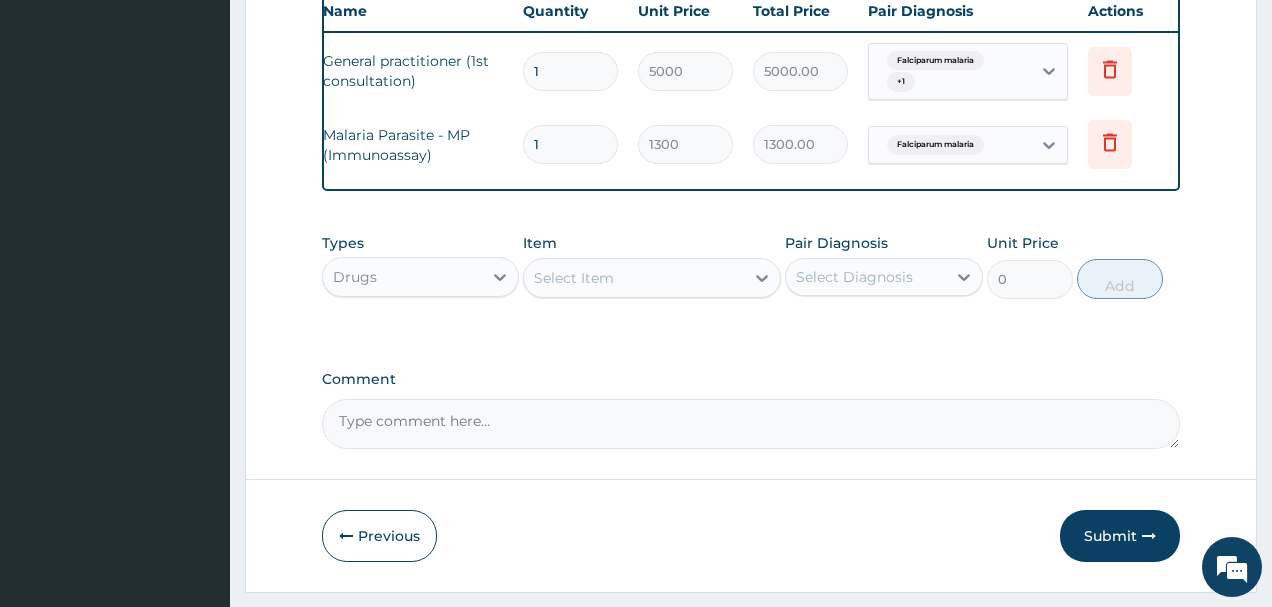click on "Select Item" at bounding box center [574, 278] 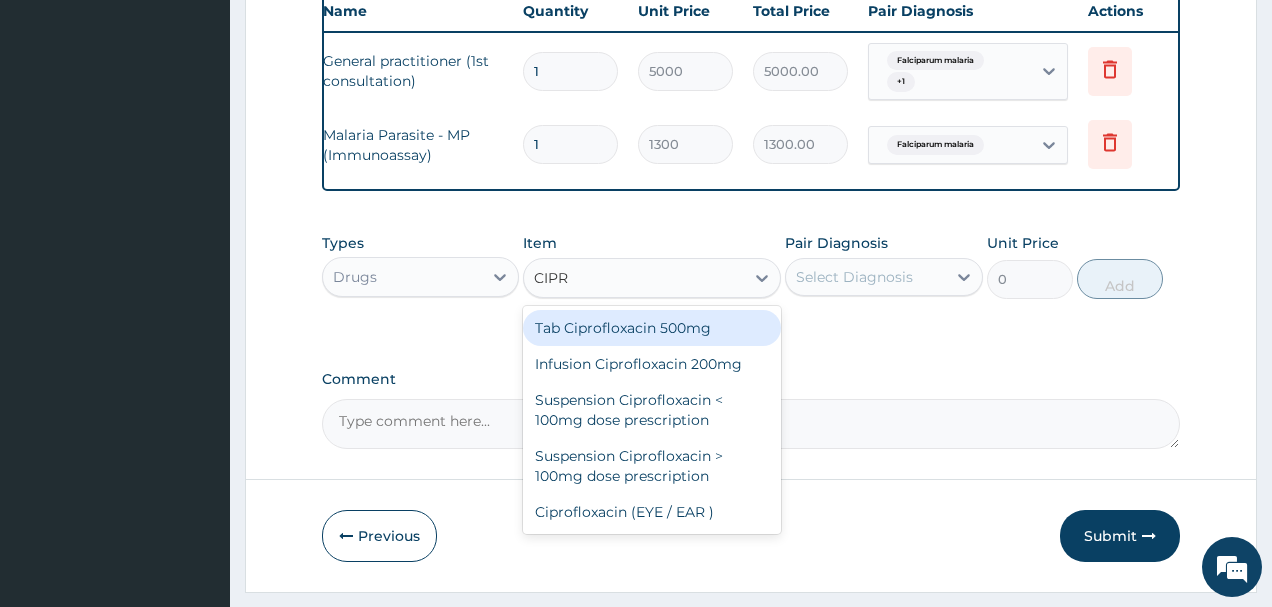 type on "CIPRO" 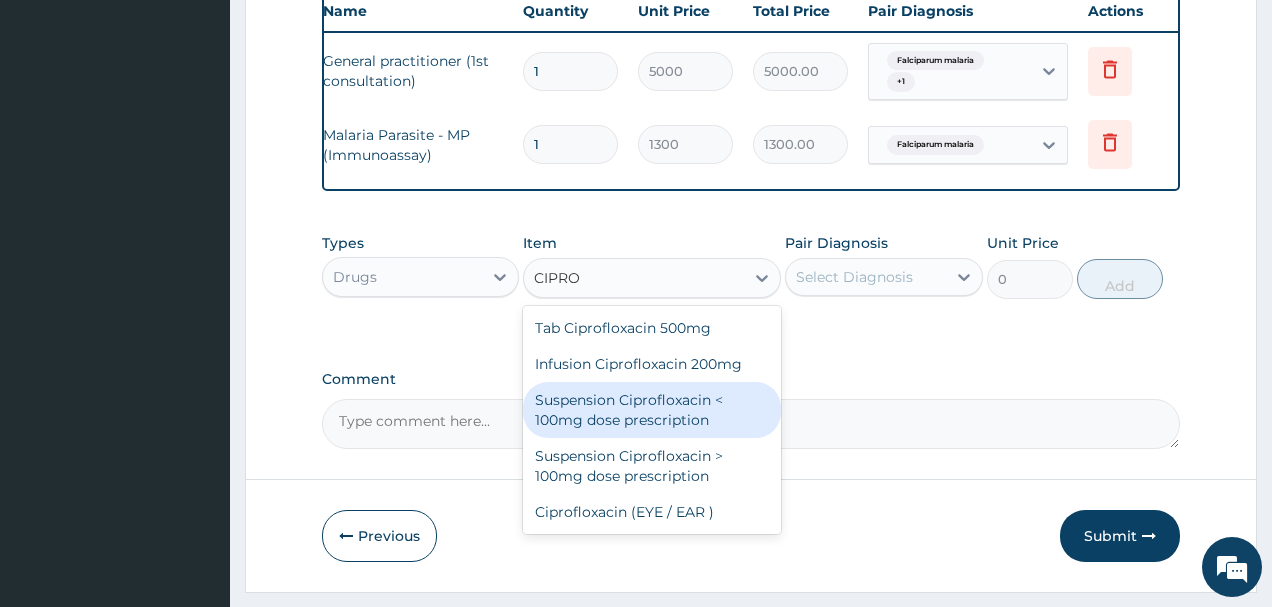 click on "Suspension Ciprofloxacin < 100mg dose prescription" at bounding box center (652, 410) 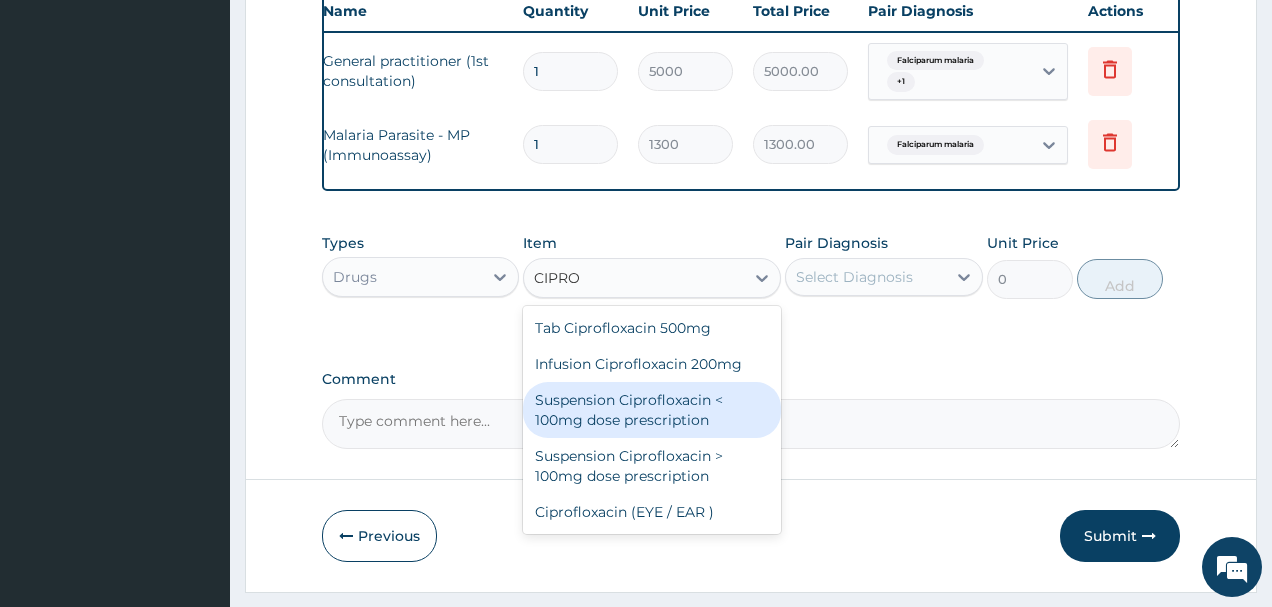 type 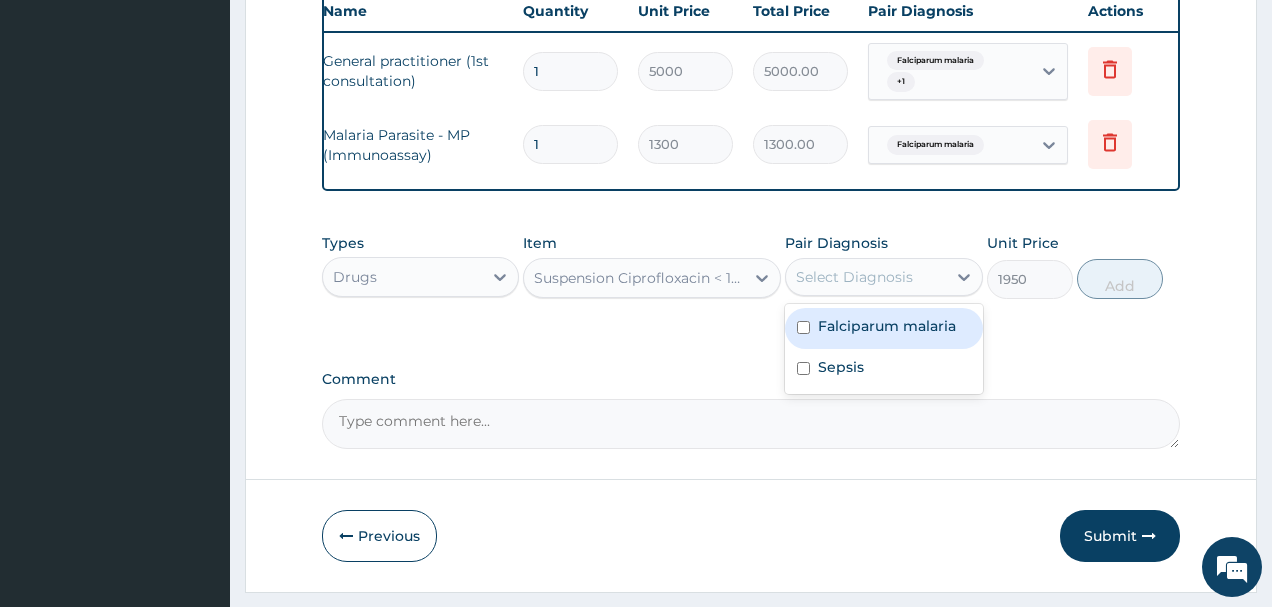 click on "Select Diagnosis" at bounding box center [854, 277] 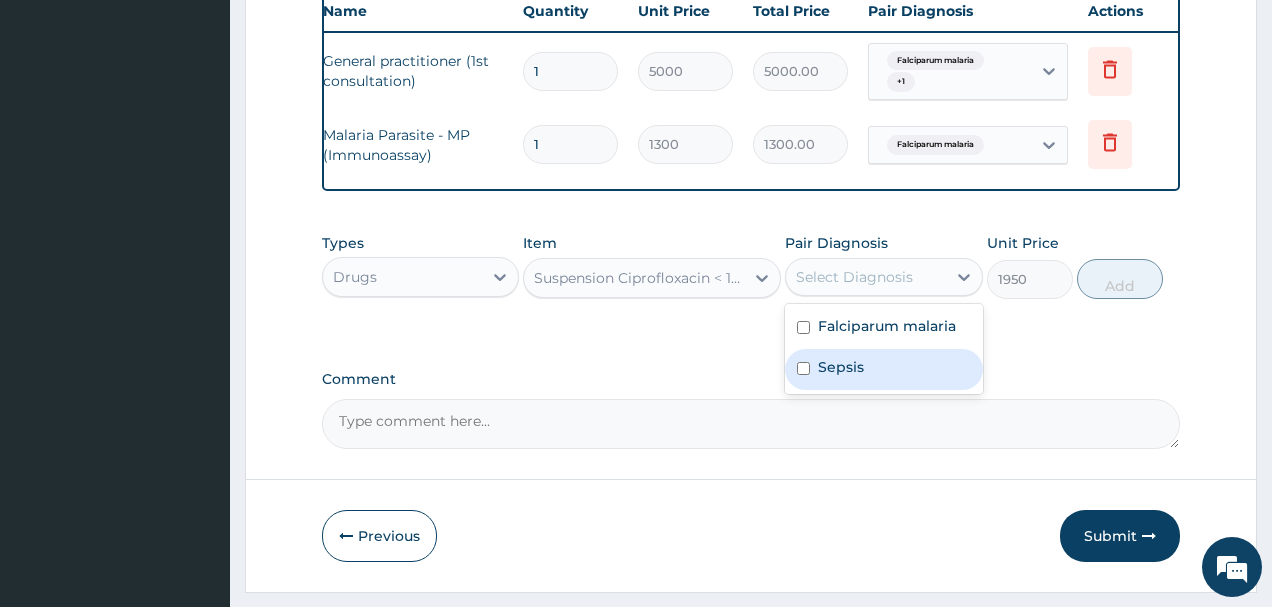 click at bounding box center [803, 368] 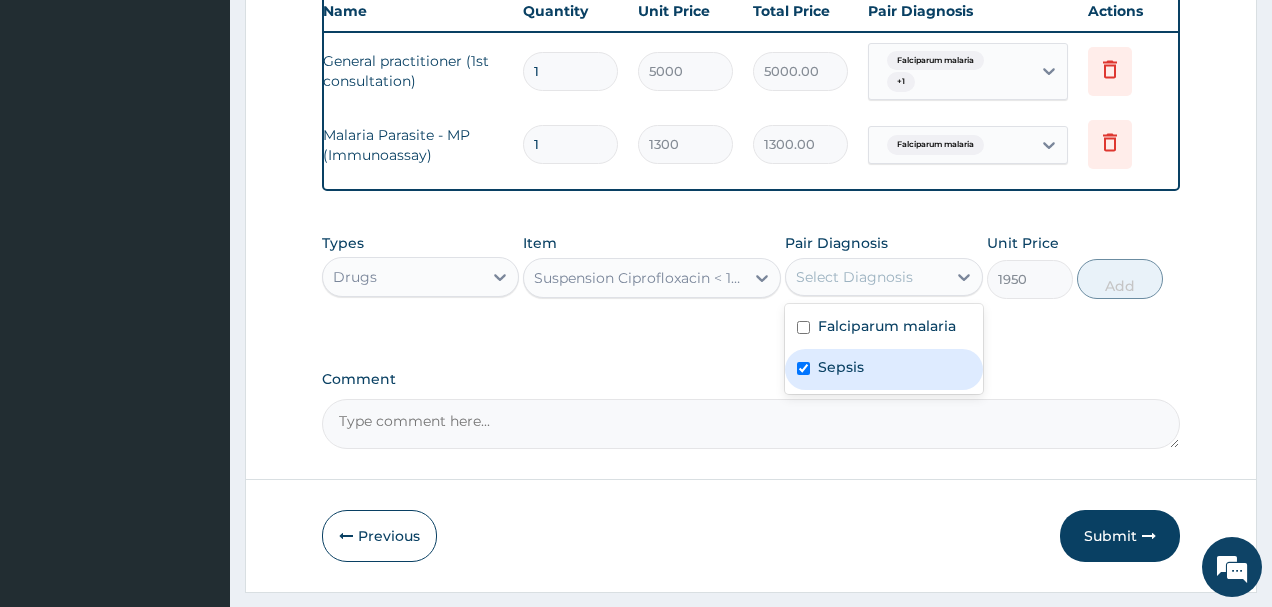 checkbox on "true" 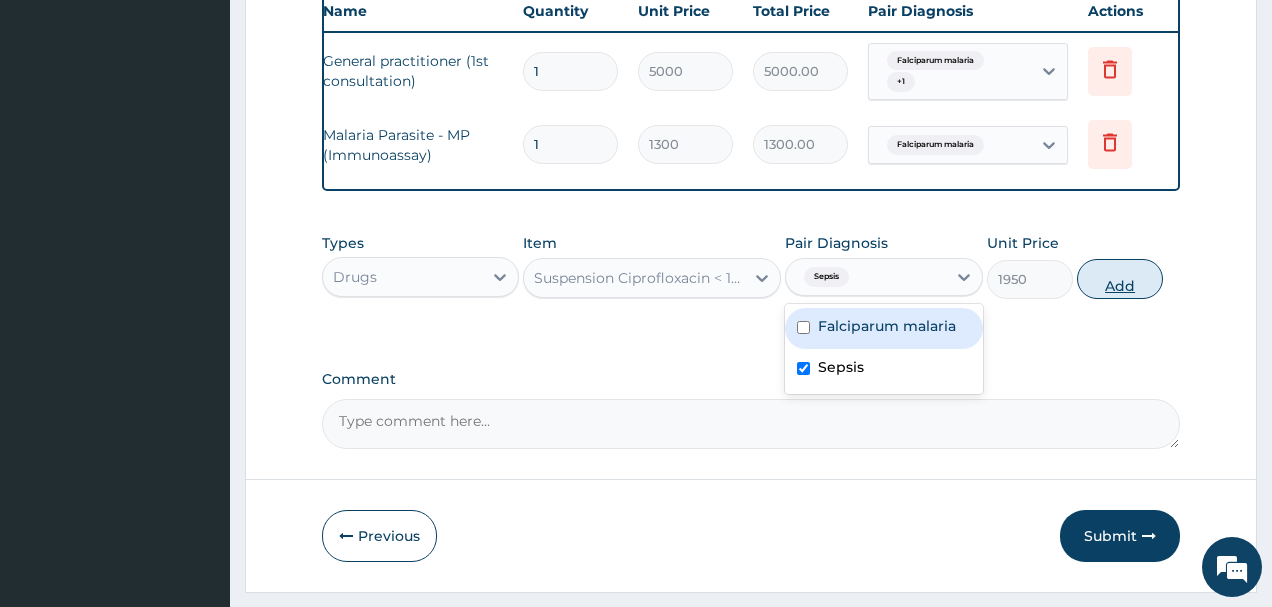 click on "Add" at bounding box center (1120, 279) 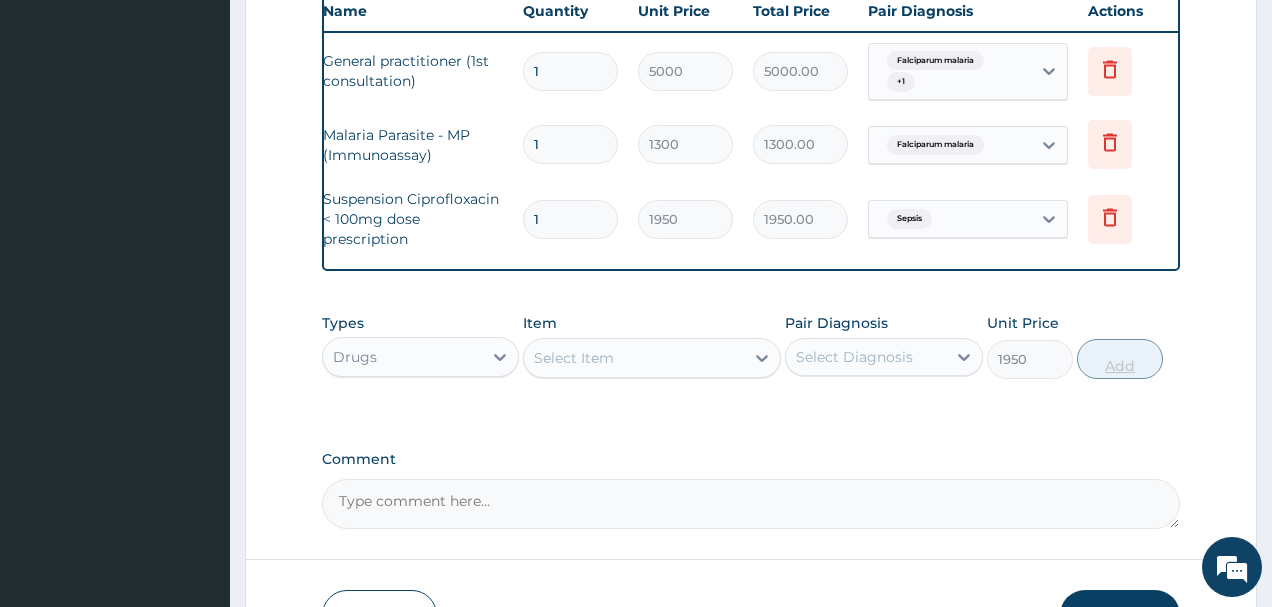 type on "0" 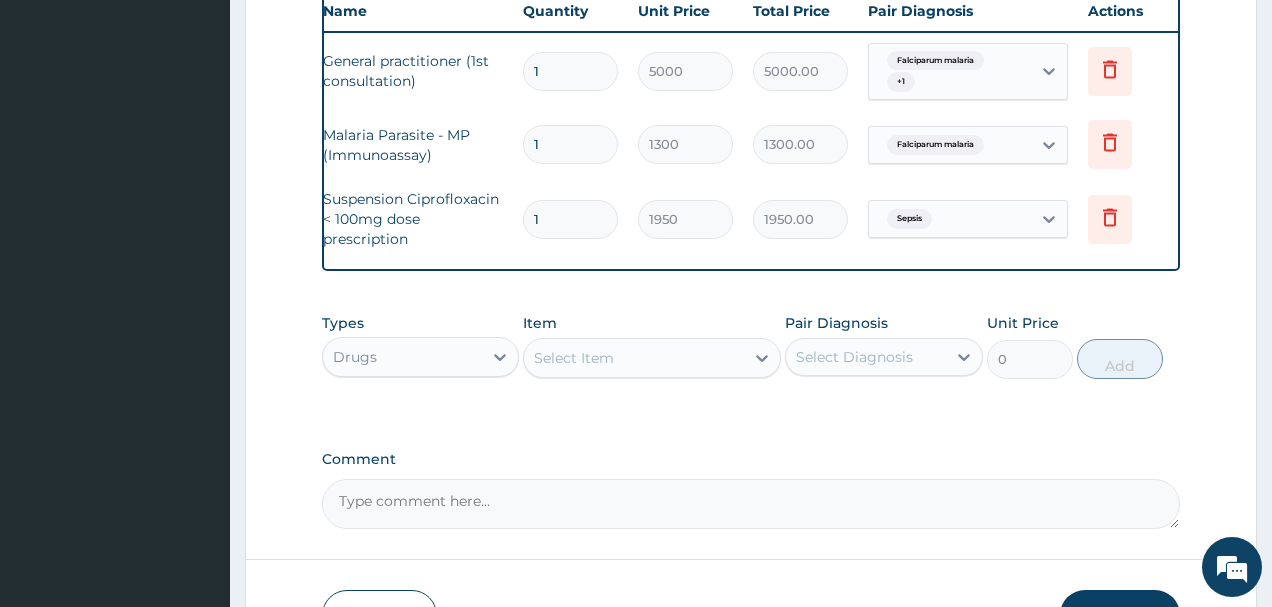 click on "Select Item" at bounding box center (574, 358) 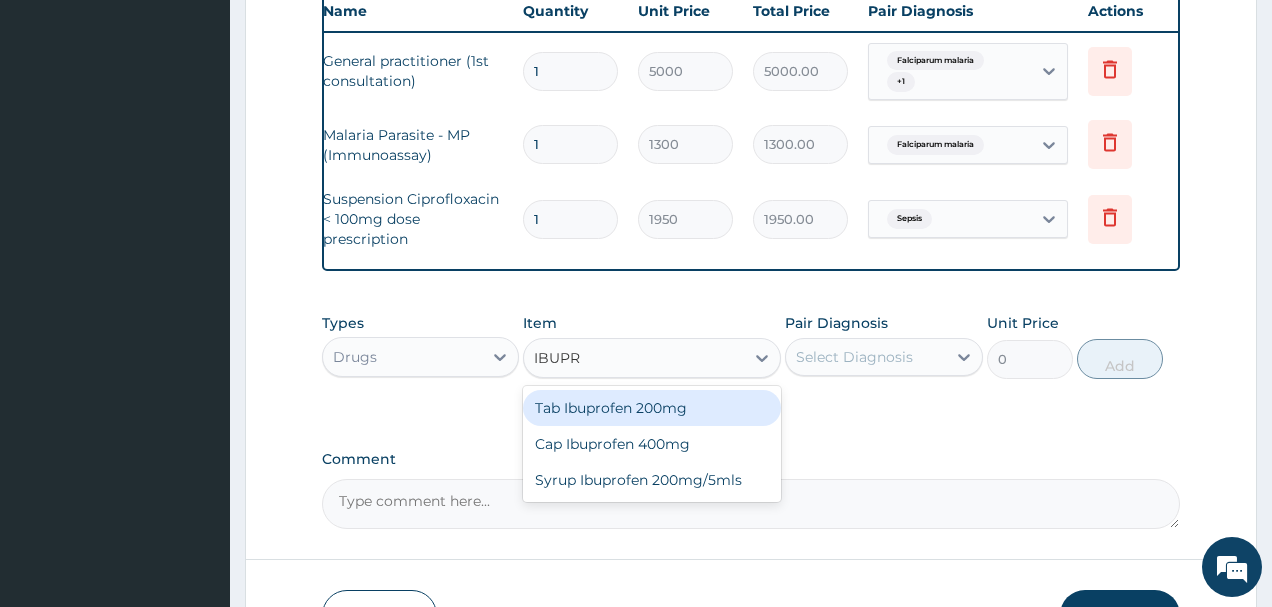type on "IBUPRO" 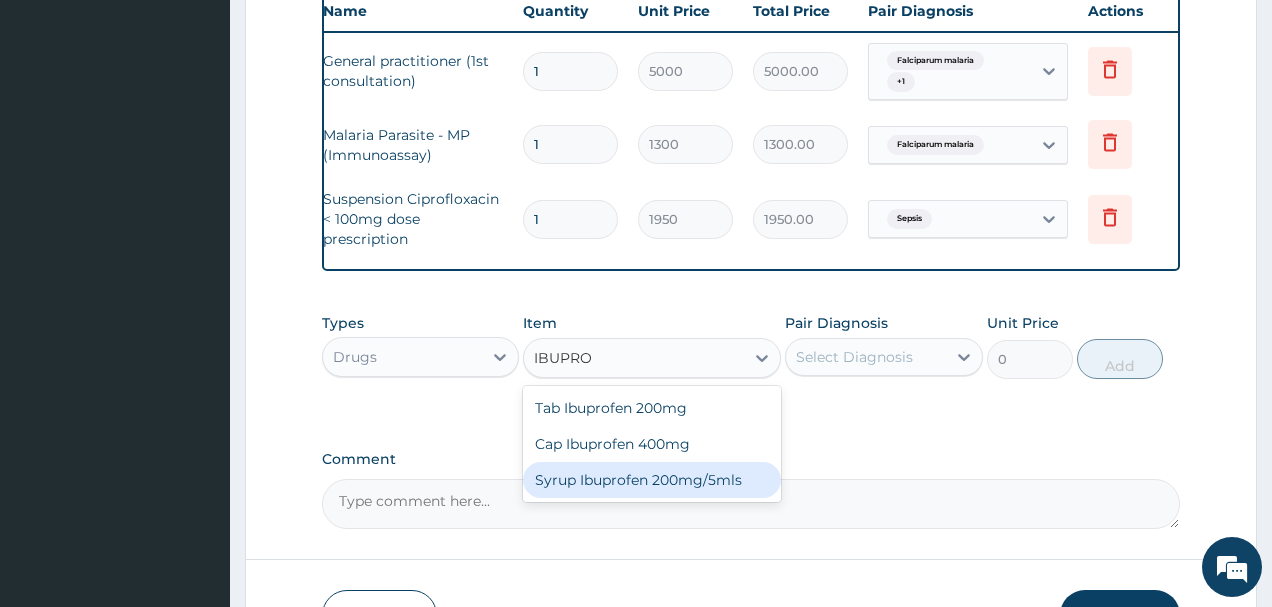 click on "Syrup Ibuprofen 200mg/5mls" at bounding box center (652, 480) 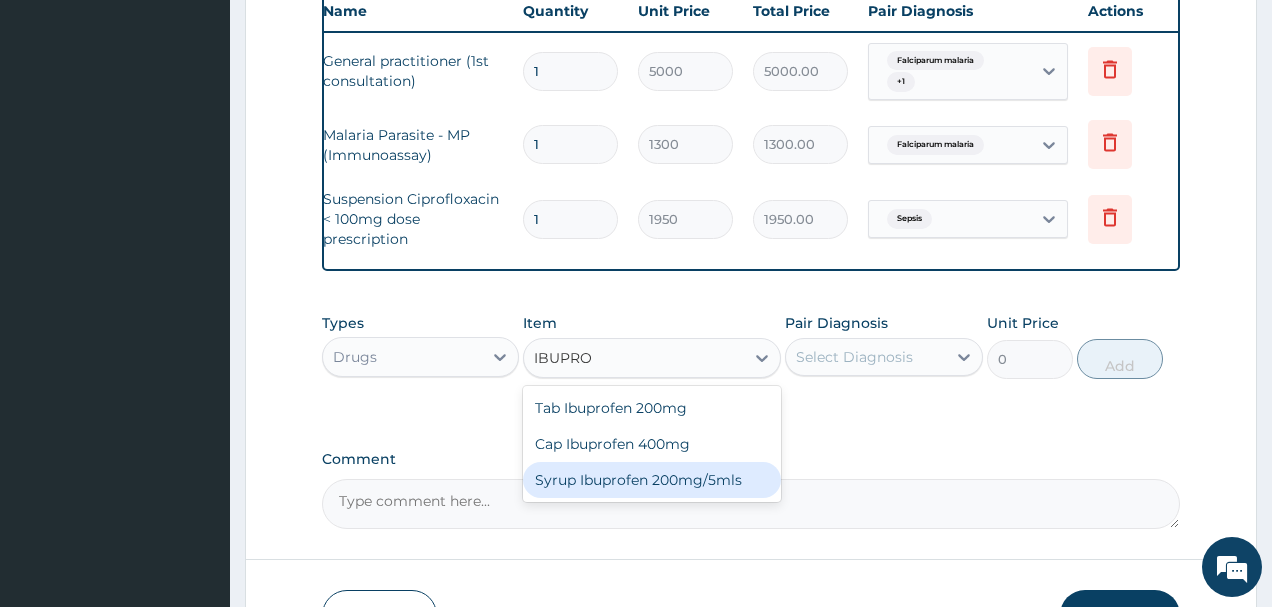 type 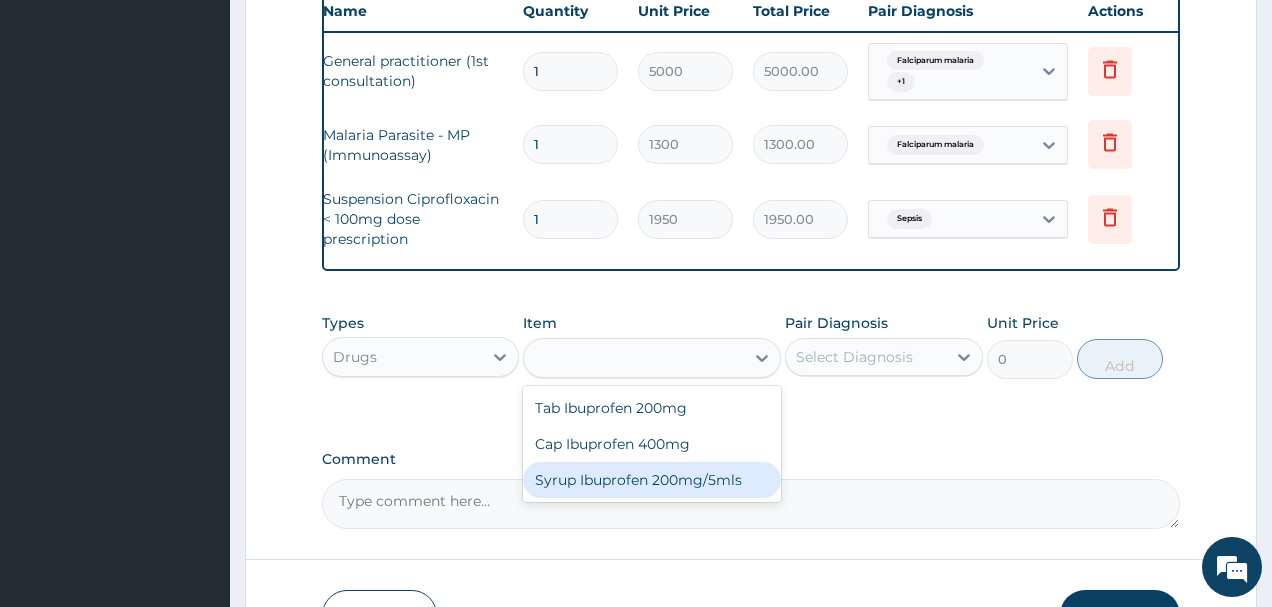 type on "845" 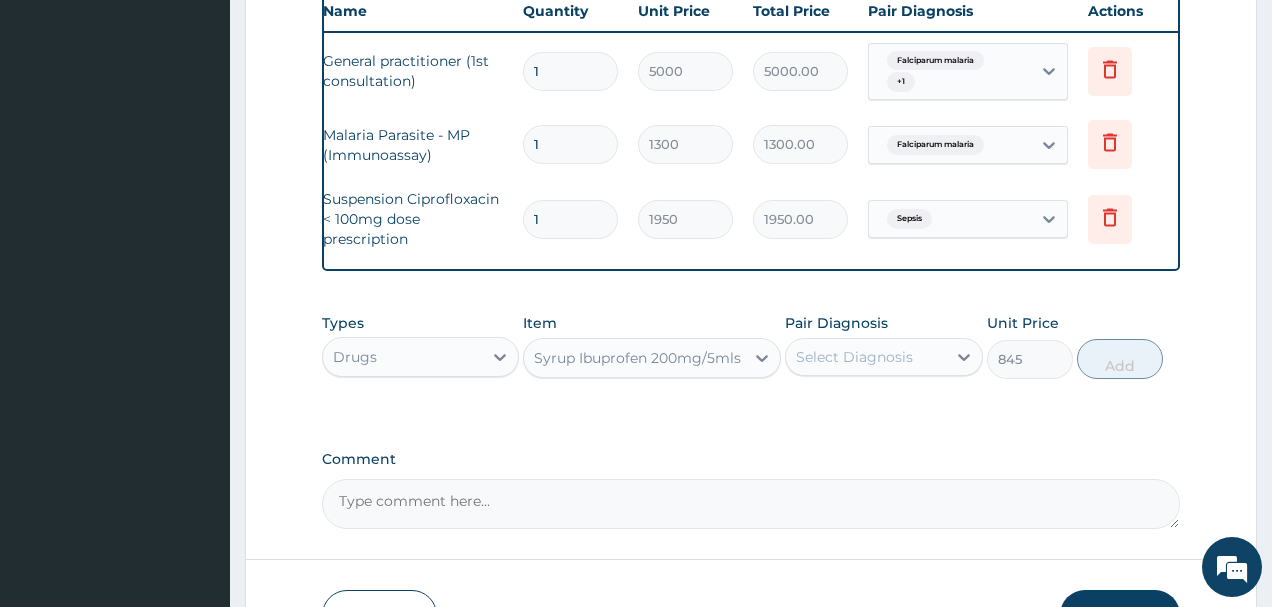 click on "Select Diagnosis" at bounding box center (854, 357) 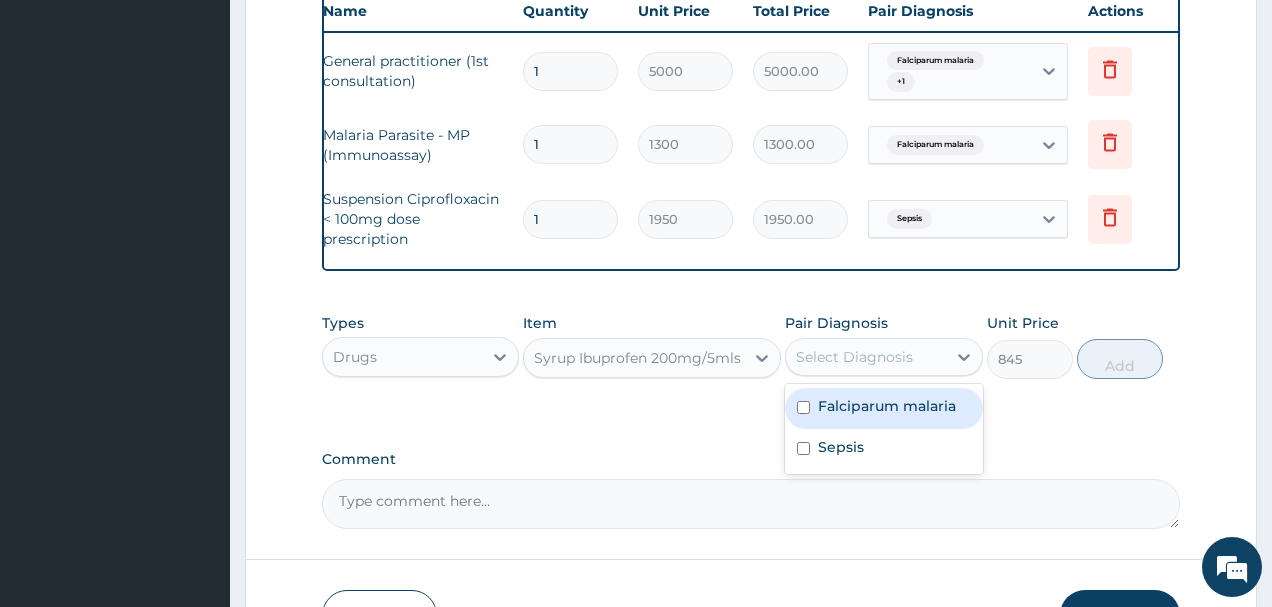 click at bounding box center [803, 407] 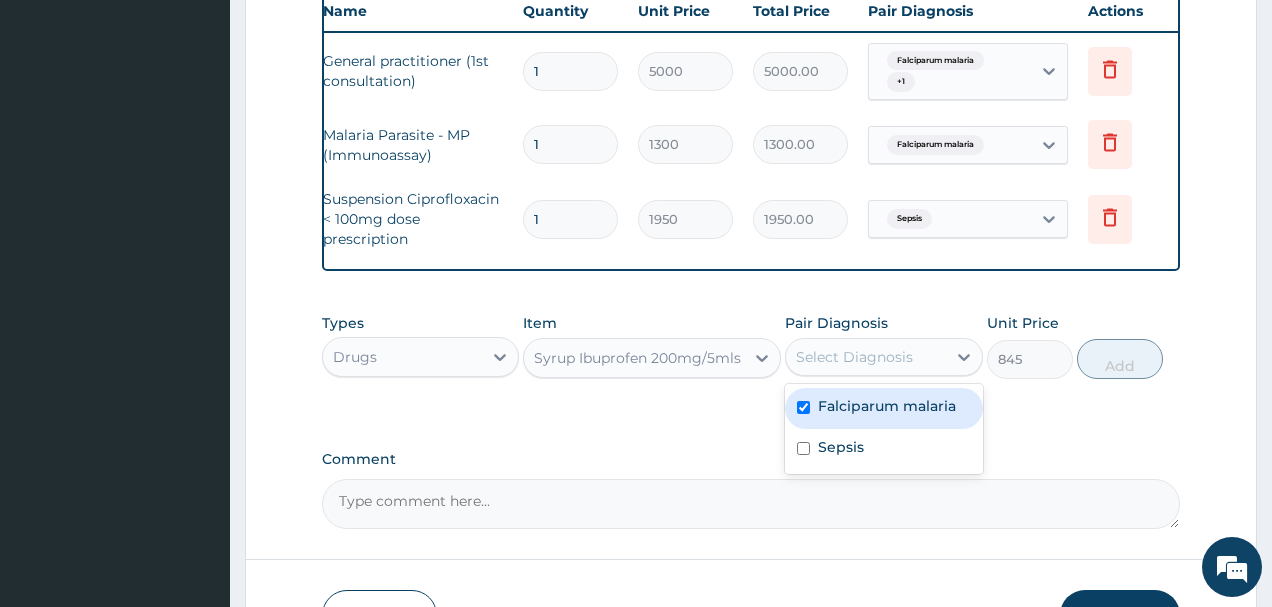 checkbox on "true" 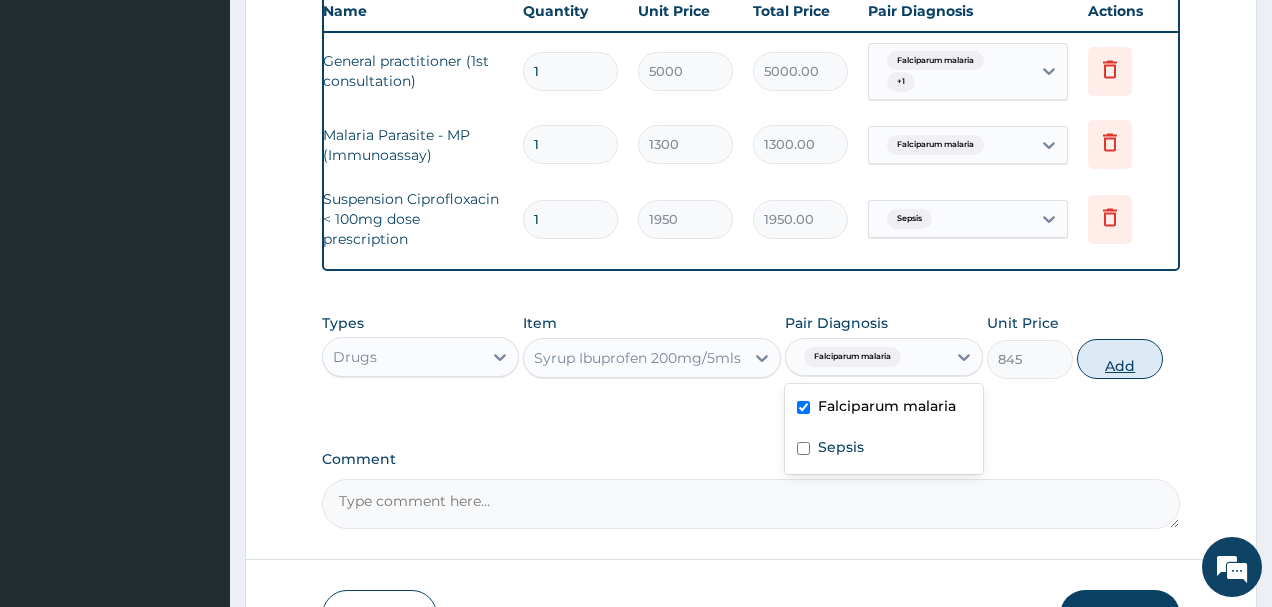 click on "Add" at bounding box center (1120, 359) 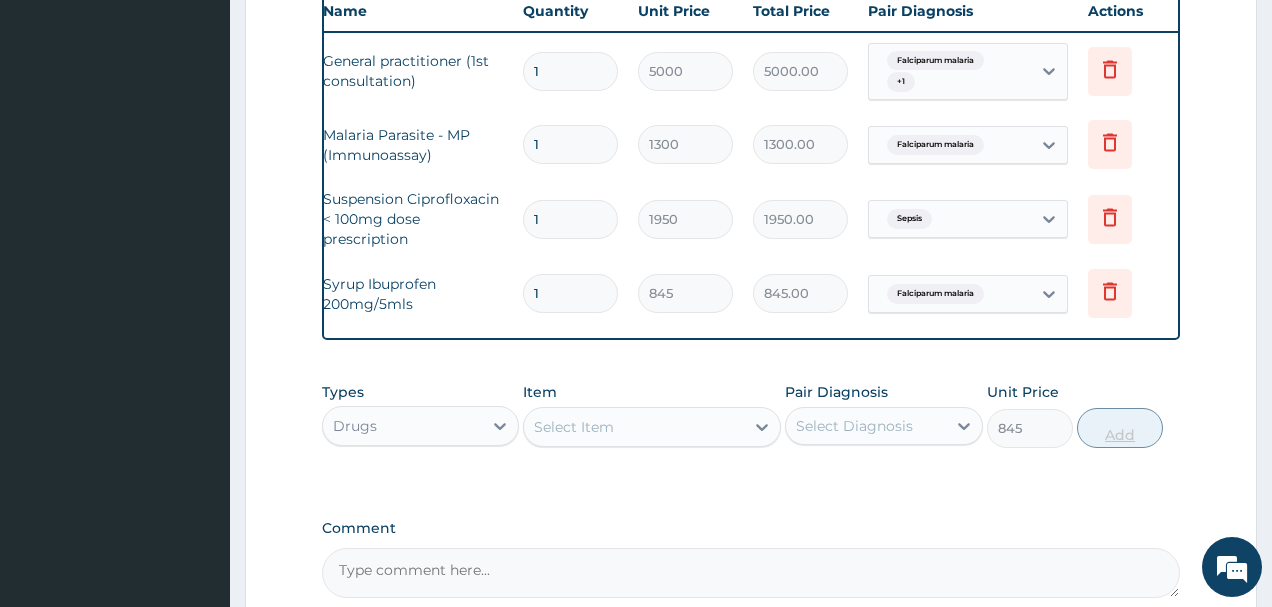 type on "0" 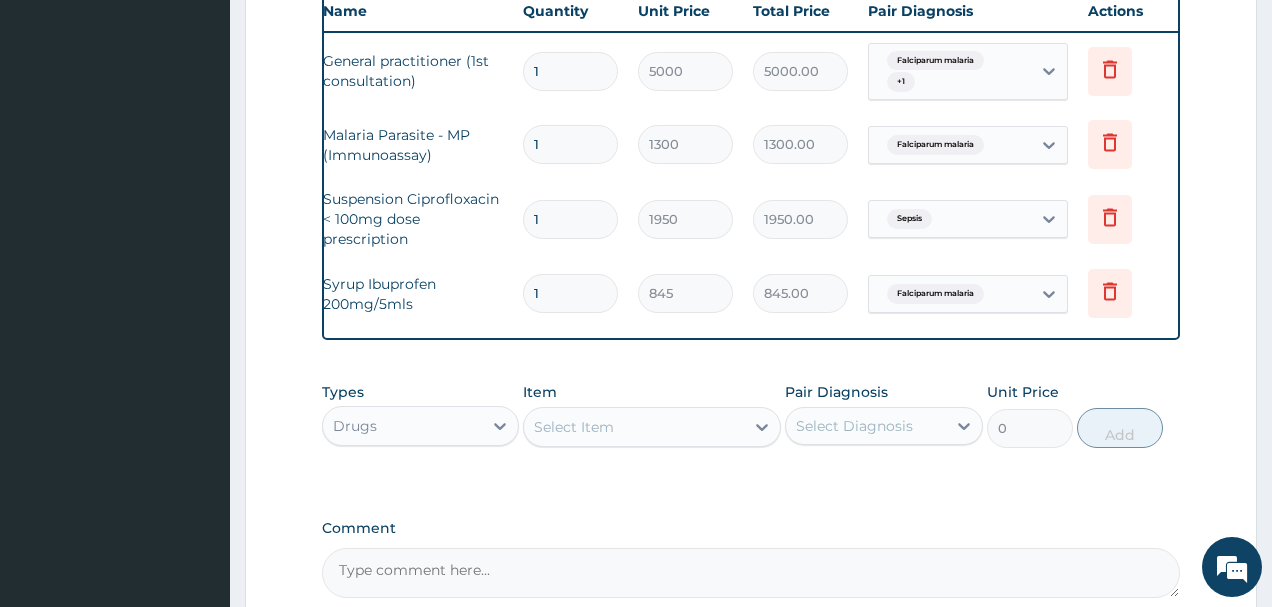 click on "Select Item" at bounding box center [634, 427] 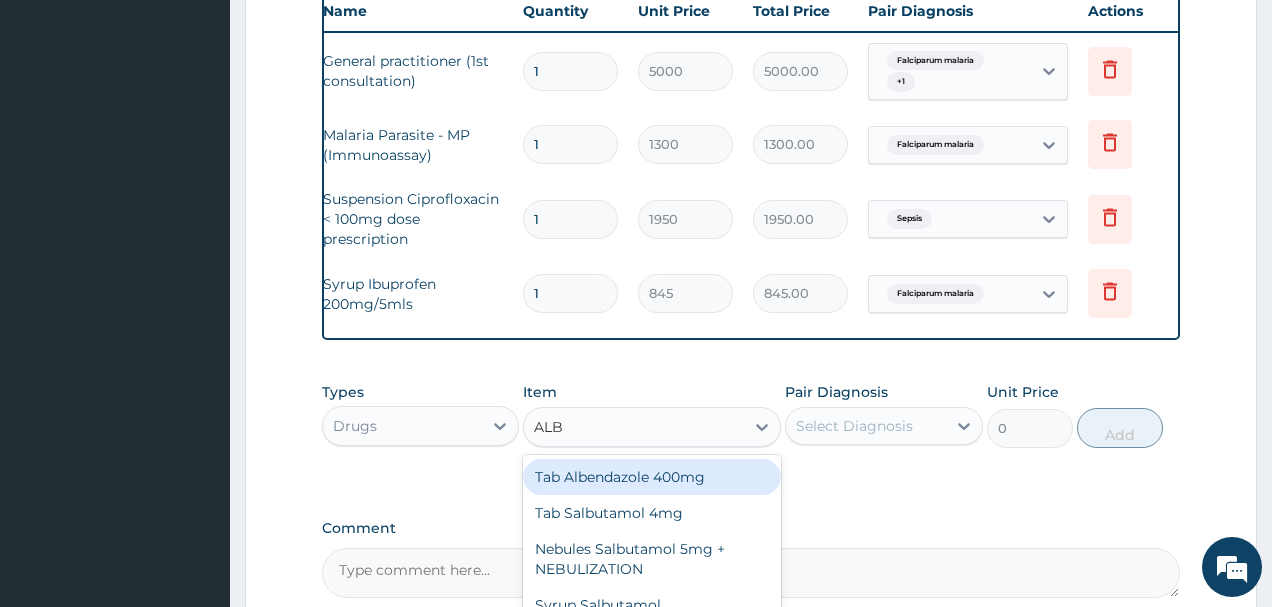 type on "ALBE" 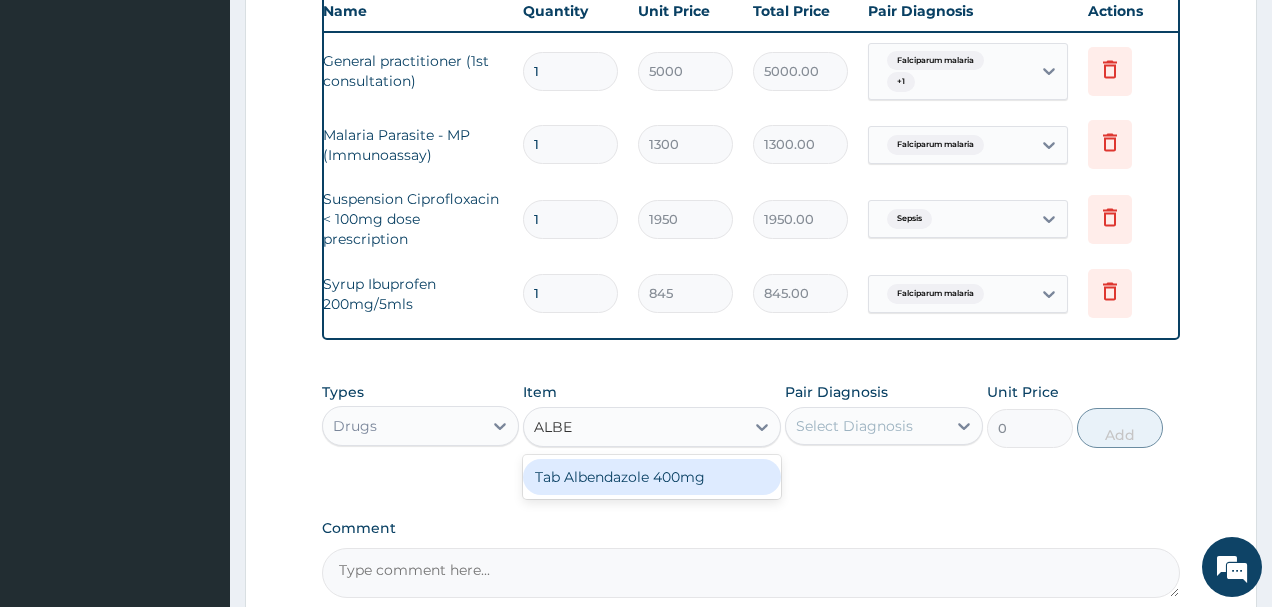 click on "Tab Albendazole 400mg" at bounding box center [652, 477] 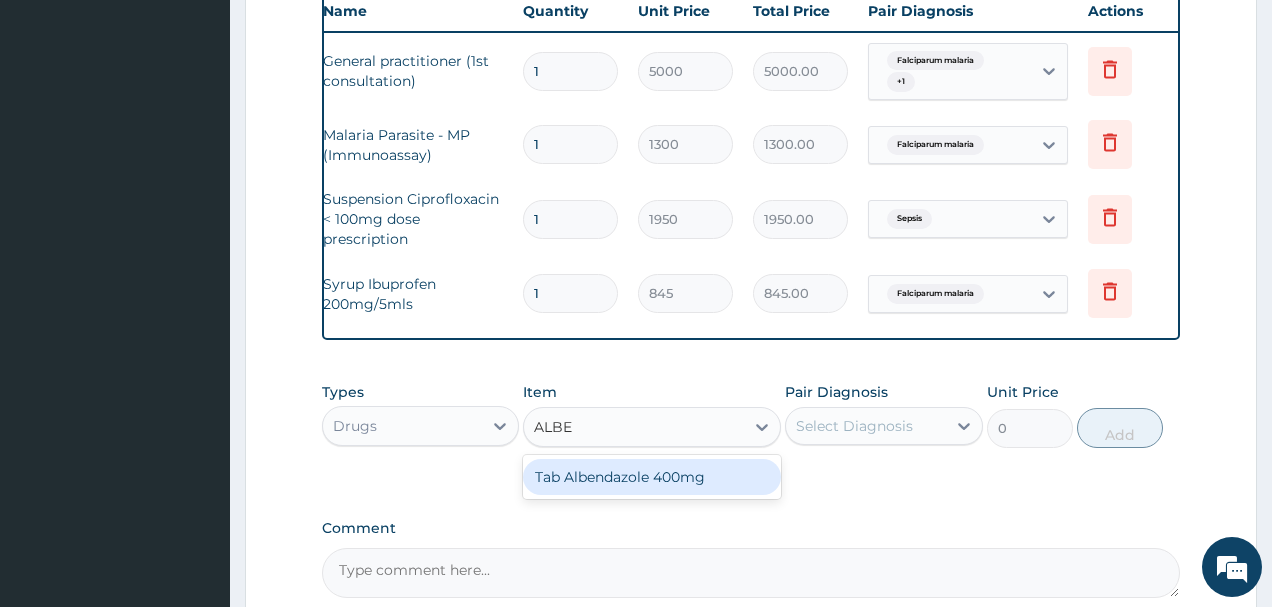 type 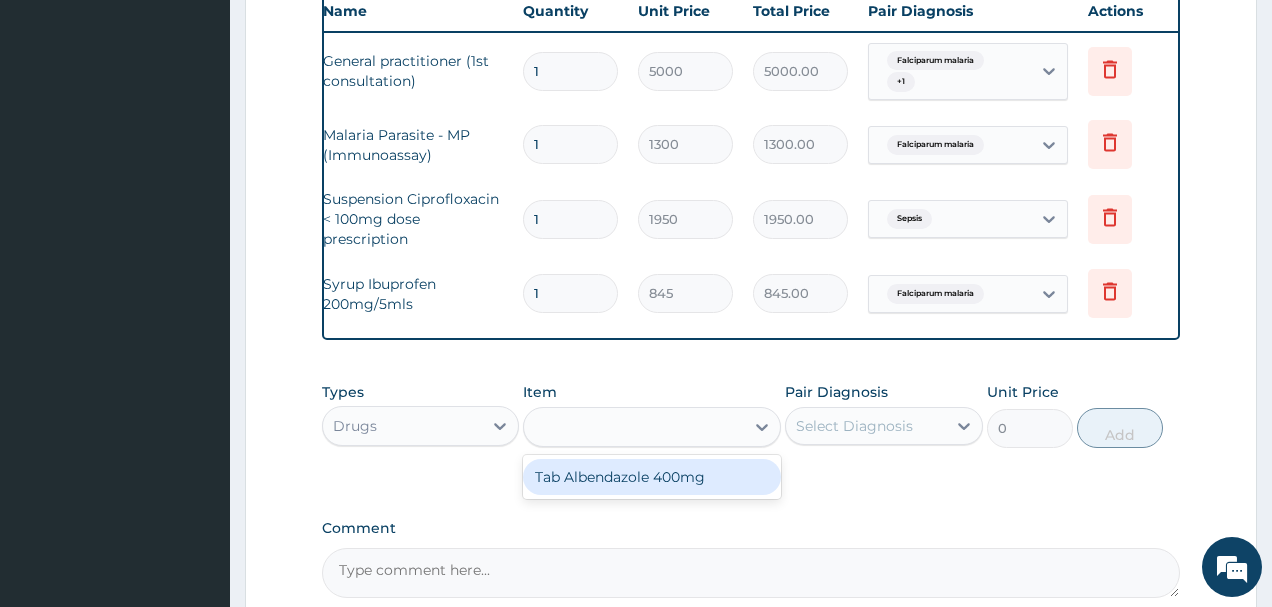 type on "472" 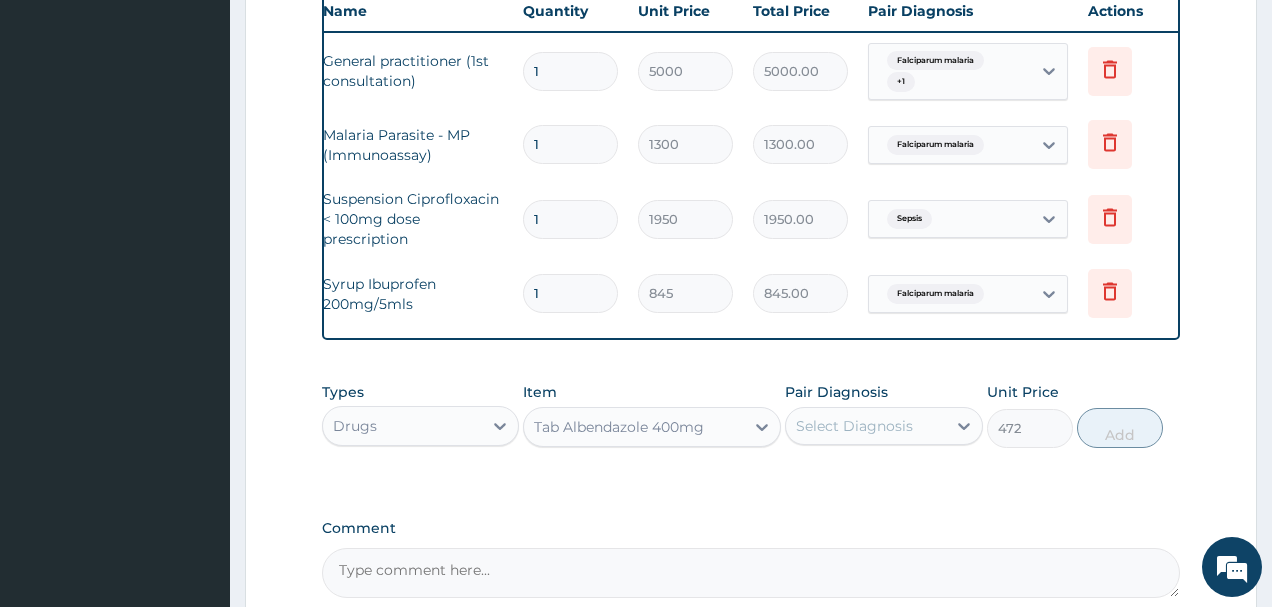 click on "Select Diagnosis" at bounding box center (854, 426) 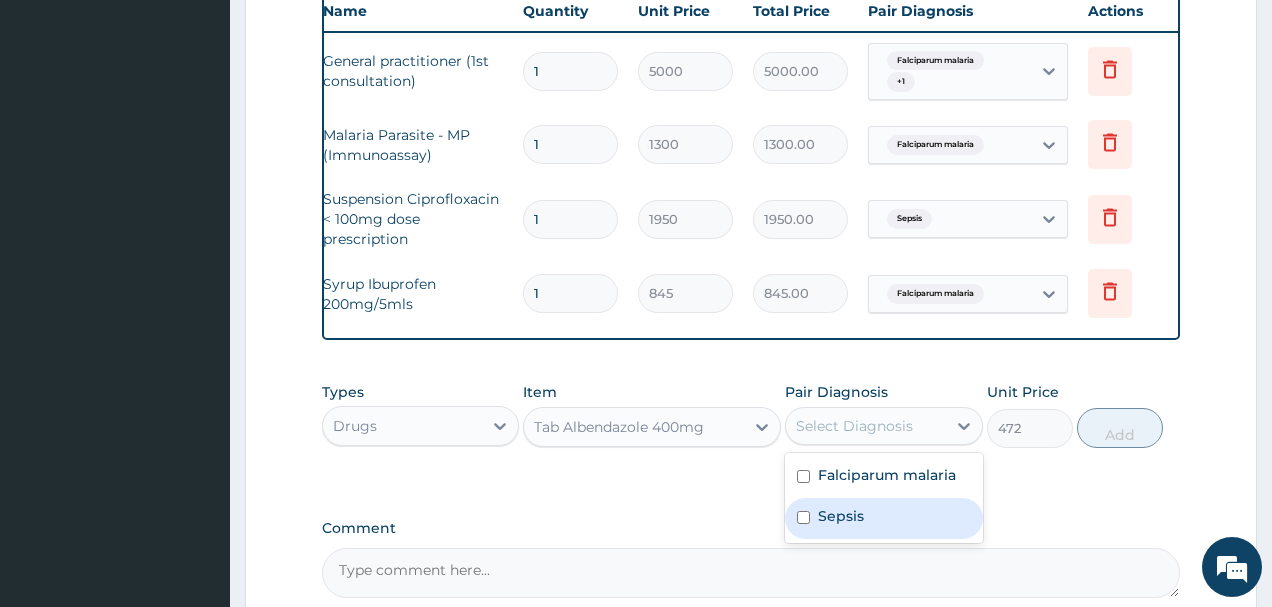 click at bounding box center [803, 517] 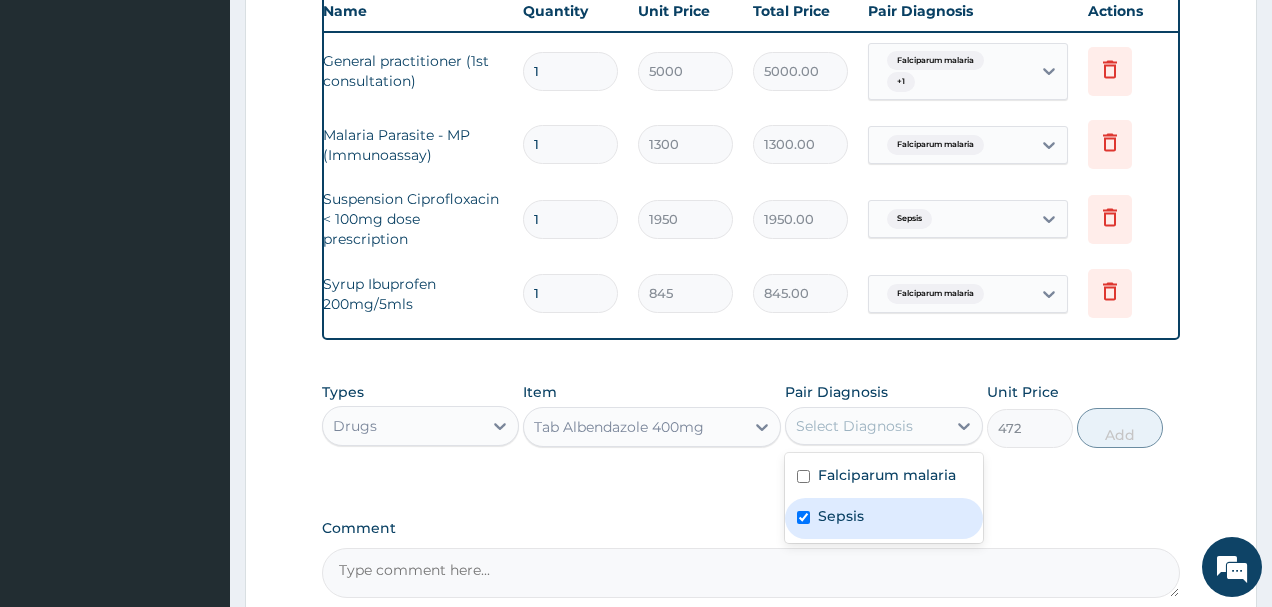 checkbox on "true" 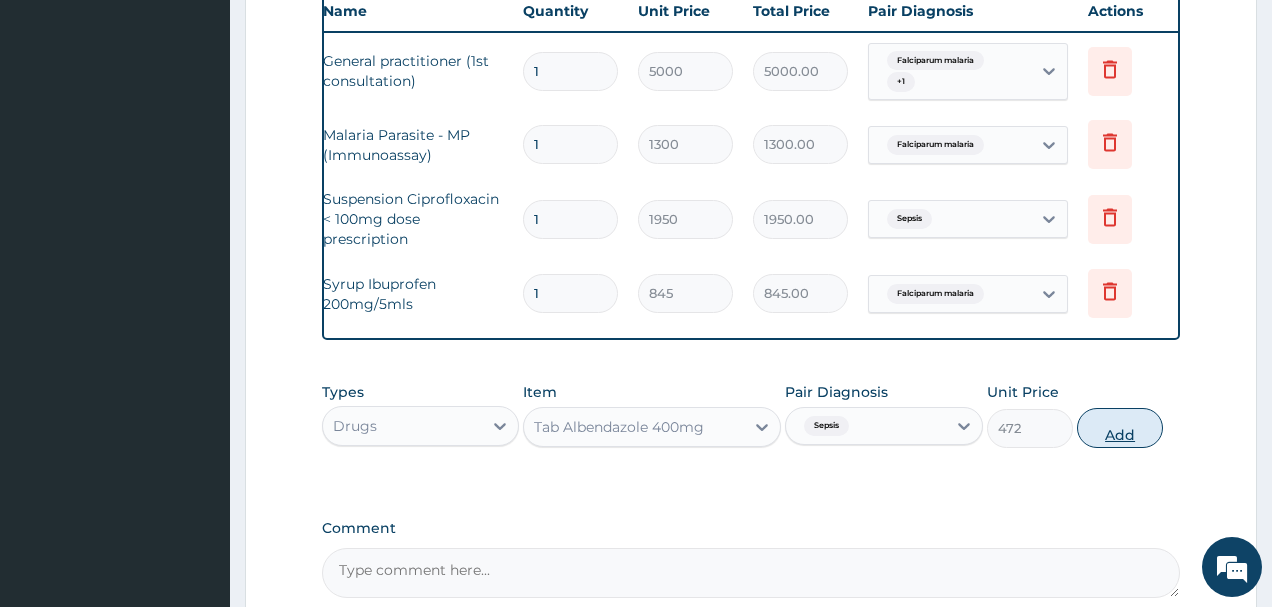click on "Add" at bounding box center (1120, 428) 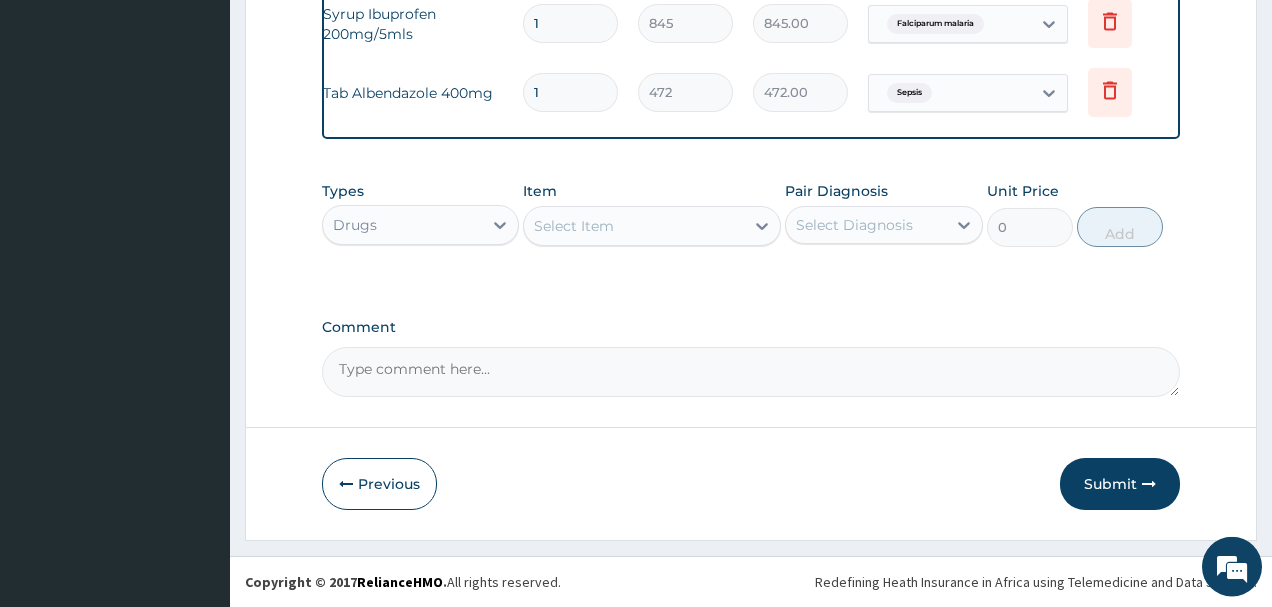 scroll, scrollTop: 1052, scrollLeft: 0, axis: vertical 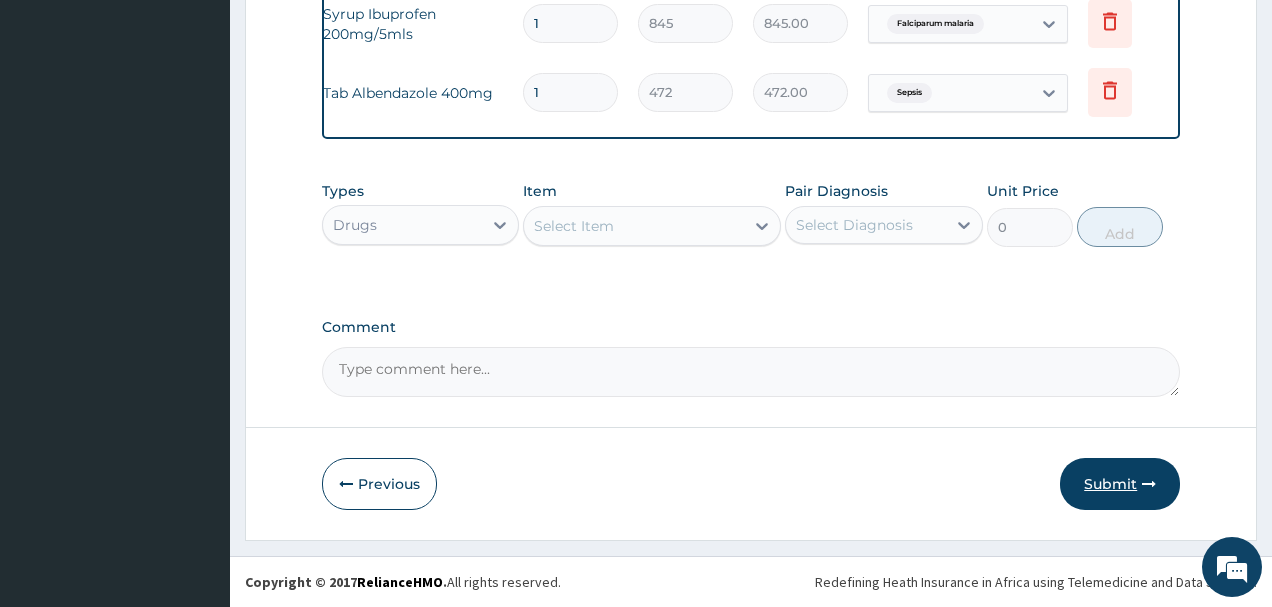 click on "Submit" at bounding box center (1120, 484) 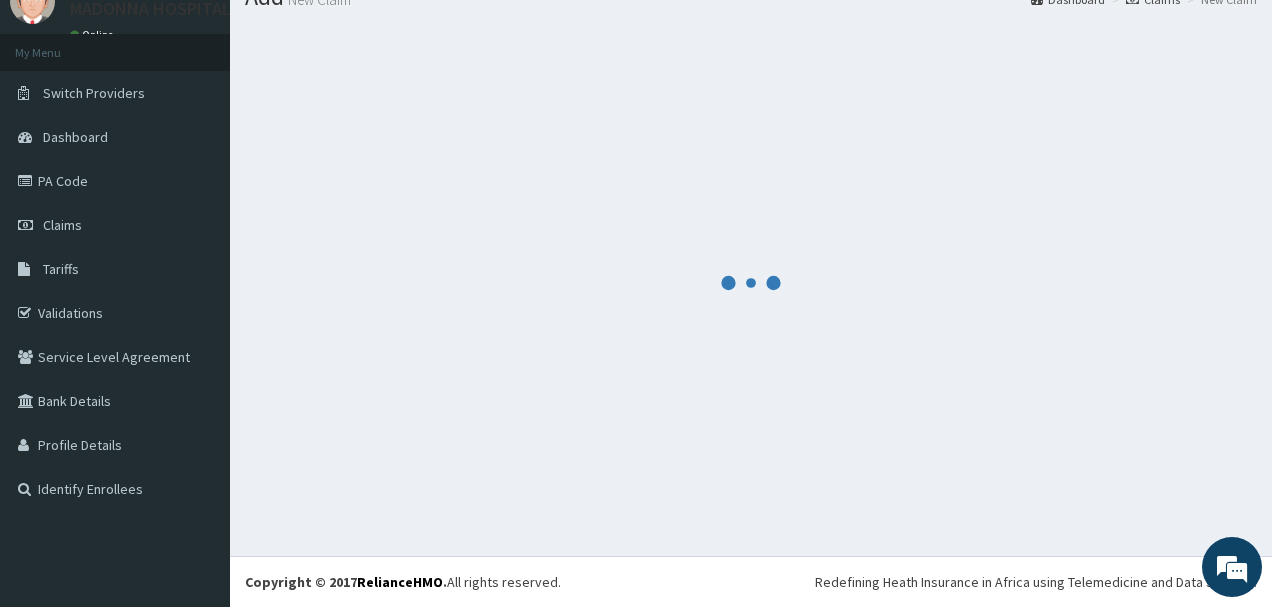scroll, scrollTop: 81, scrollLeft: 0, axis: vertical 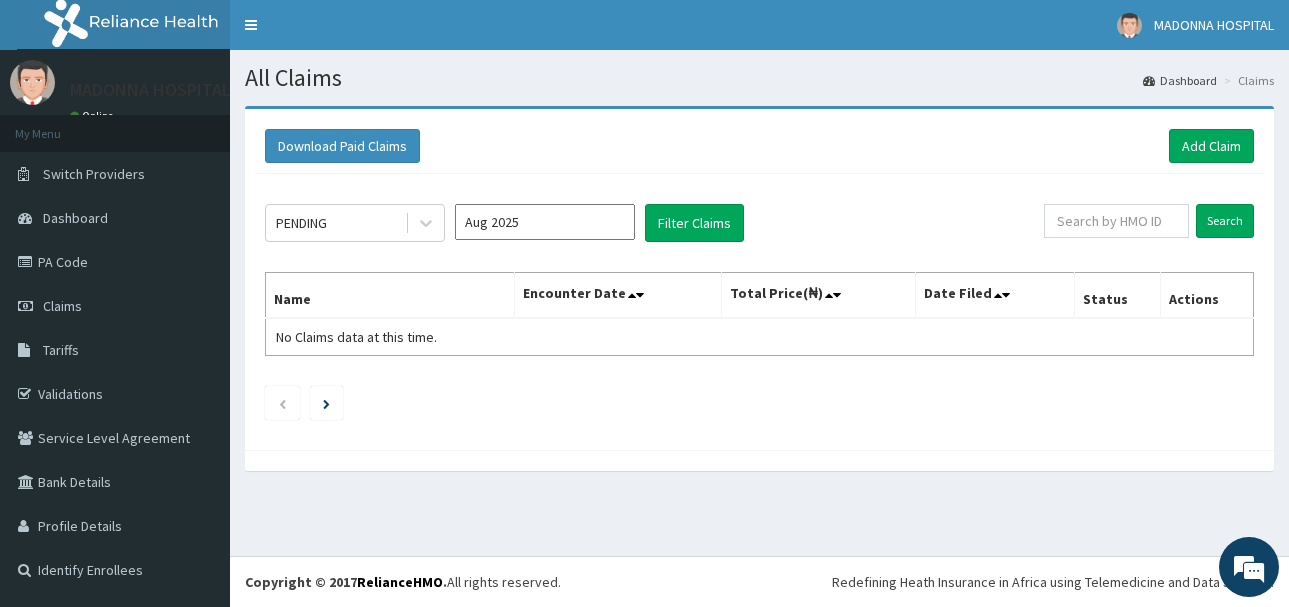 click on "Aug 2025" at bounding box center [545, 222] 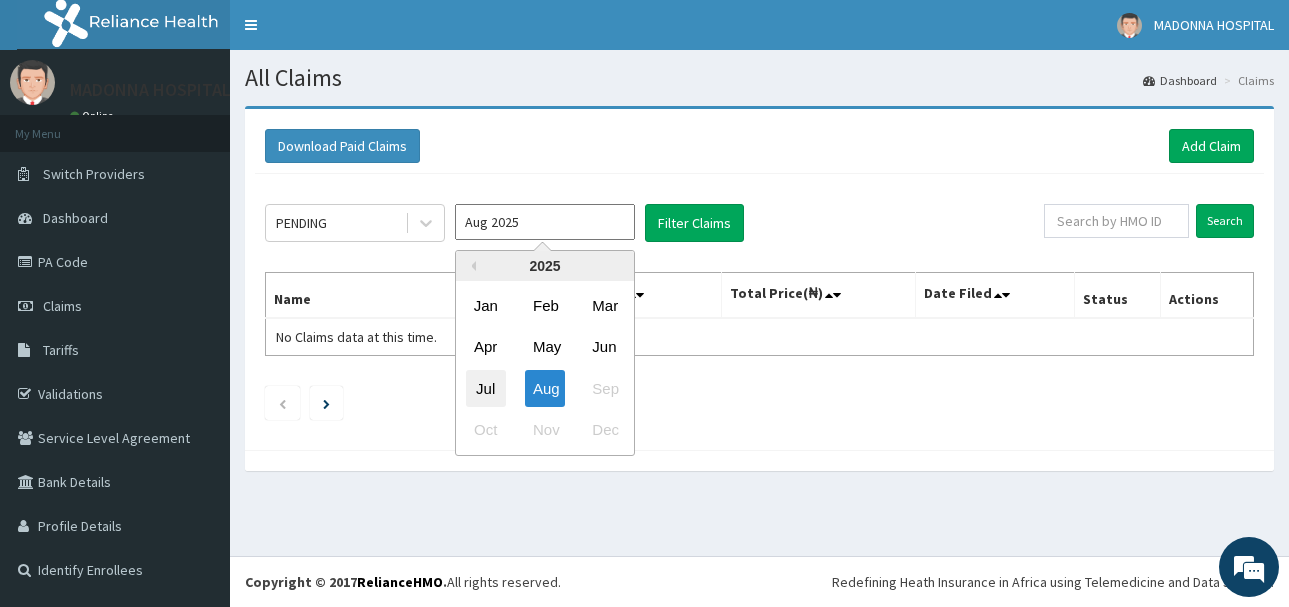 click on "Jul" at bounding box center (486, 388) 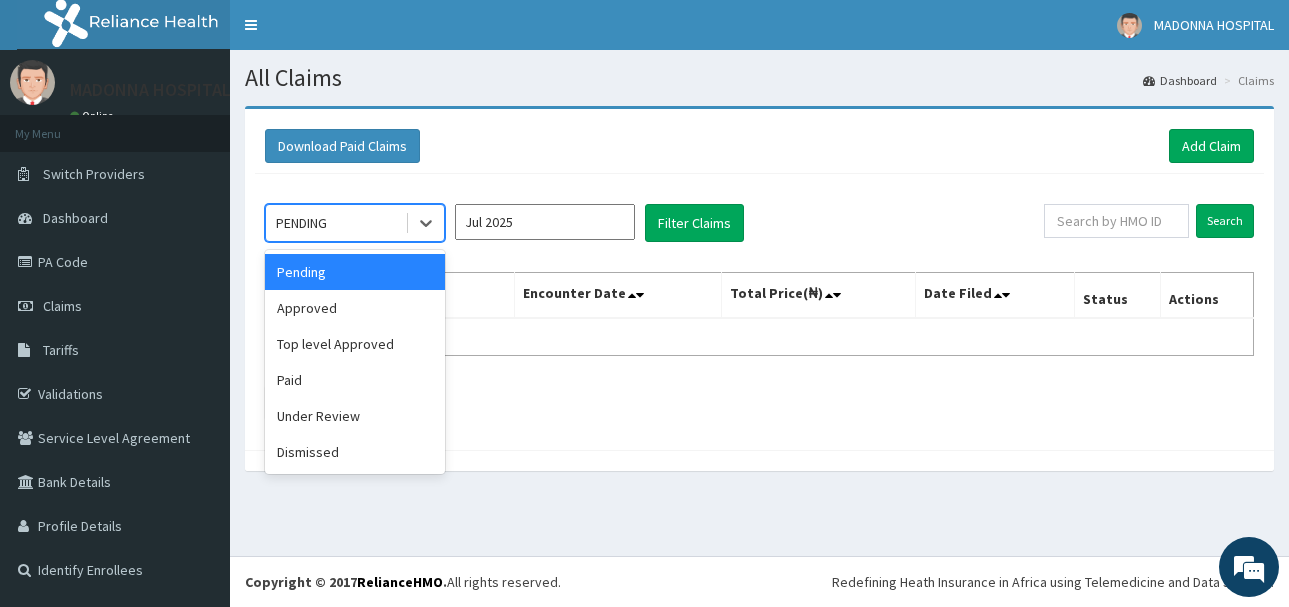 click on "PENDING" at bounding box center [335, 223] 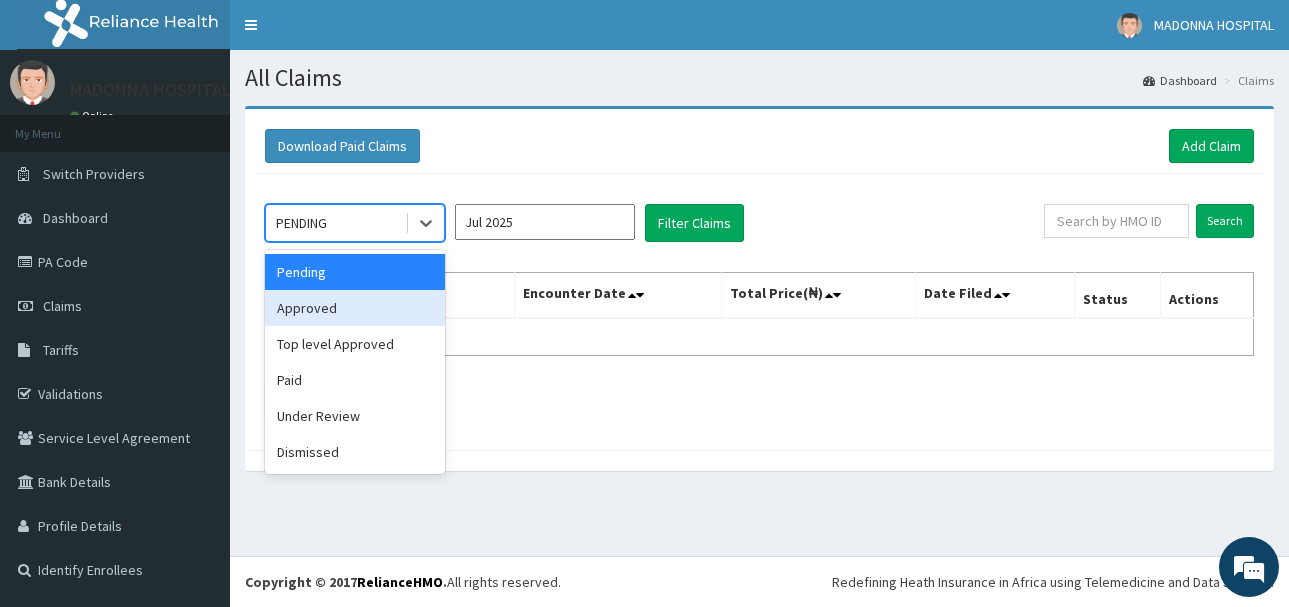 click on "Approved" at bounding box center (355, 308) 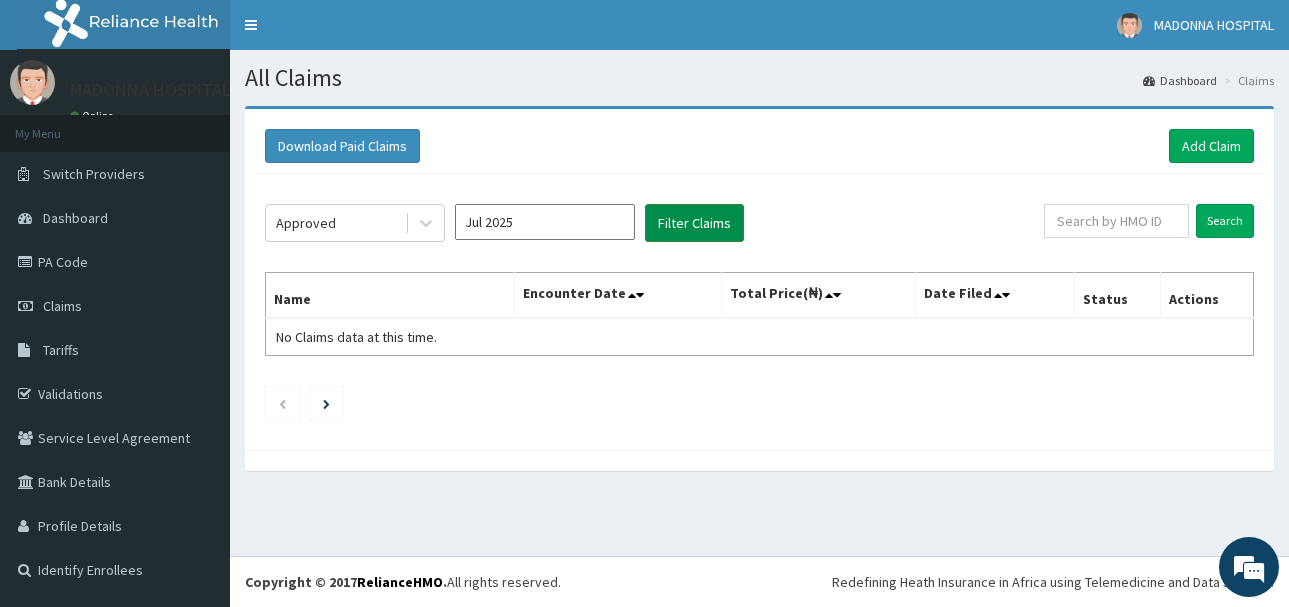 click on "Filter Claims" at bounding box center (694, 223) 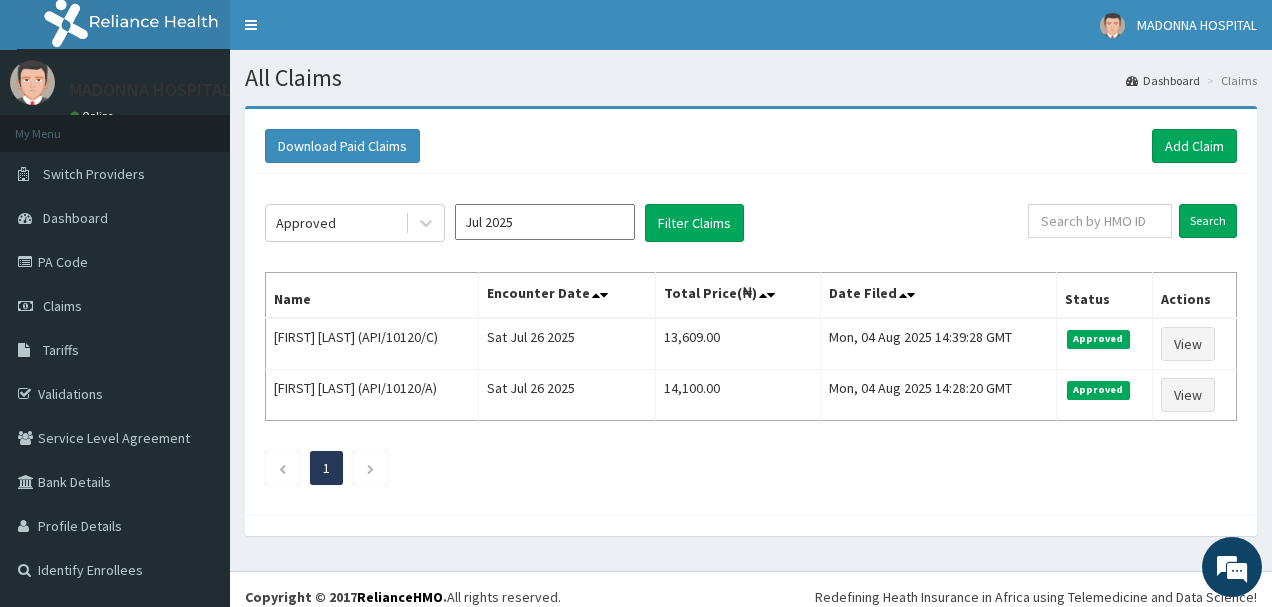 click on "Approved Jul 2025 Filter Claims Search Name Encounter Date Total Price(₦) Date Filed Status Actions Bethel Ibeagha (API/10120/C) Sat Jul 26 2025 13,609.00 Mon, 04 Aug 2025 14:39:28 GMT Approved View Izuchukwu Ibeagha (API/10120/A) Sat Jul 26 2025 14,100.00 Mon, 04 Aug 2025 14:28:20 GMT Approved View 1" 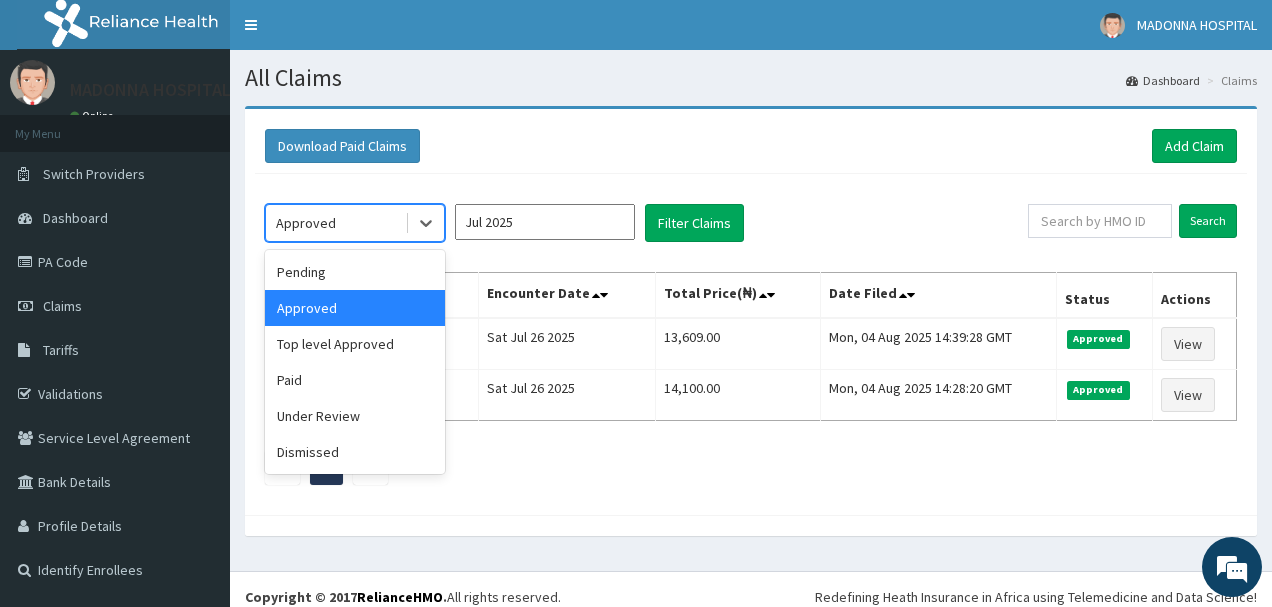click on "Approved" at bounding box center [335, 223] 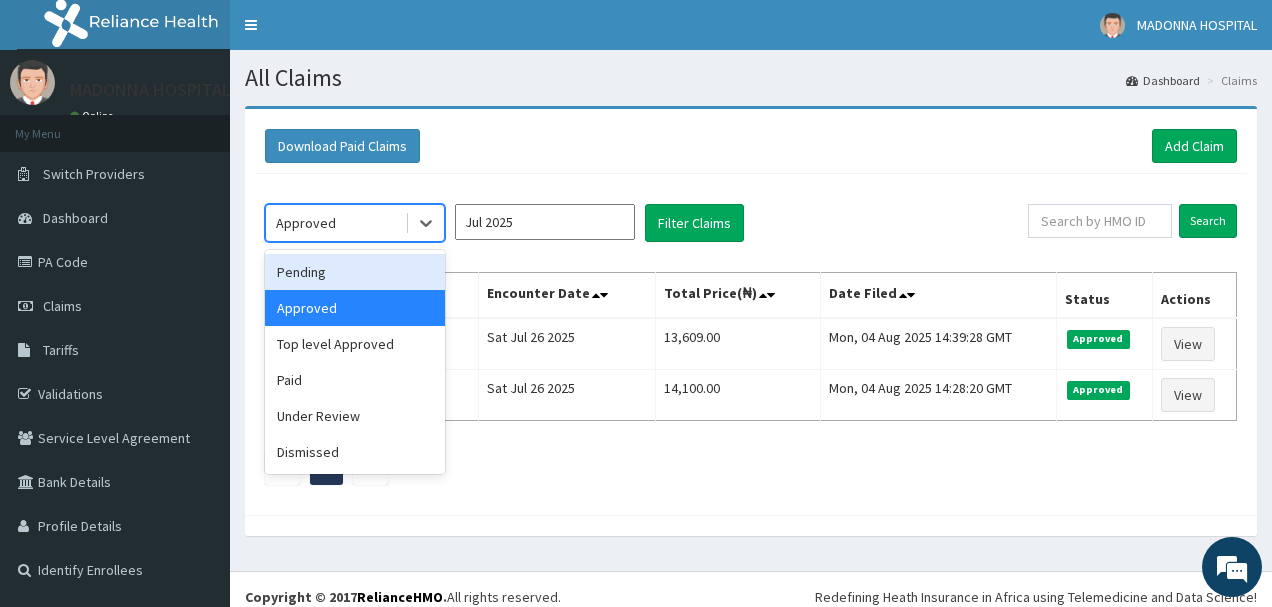 click on "Pending" at bounding box center (355, 272) 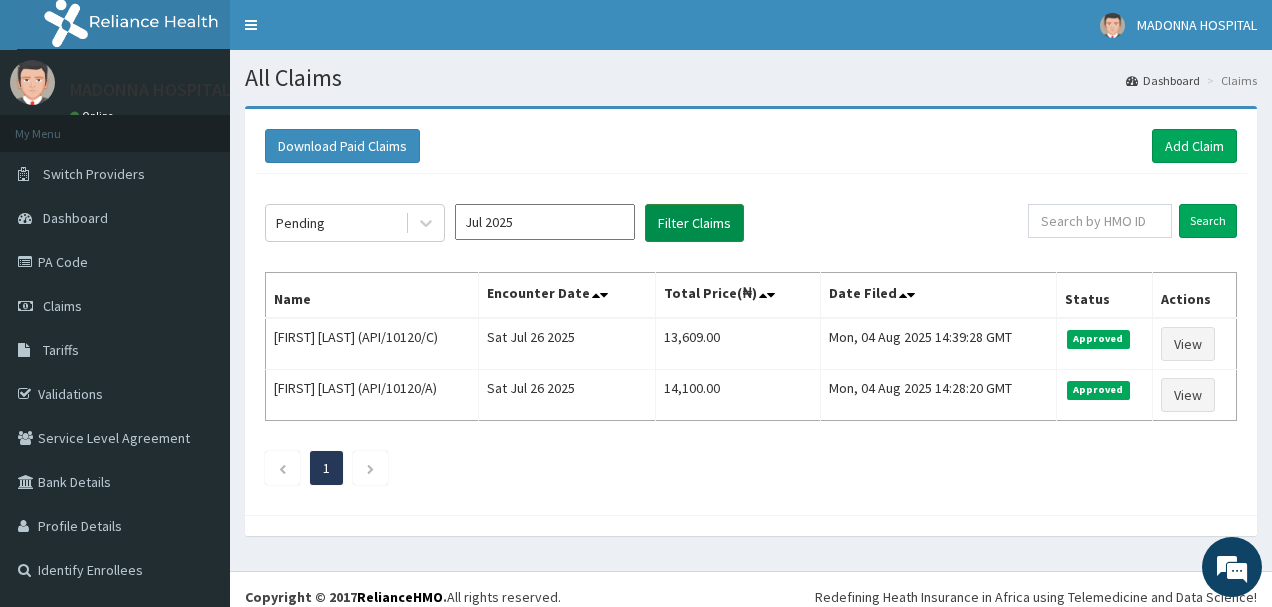 click on "Filter Claims" at bounding box center (694, 223) 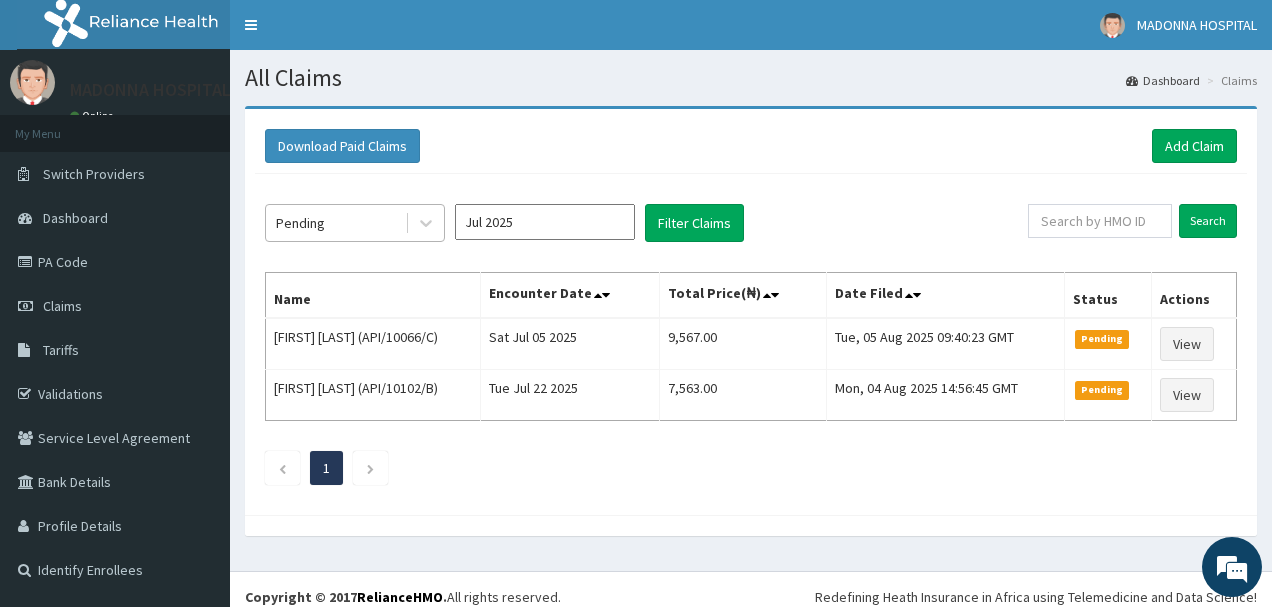 click on "Pending" at bounding box center (335, 223) 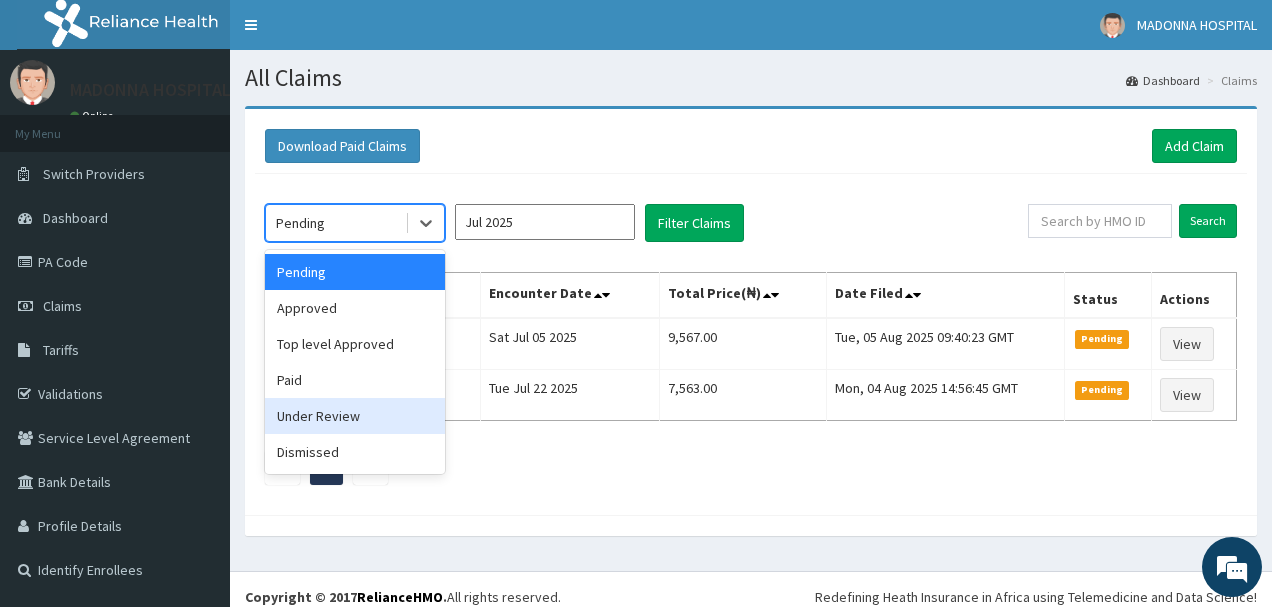 click on "Under Review" at bounding box center (355, 416) 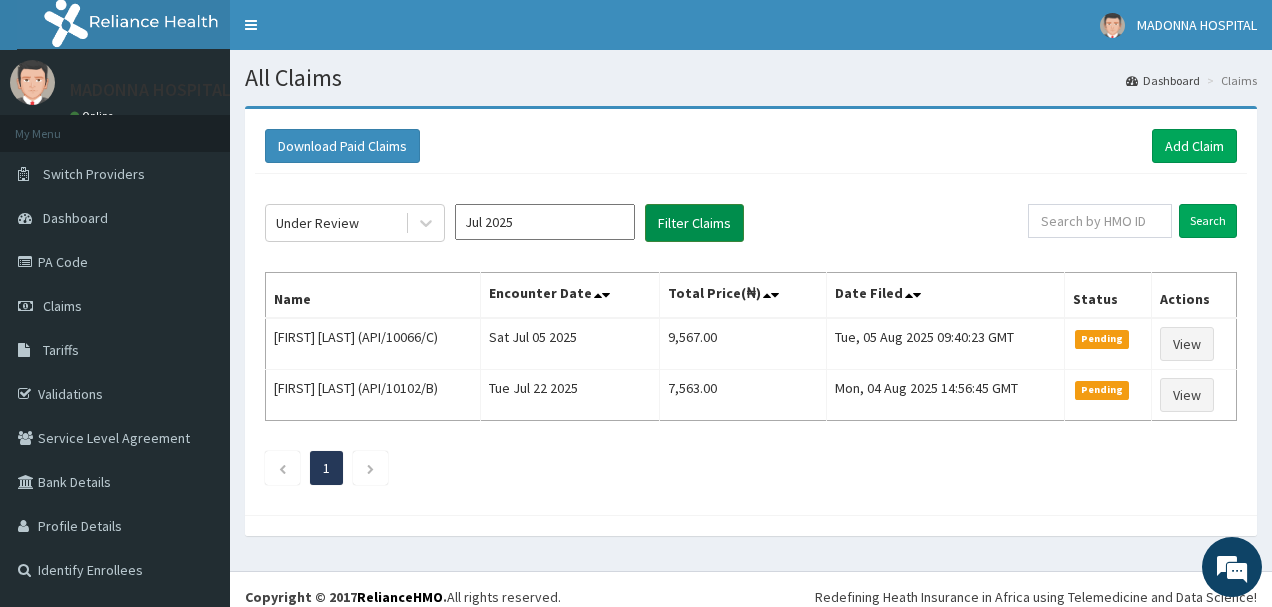 click on "Filter Claims" at bounding box center (694, 223) 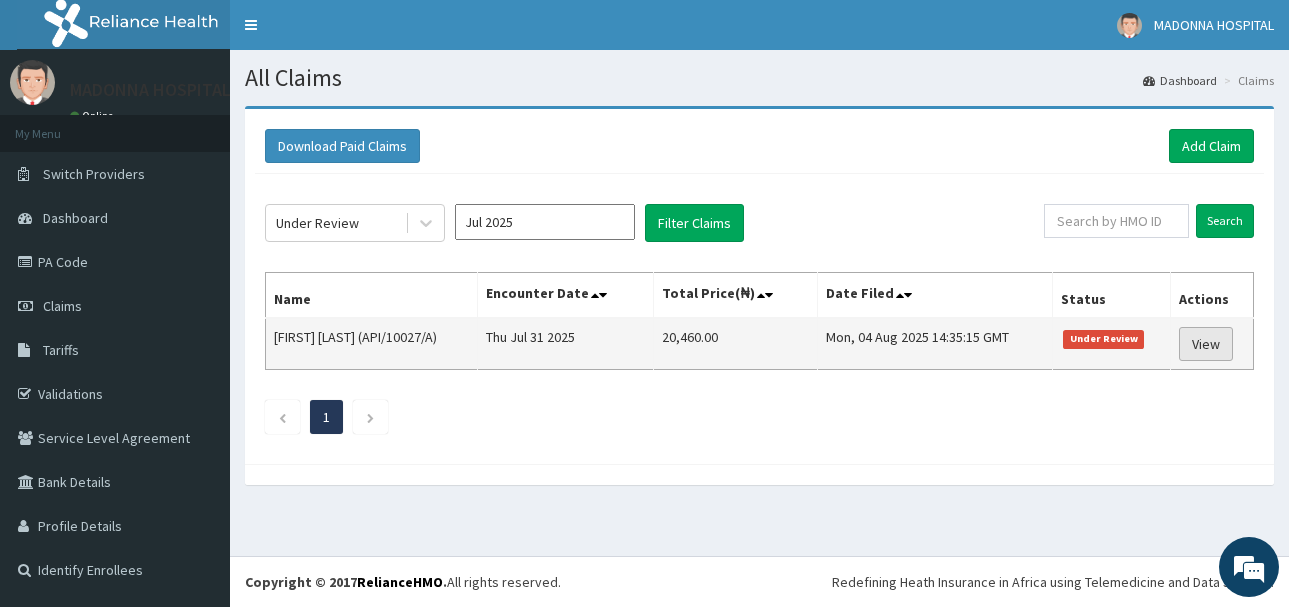 click on "View" at bounding box center (1206, 344) 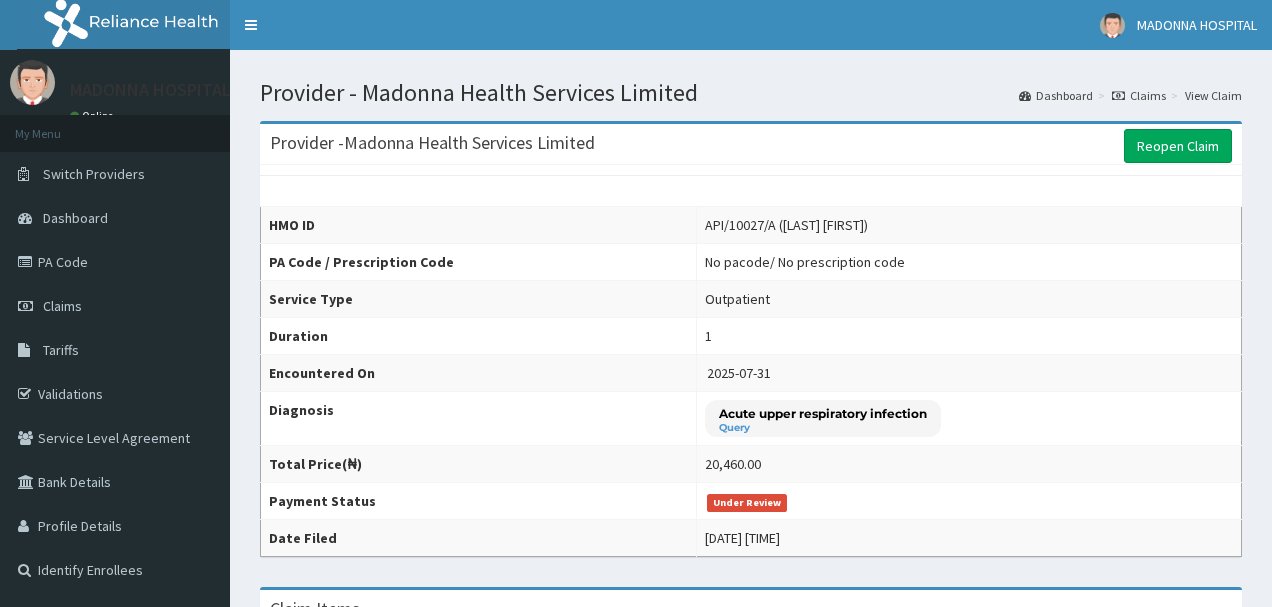 scroll, scrollTop: 0, scrollLeft: 0, axis: both 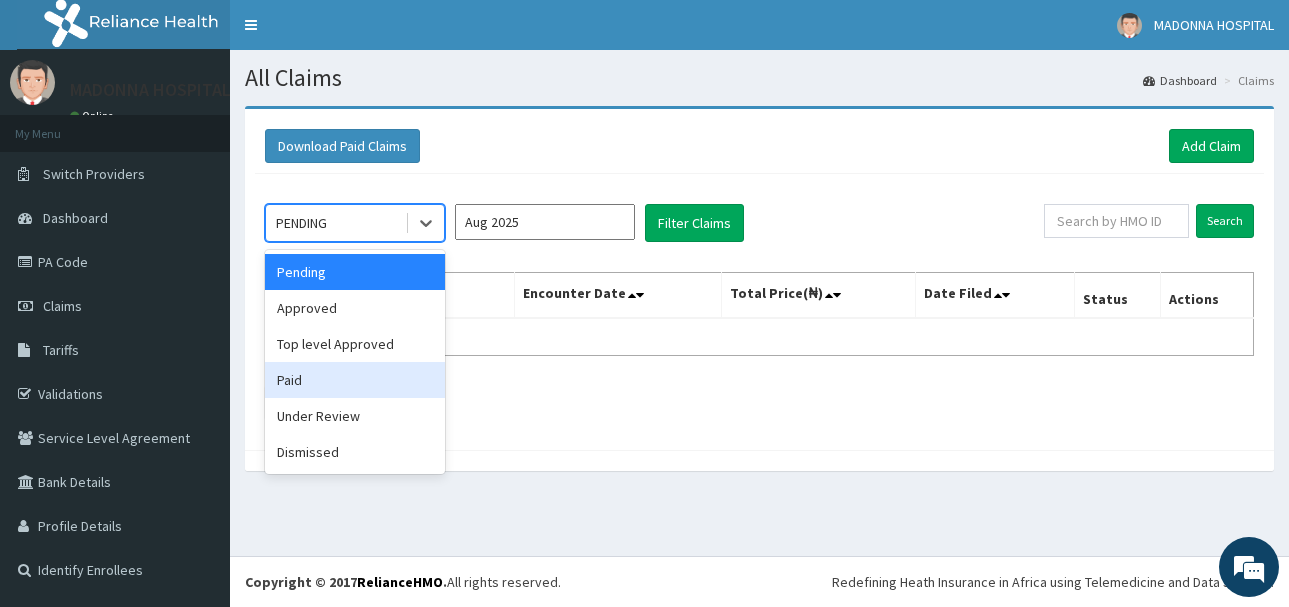 click on "Paid" at bounding box center [355, 380] 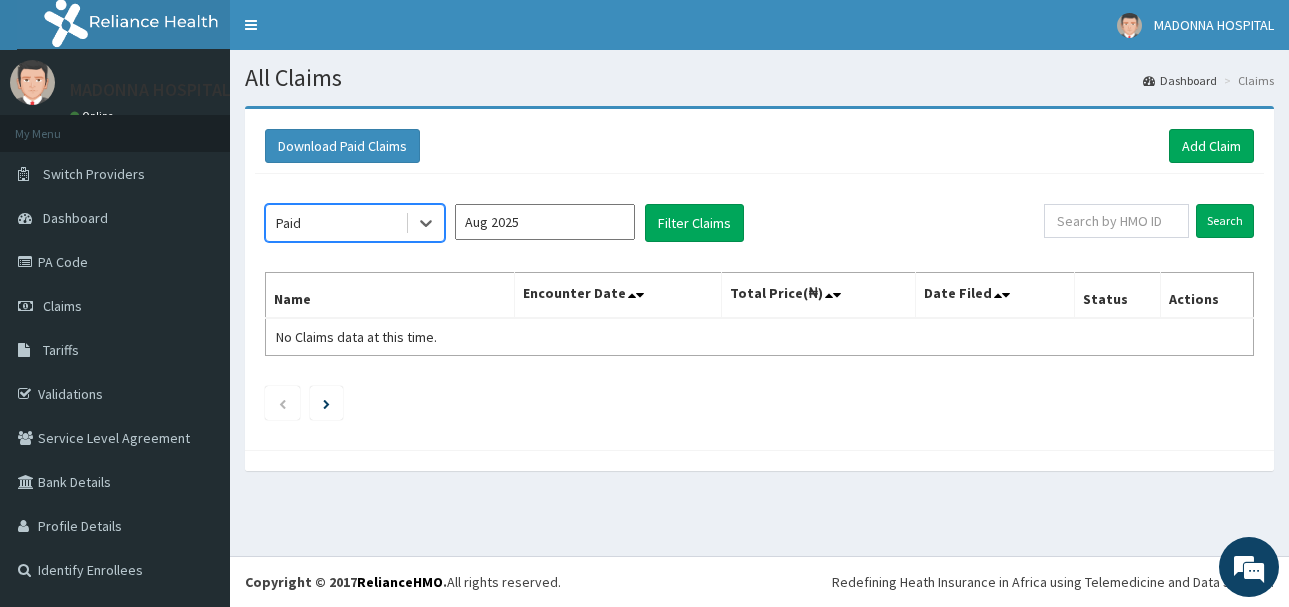 click on "Aug 2025" at bounding box center (545, 222) 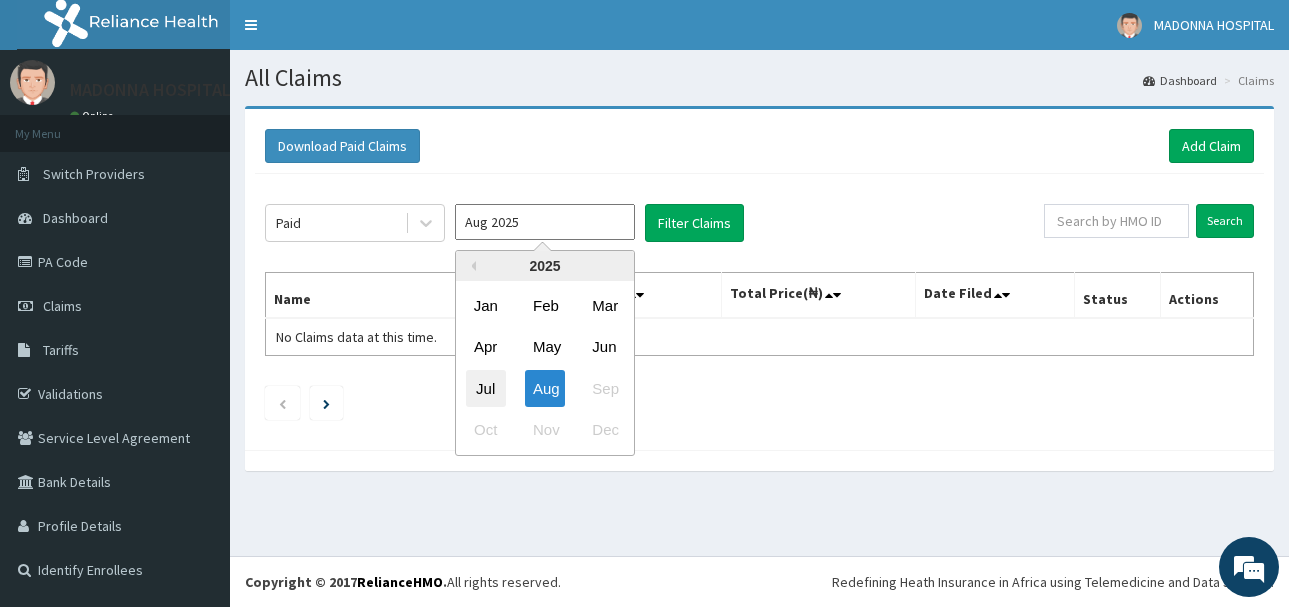 click on "Jul" at bounding box center [486, 388] 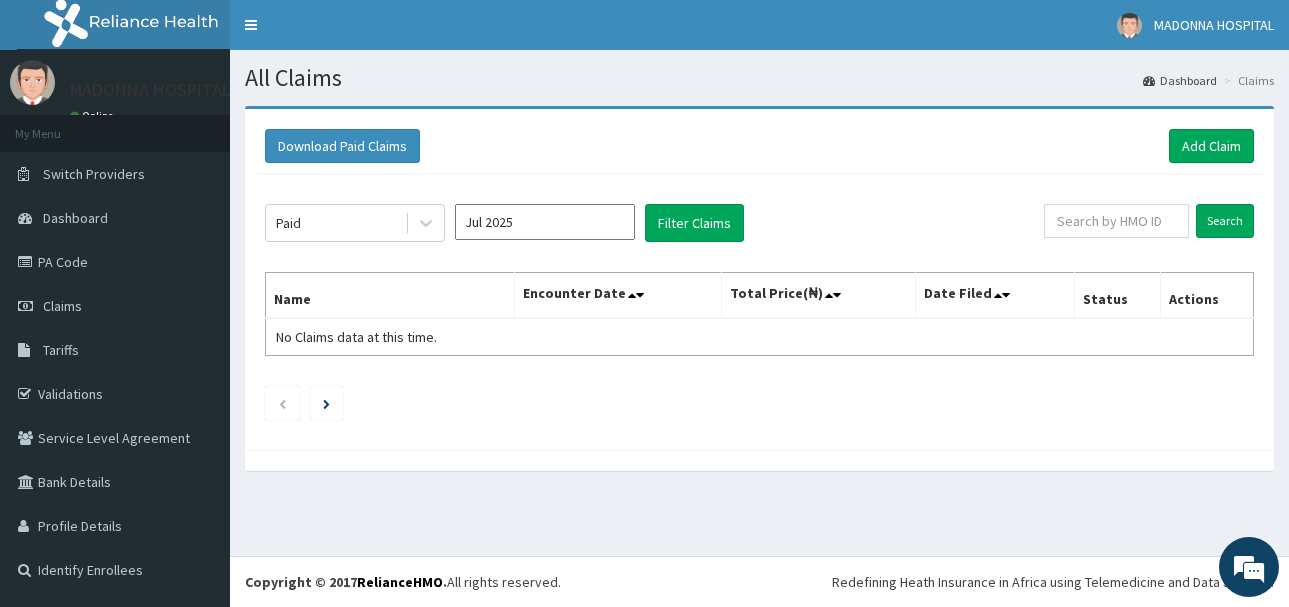 type on "Jul 2025" 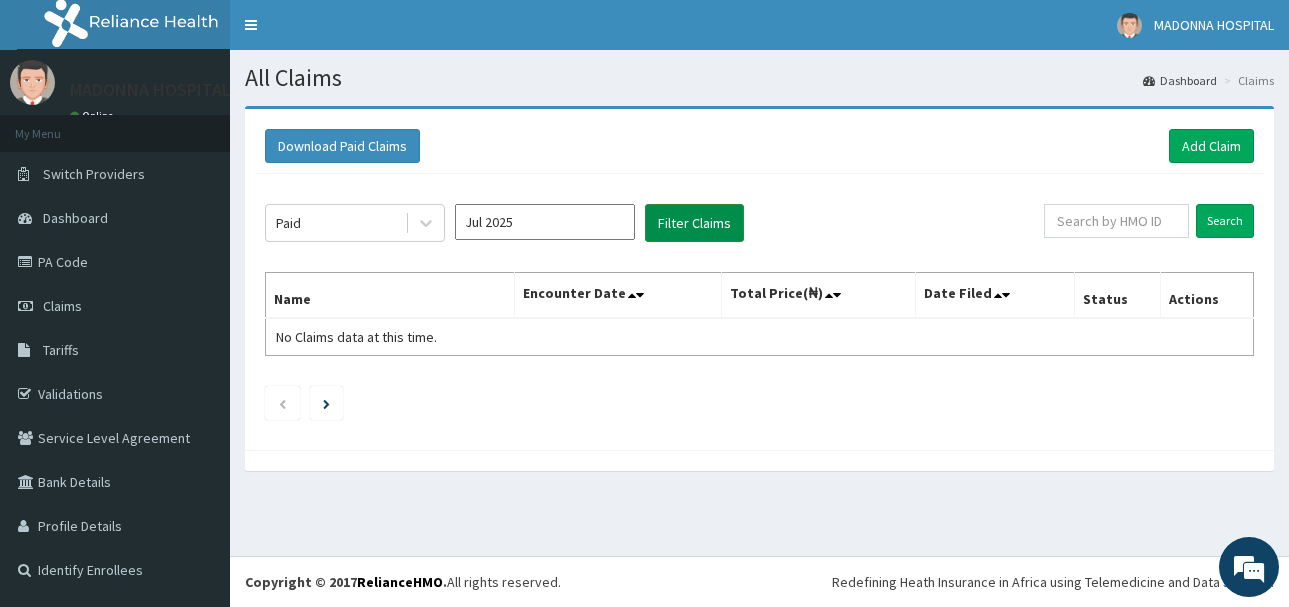 click on "Filter Claims" at bounding box center (694, 223) 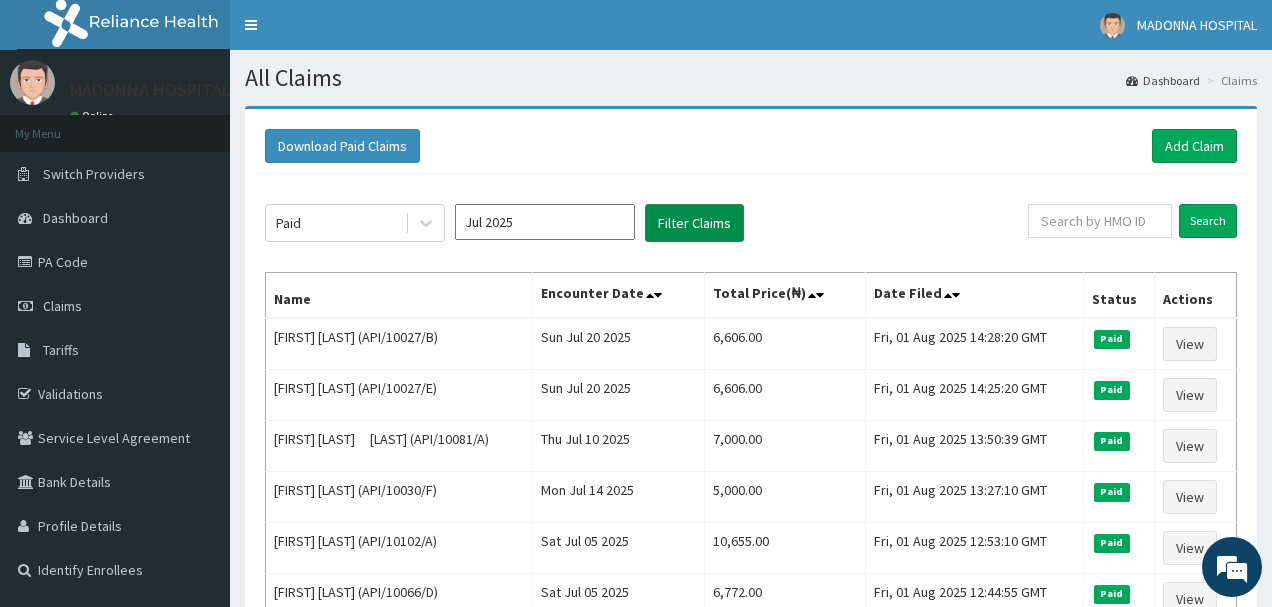 scroll, scrollTop: 0, scrollLeft: 0, axis: both 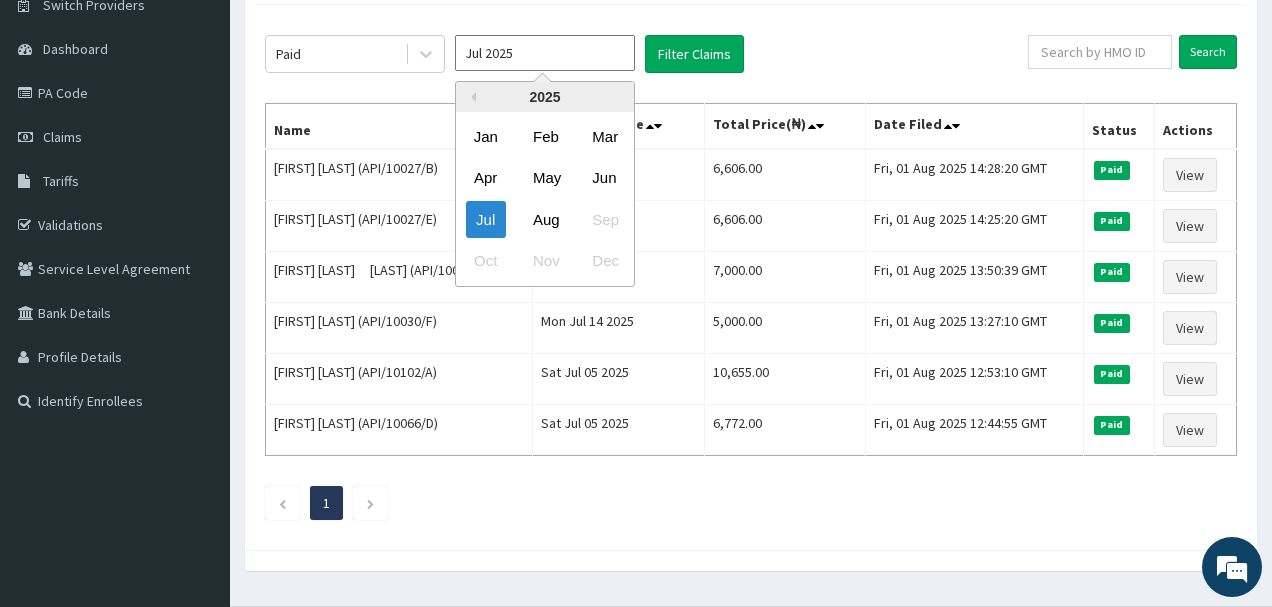 click on "Jul 2025" at bounding box center (545, 53) 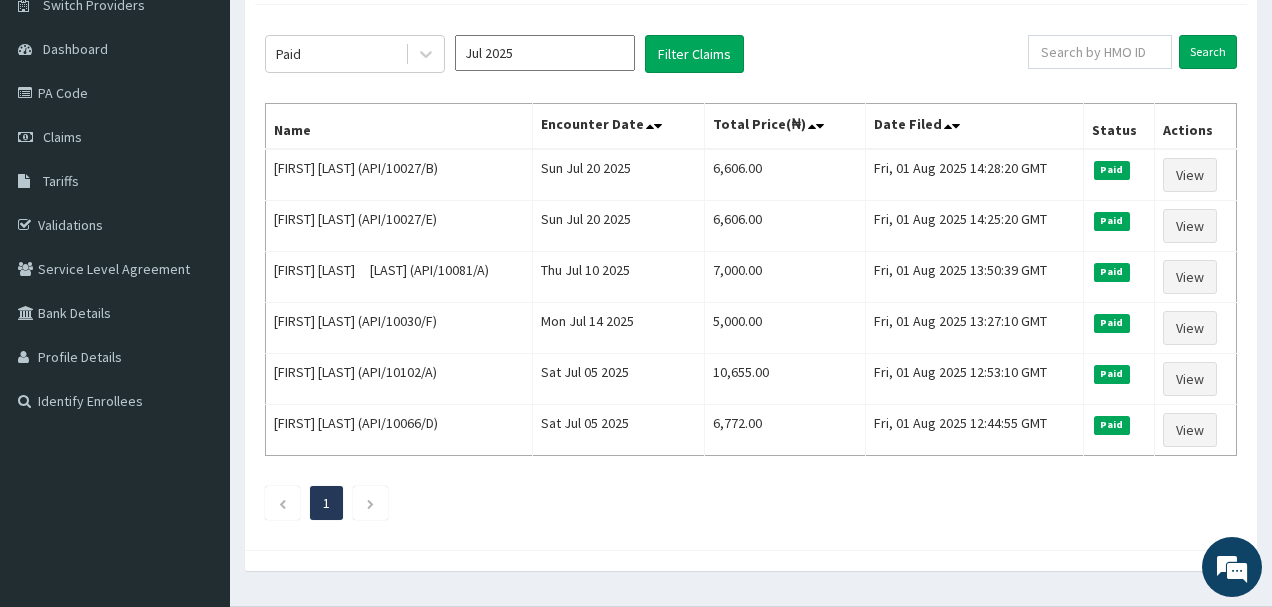 click on "Paid Jul 2025 Filter Claims" at bounding box center (646, 54) 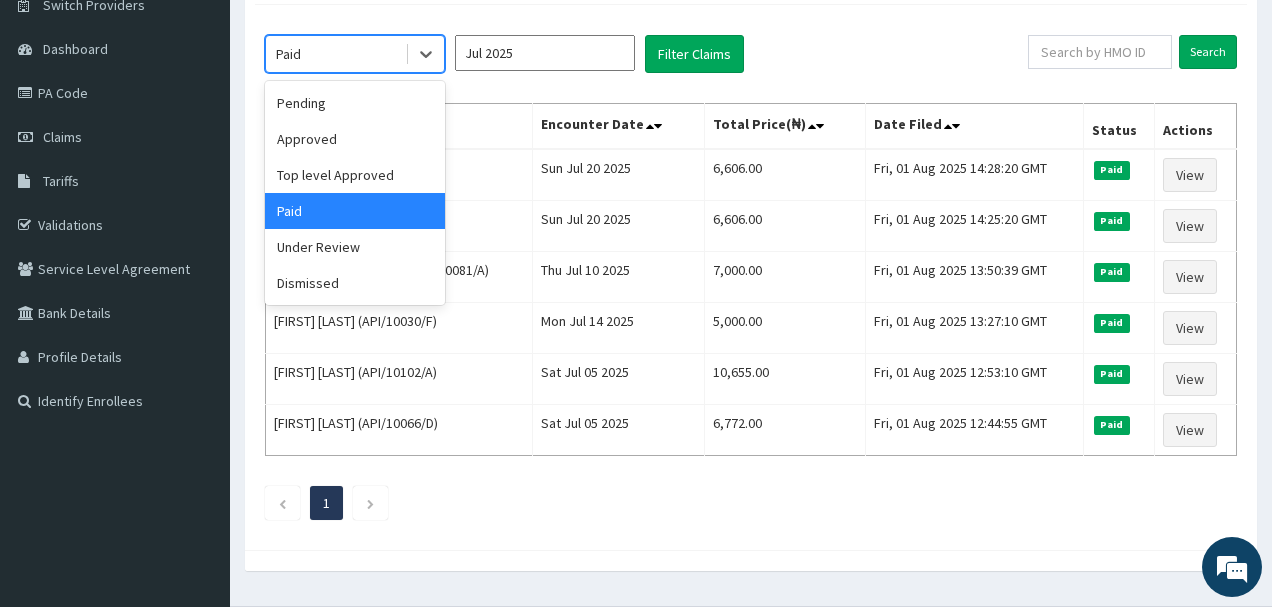 click on "Paid" at bounding box center (335, 54) 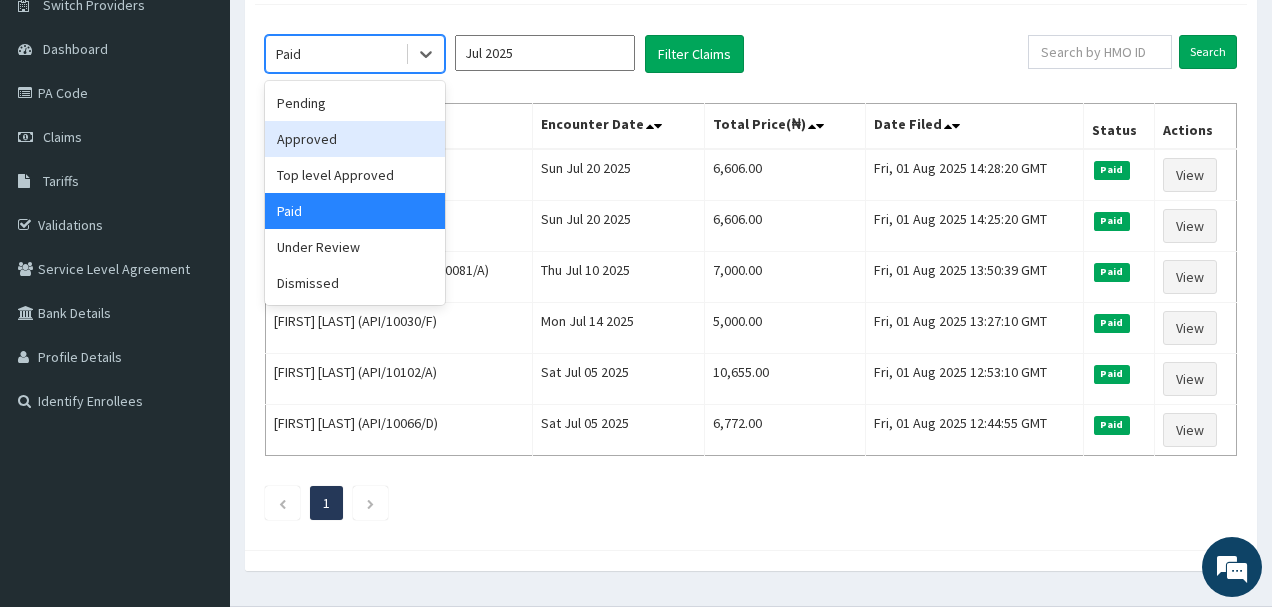 click on "Approved" at bounding box center (355, 139) 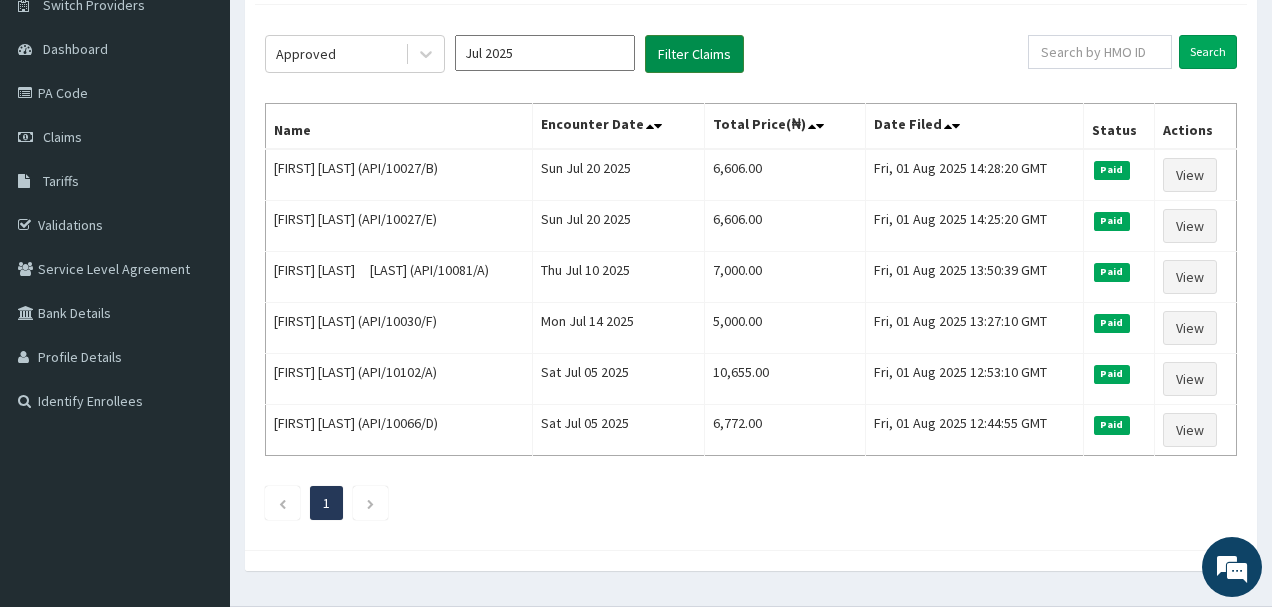 click on "Filter Claims" at bounding box center [694, 54] 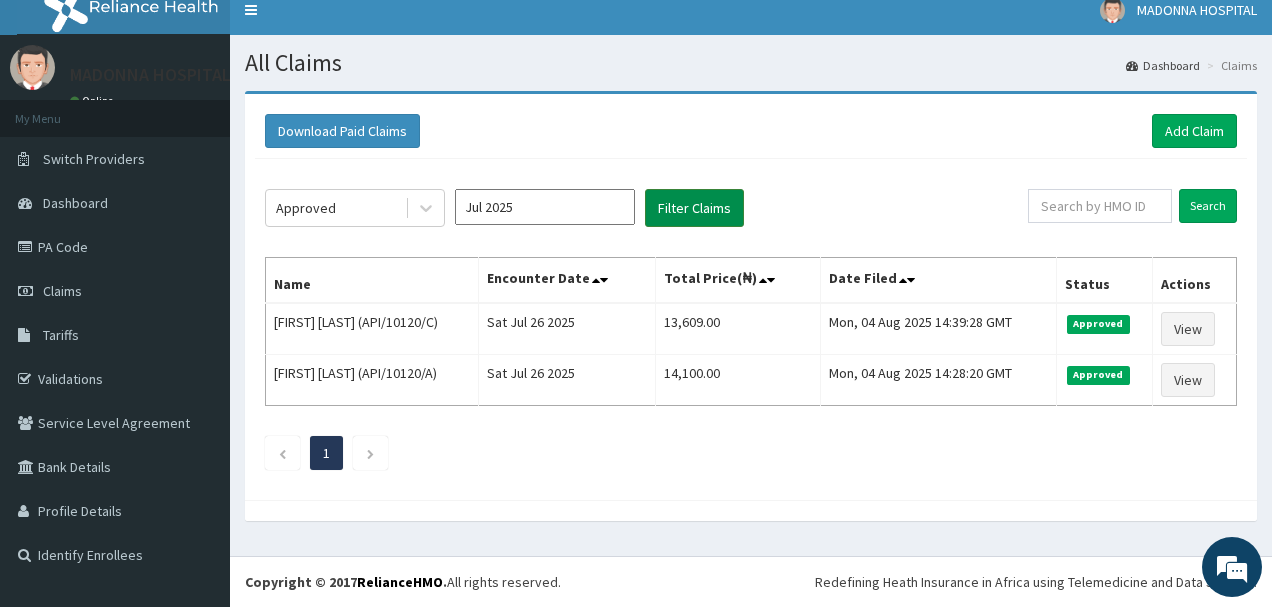 scroll, scrollTop: 15, scrollLeft: 0, axis: vertical 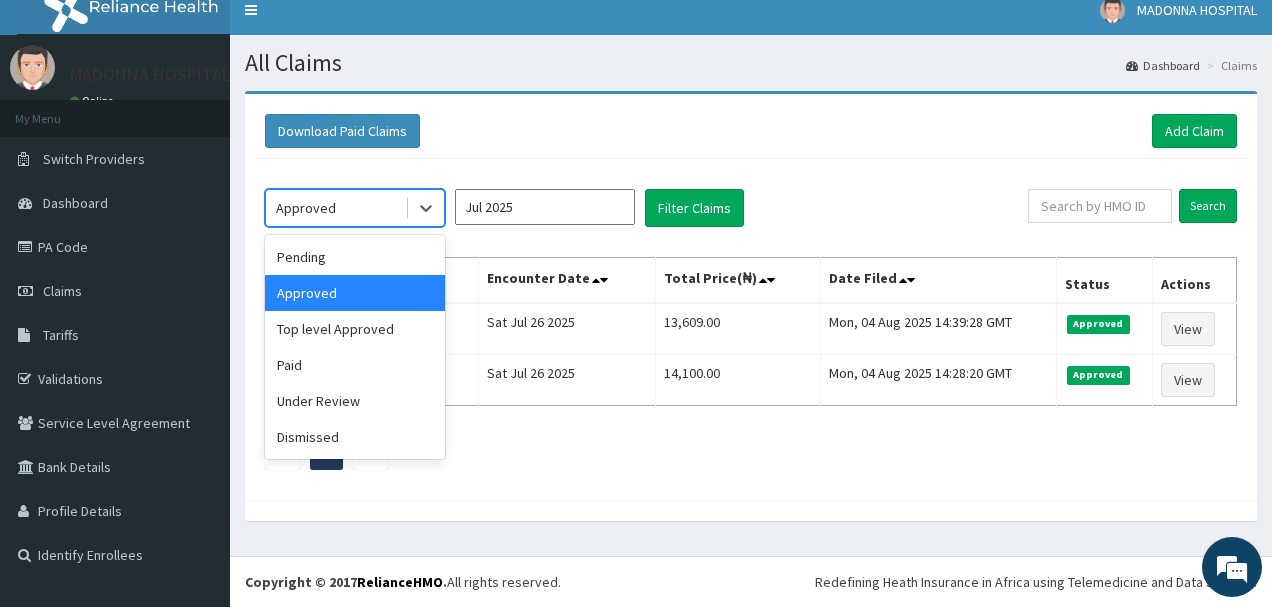 click on "Approved" at bounding box center [335, 208] 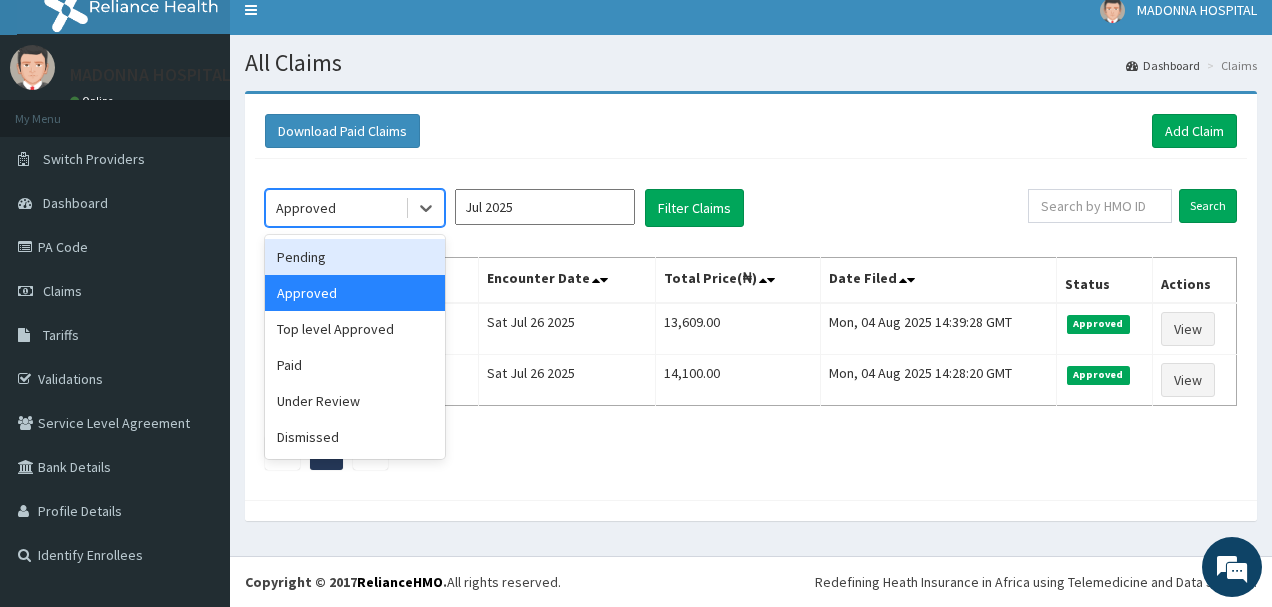 click on "Pending" at bounding box center [355, 257] 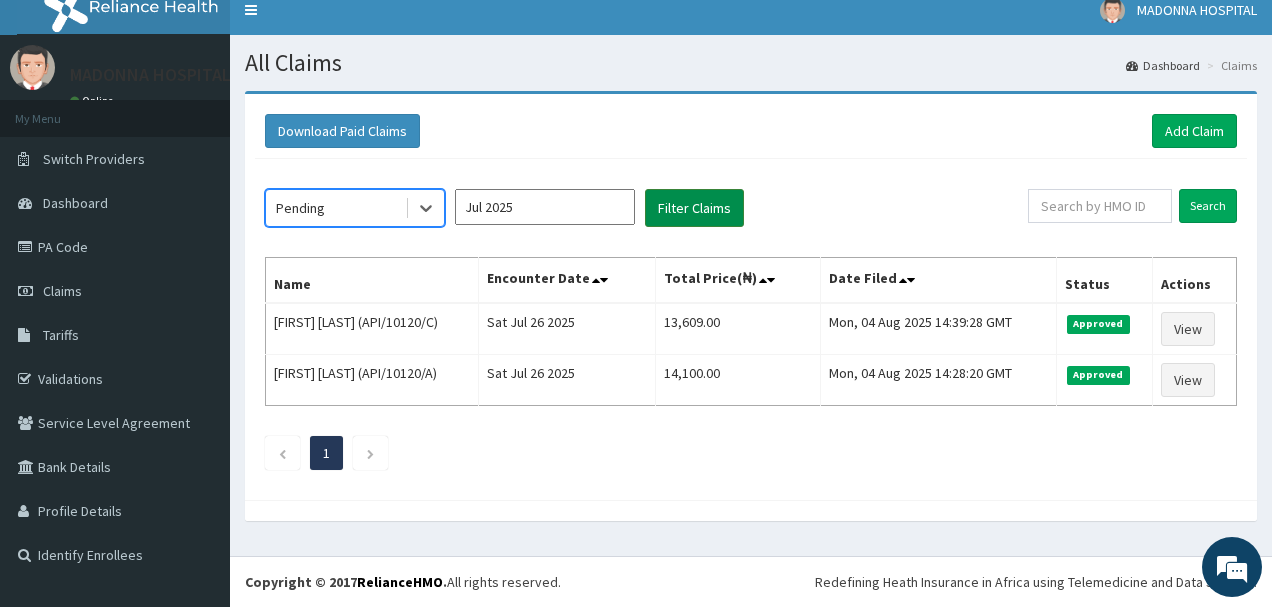 click on "Filter Claims" at bounding box center [694, 208] 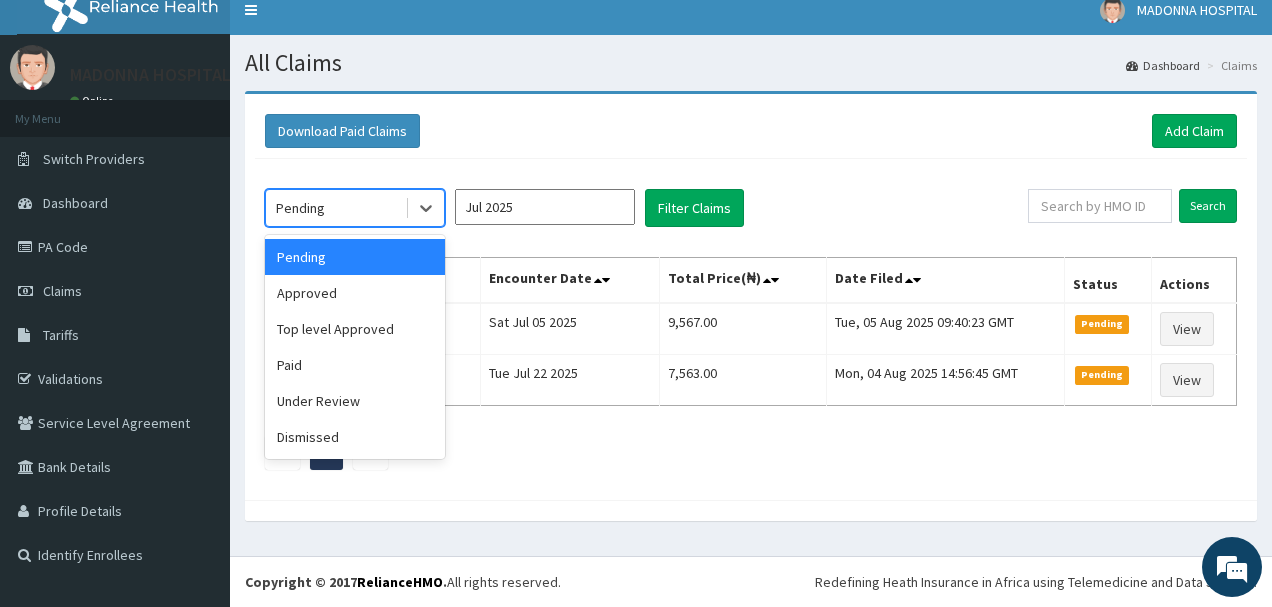 click on "Pending" at bounding box center (335, 208) 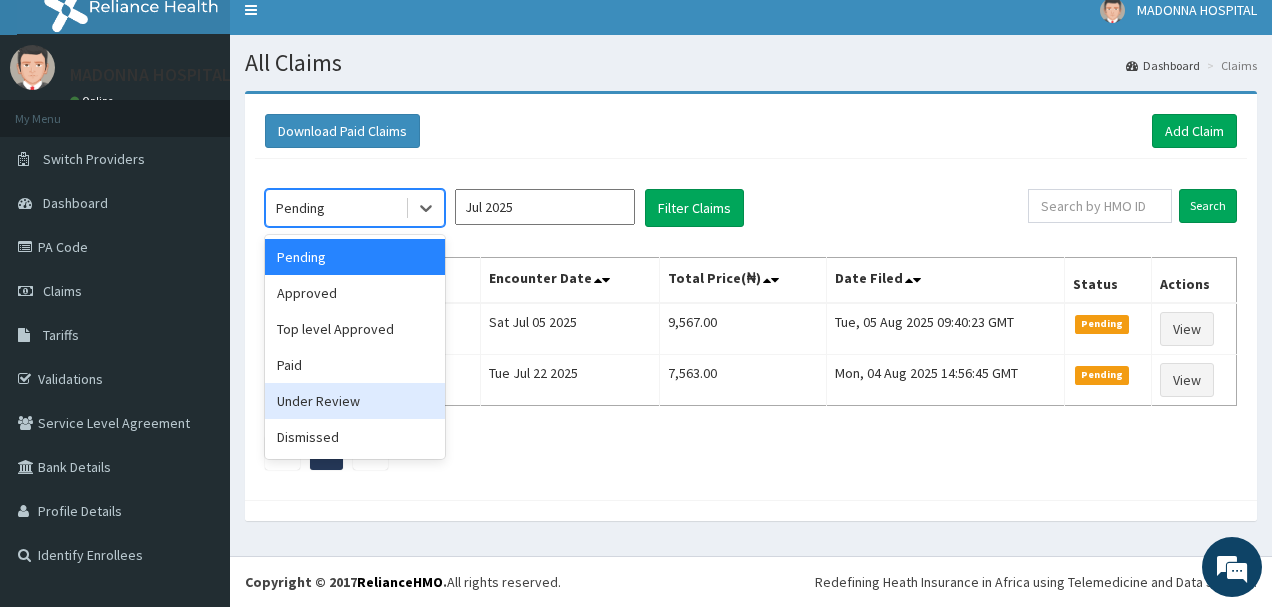 click on "Under Review" at bounding box center [355, 401] 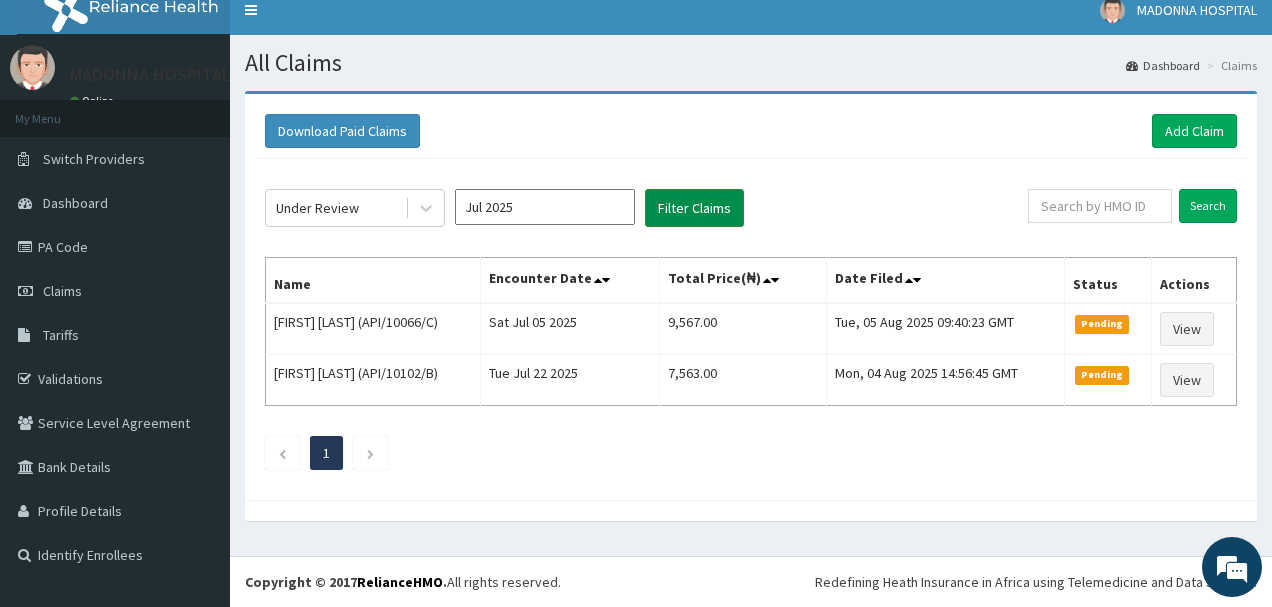 click on "Filter Claims" at bounding box center (694, 208) 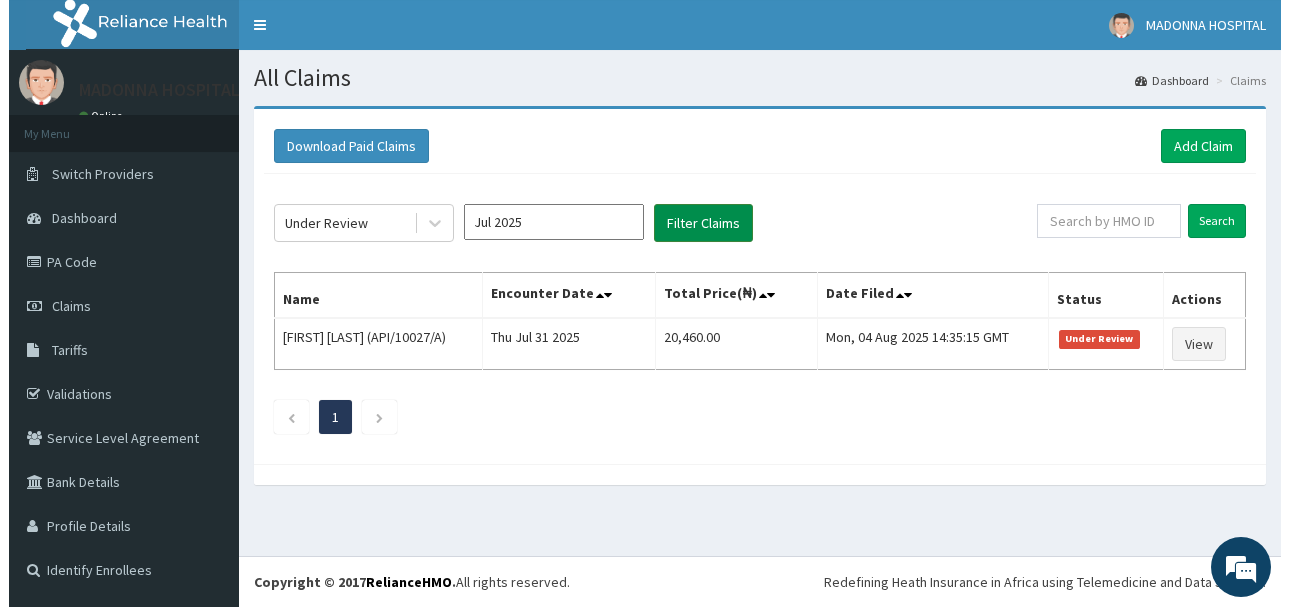 scroll, scrollTop: 0, scrollLeft: 0, axis: both 